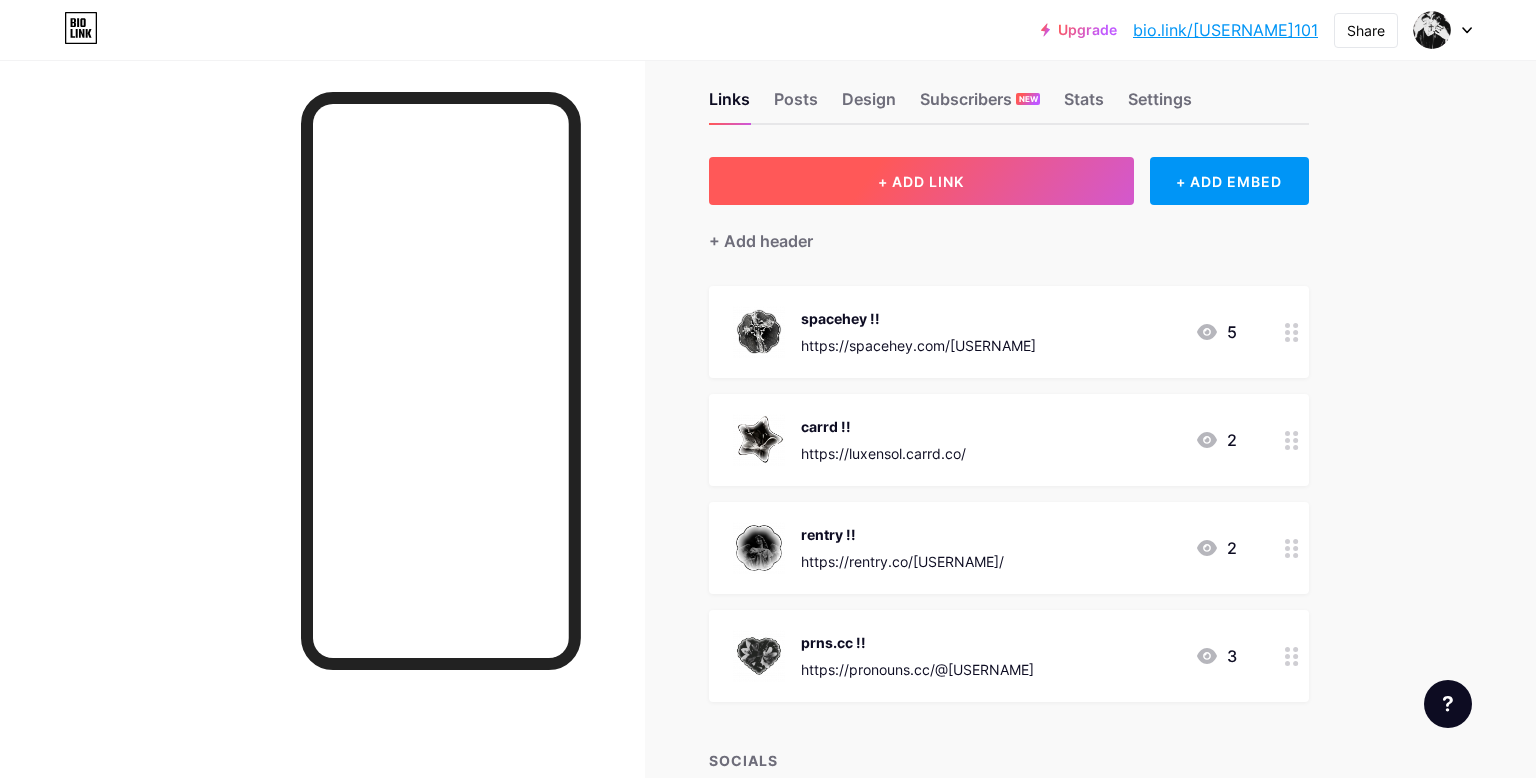 scroll, scrollTop: 39, scrollLeft: 0, axis: vertical 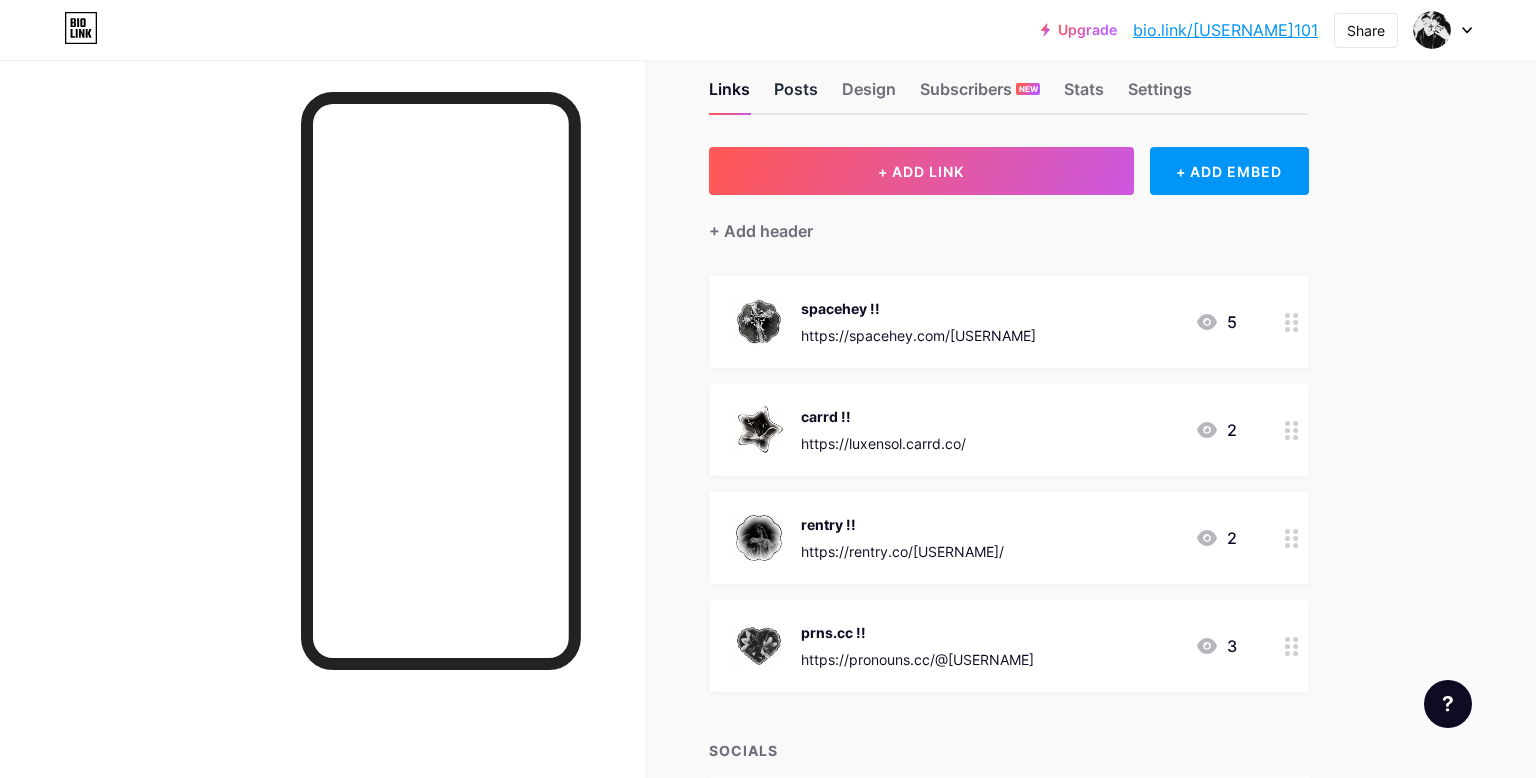 click on "Posts" at bounding box center (796, 95) 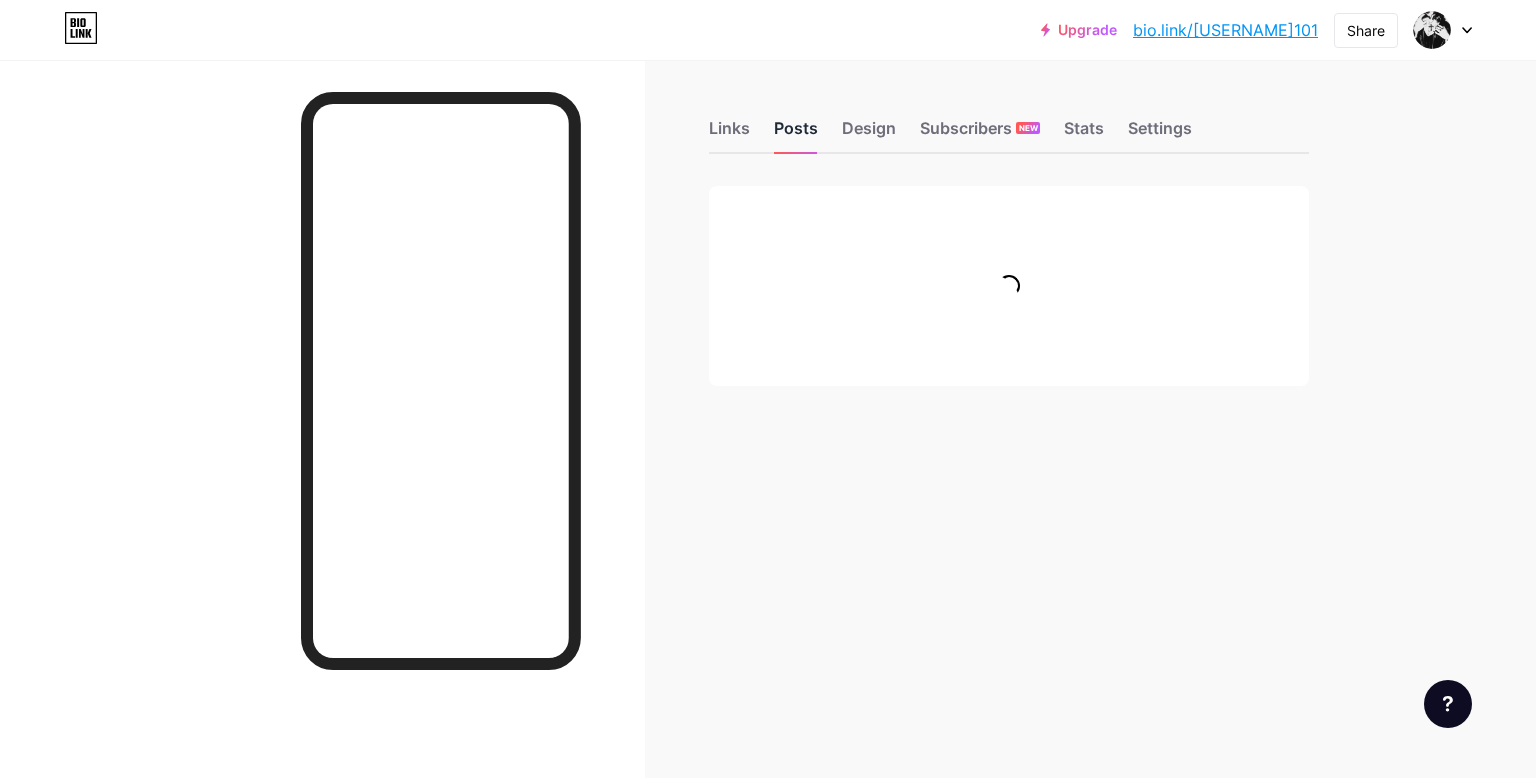 scroll, scrollTop: 0, scrollLeft: 0, axis: both 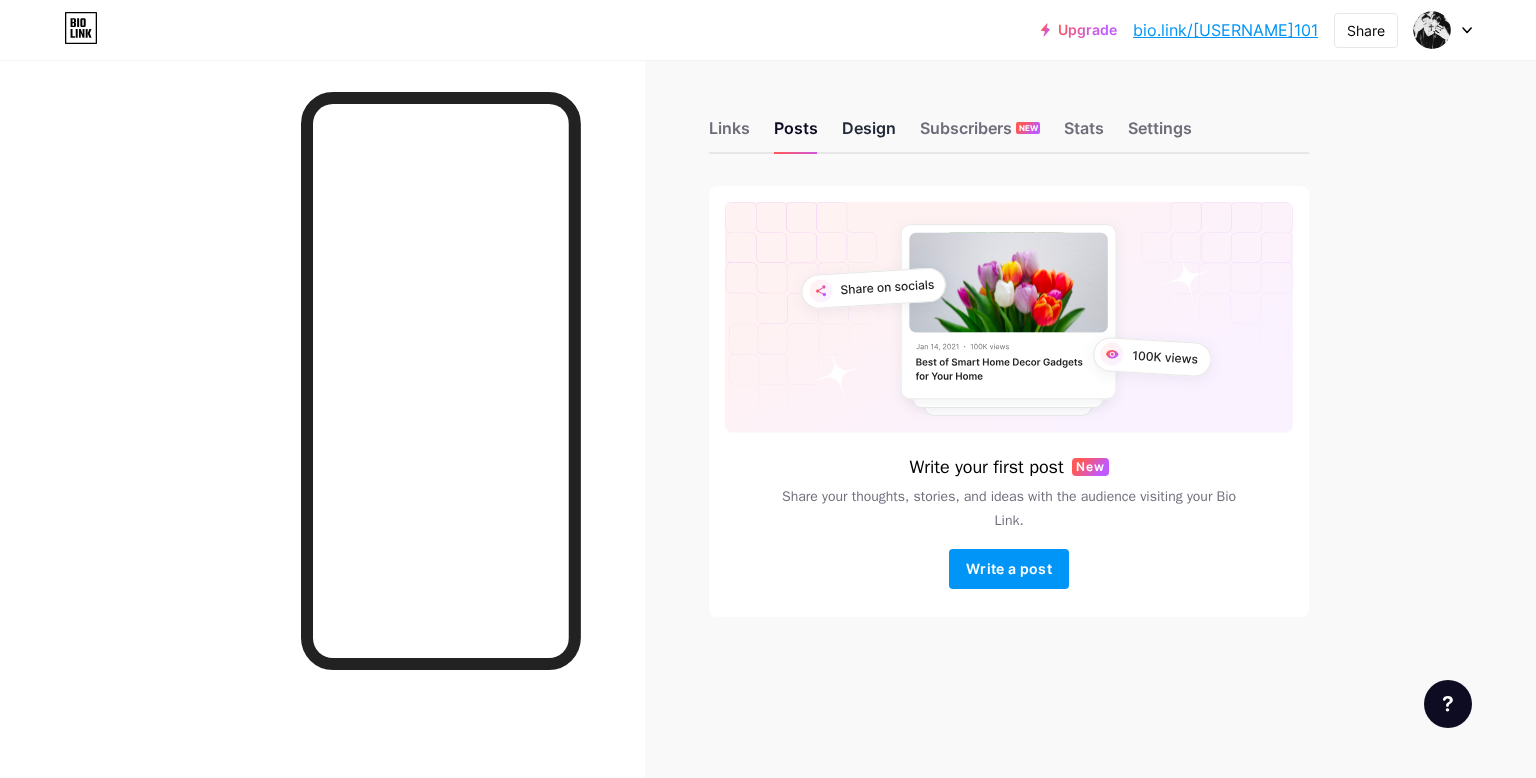 click on "Design" at bounding box center (869, 134) 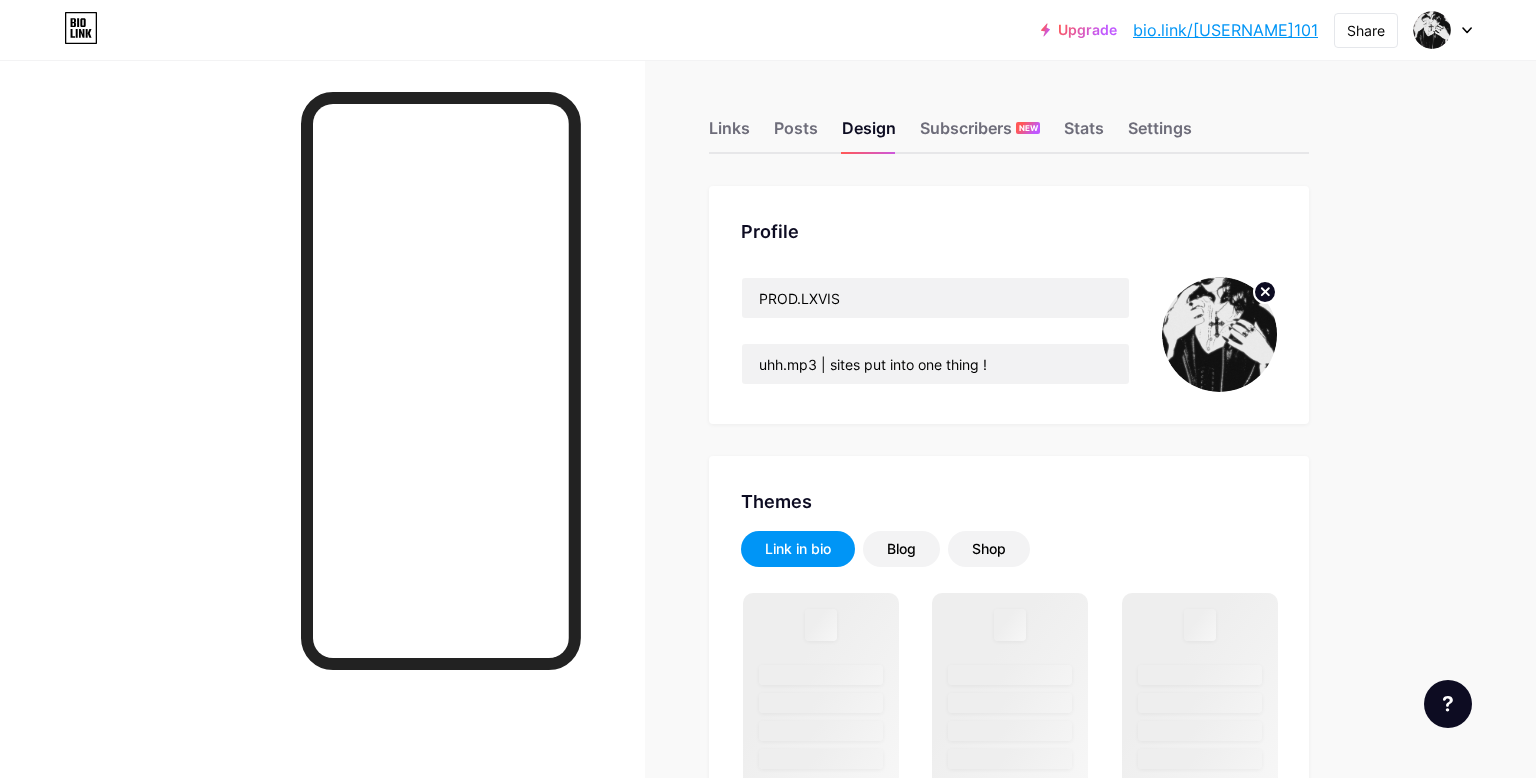 click at bounding box center [1219, 334] 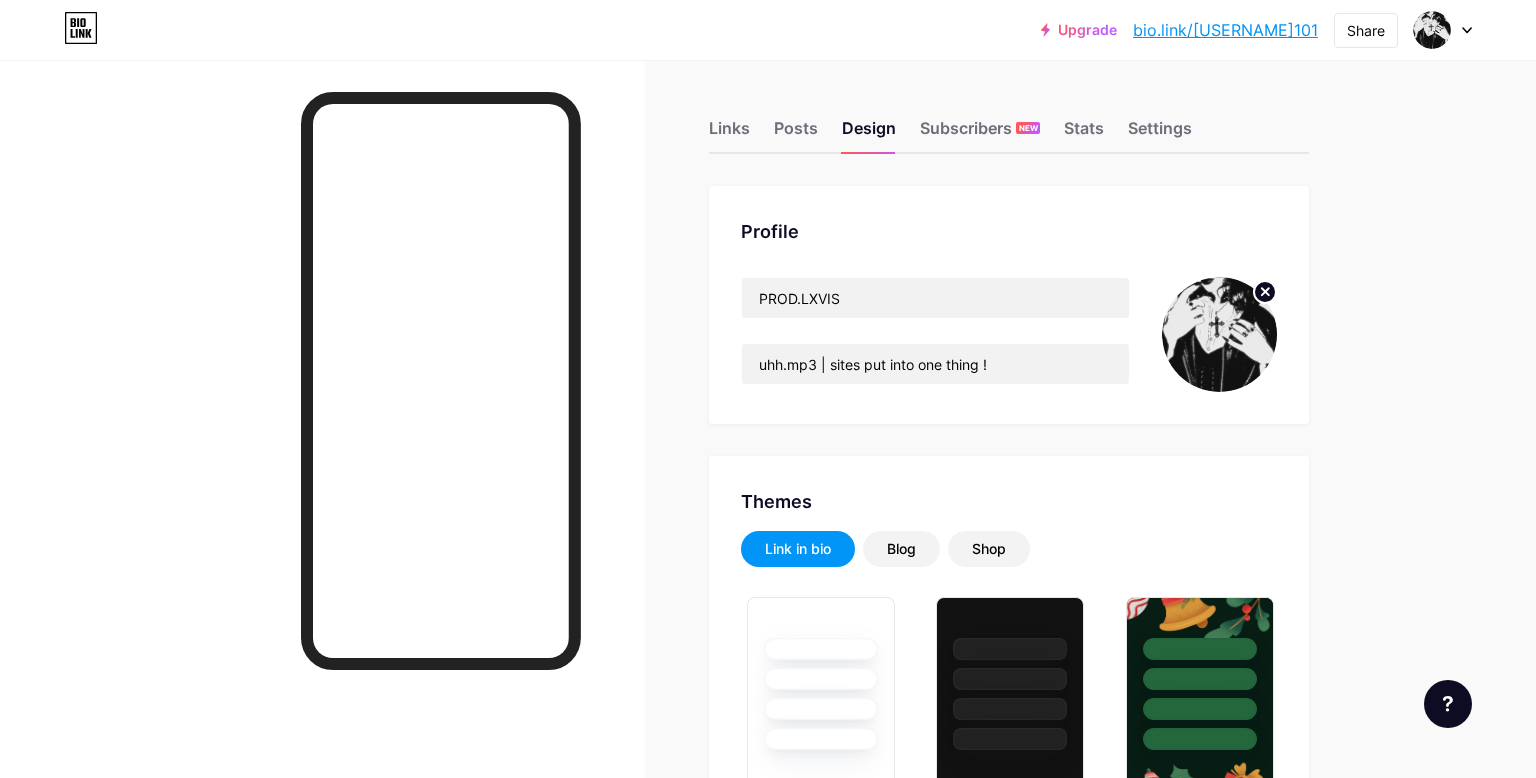 type on "#162724" 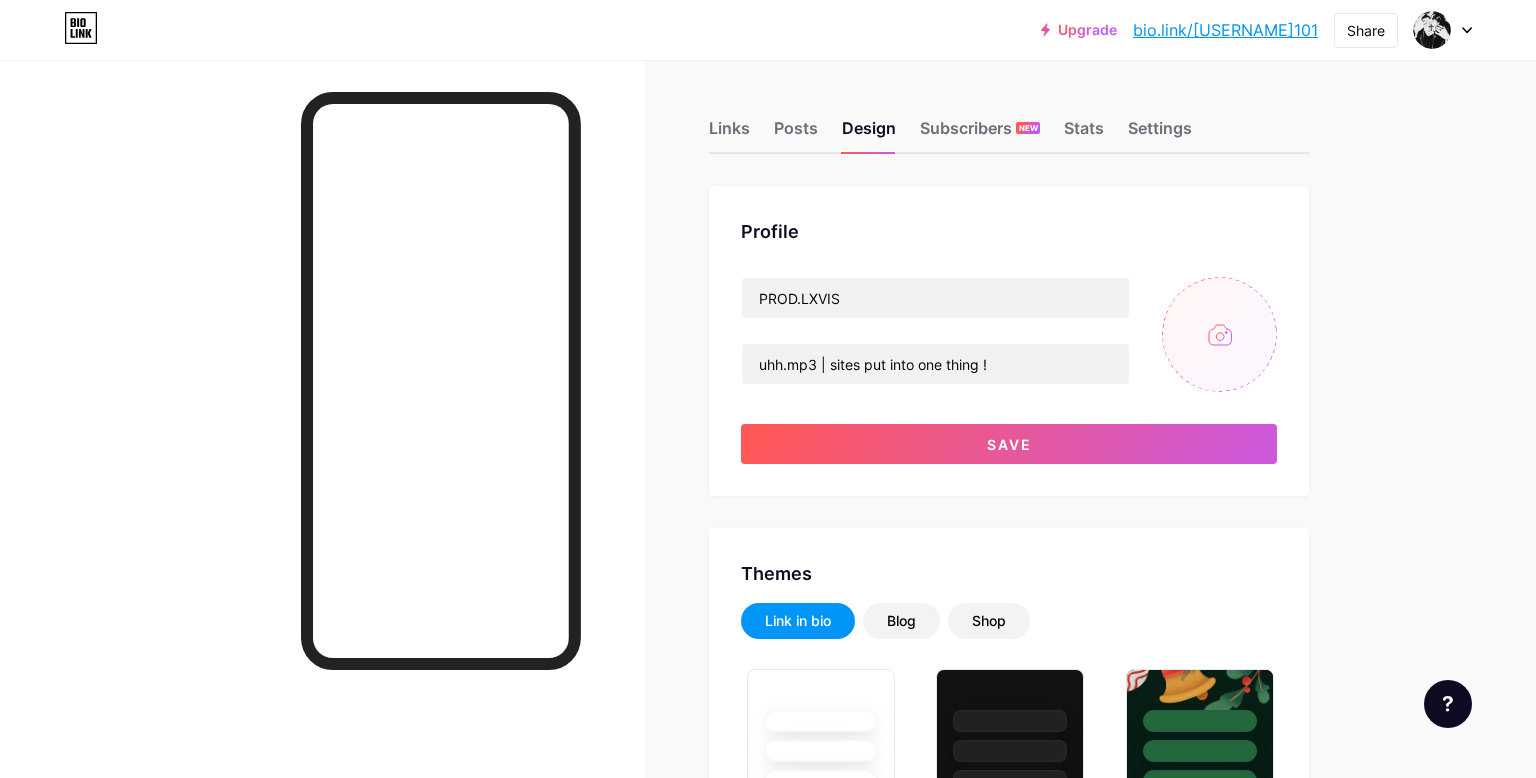 click at bounding box center (1219, 334) 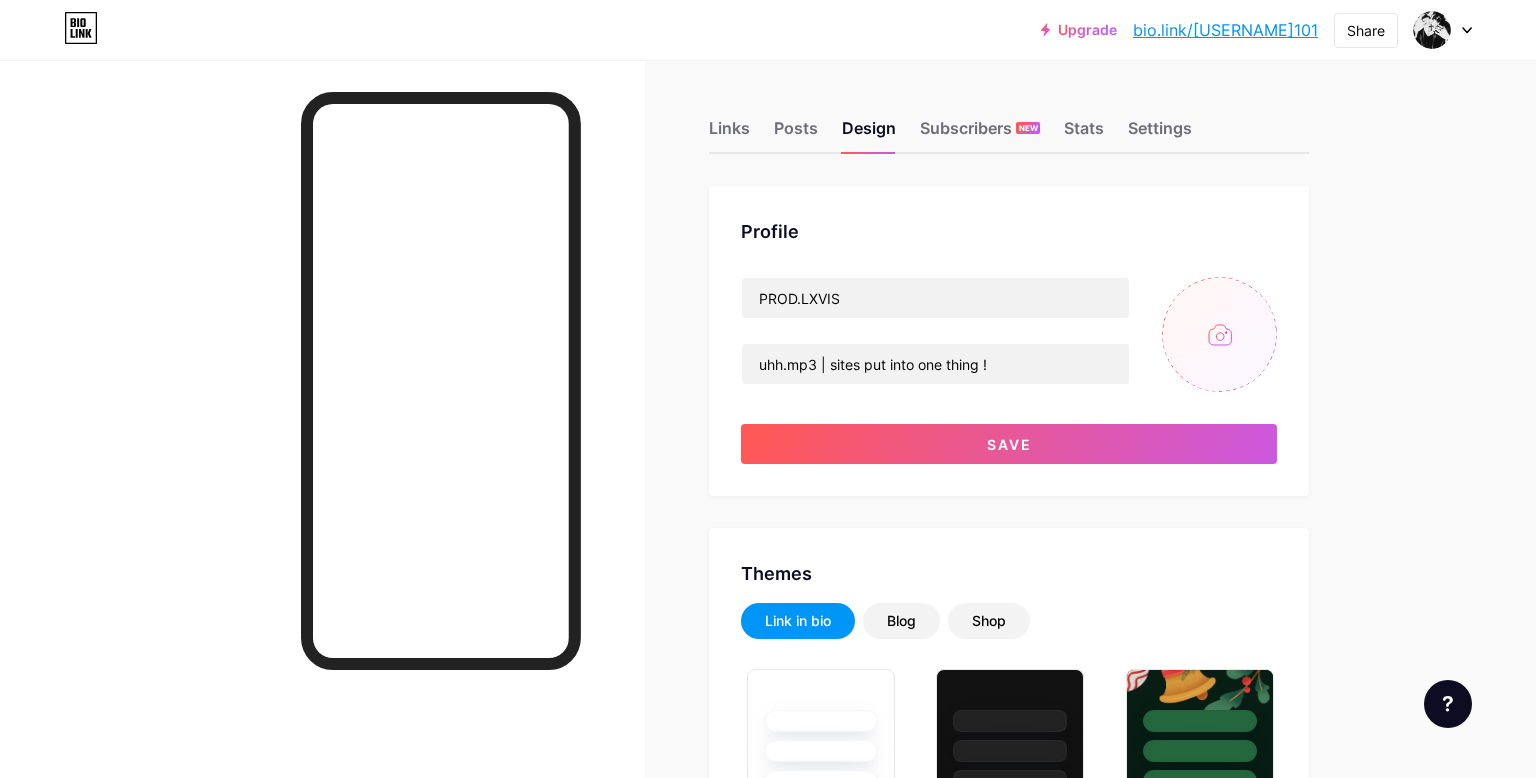 type on "C:\fakepath\_ (26).jpeg" 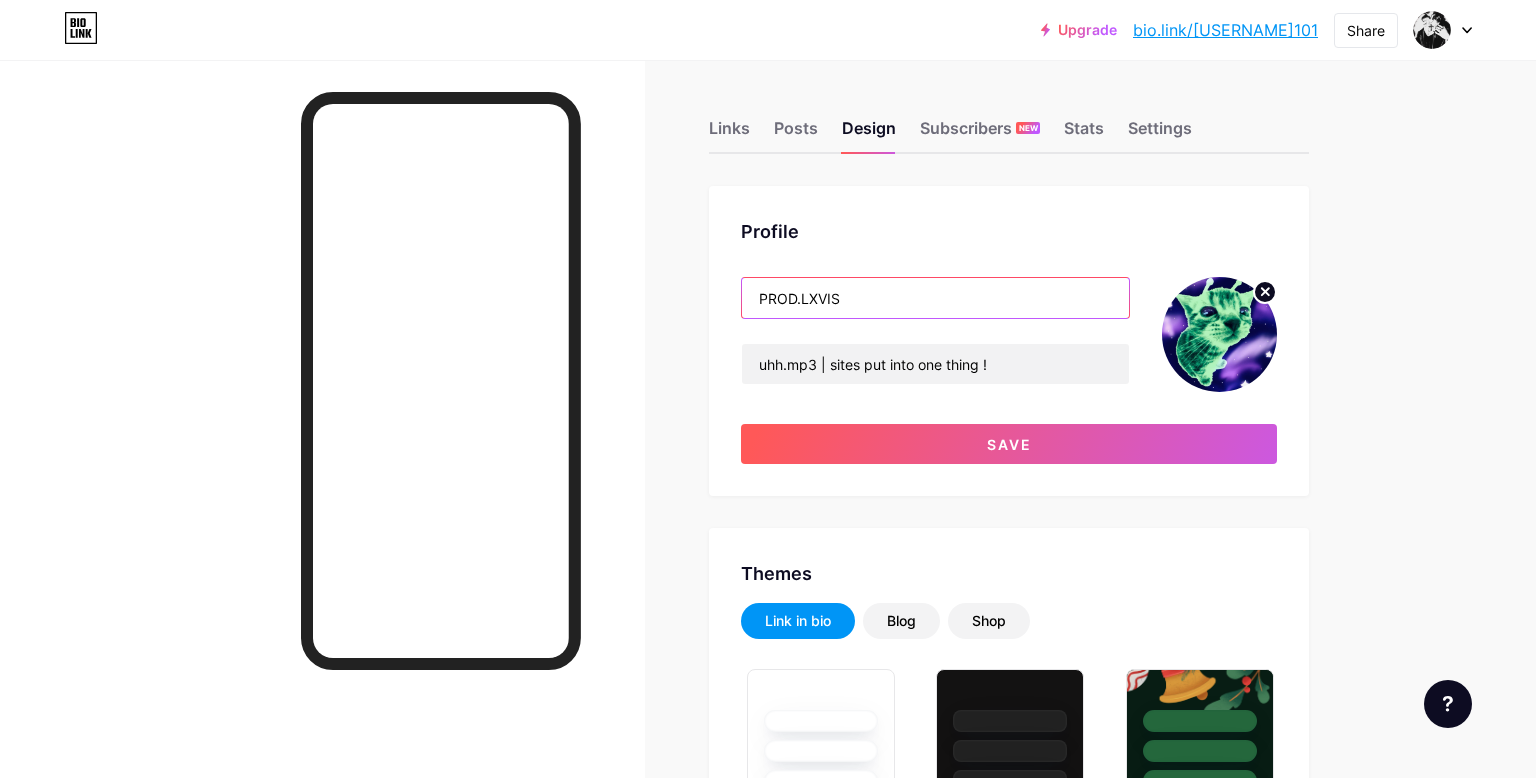 drag, startPoint x: 921, startPoint y: 307, endPoint x: 640, endPoint y: 284, distance: 281.9397 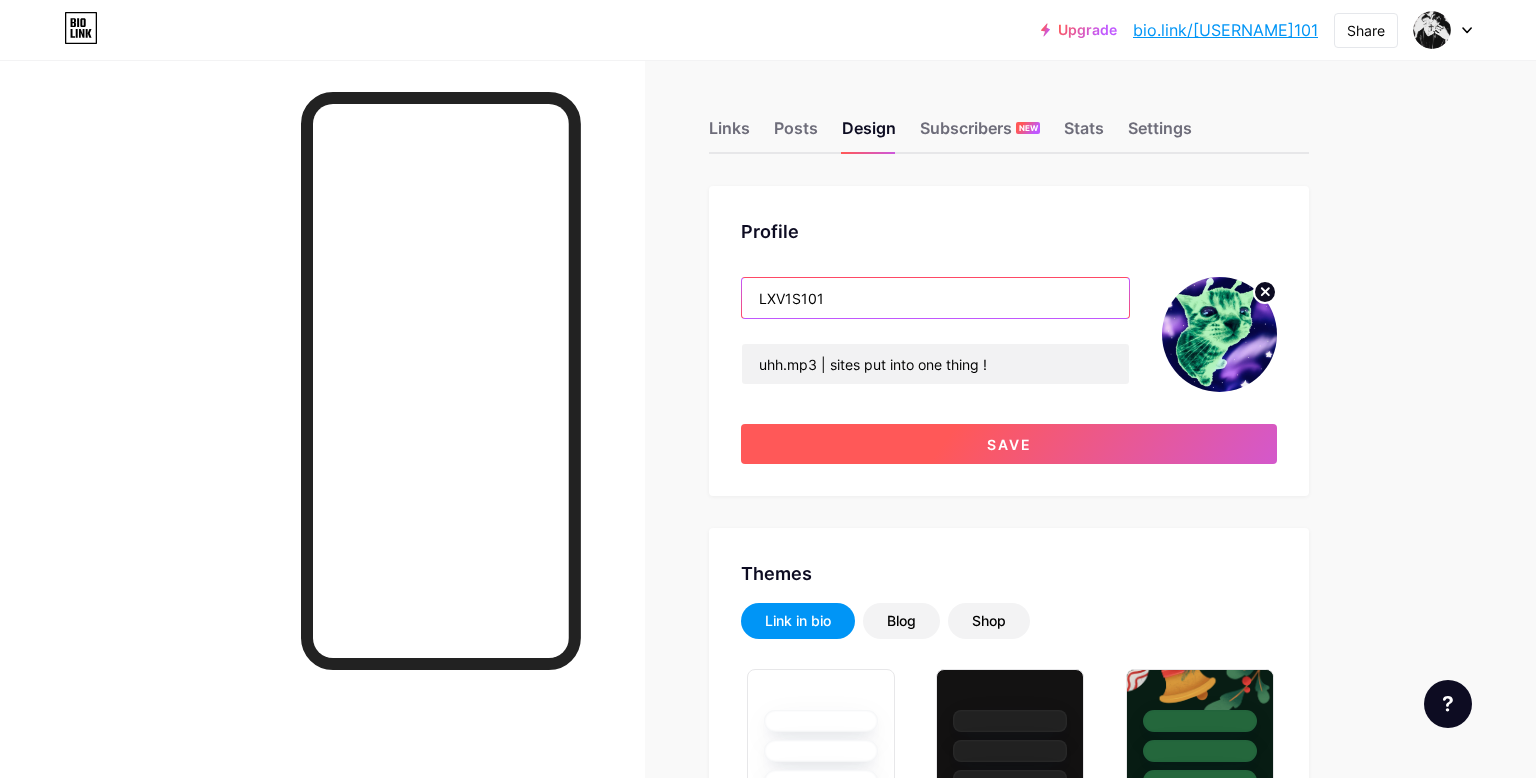 type on "LXV1S101" 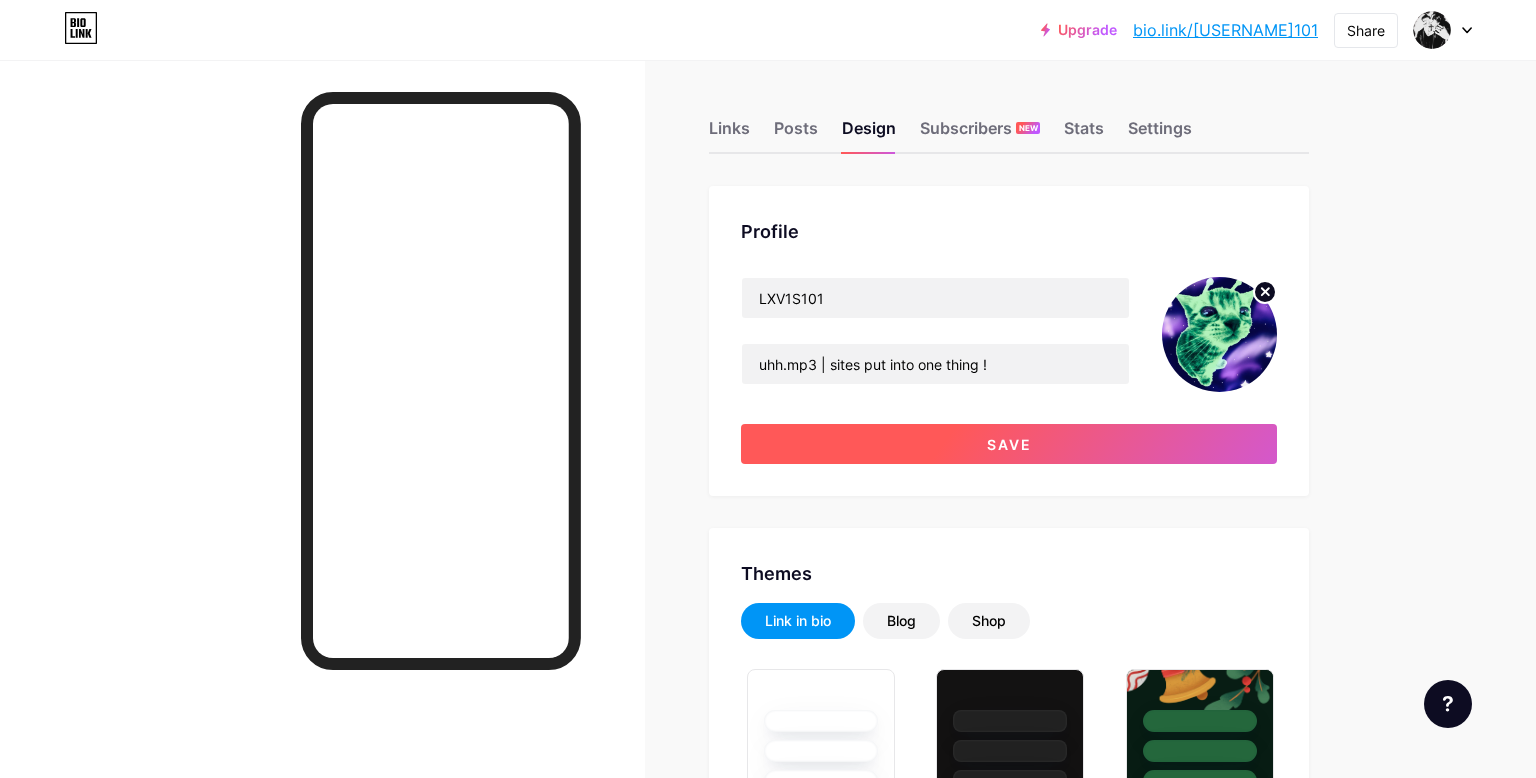 click on "Save" at bounding box center [1009, 444] 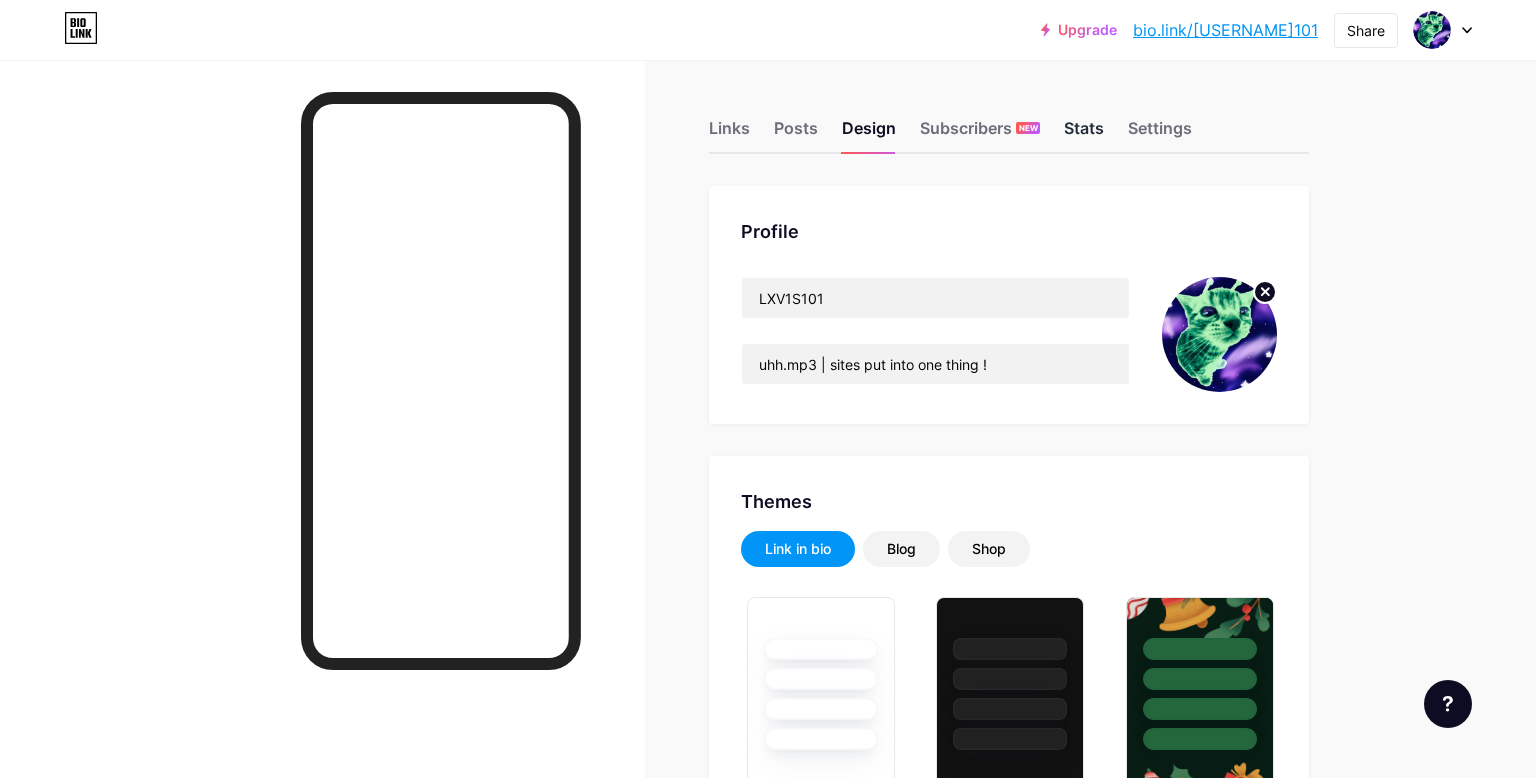 click on "Stats" at bounding box center (1084, 134) 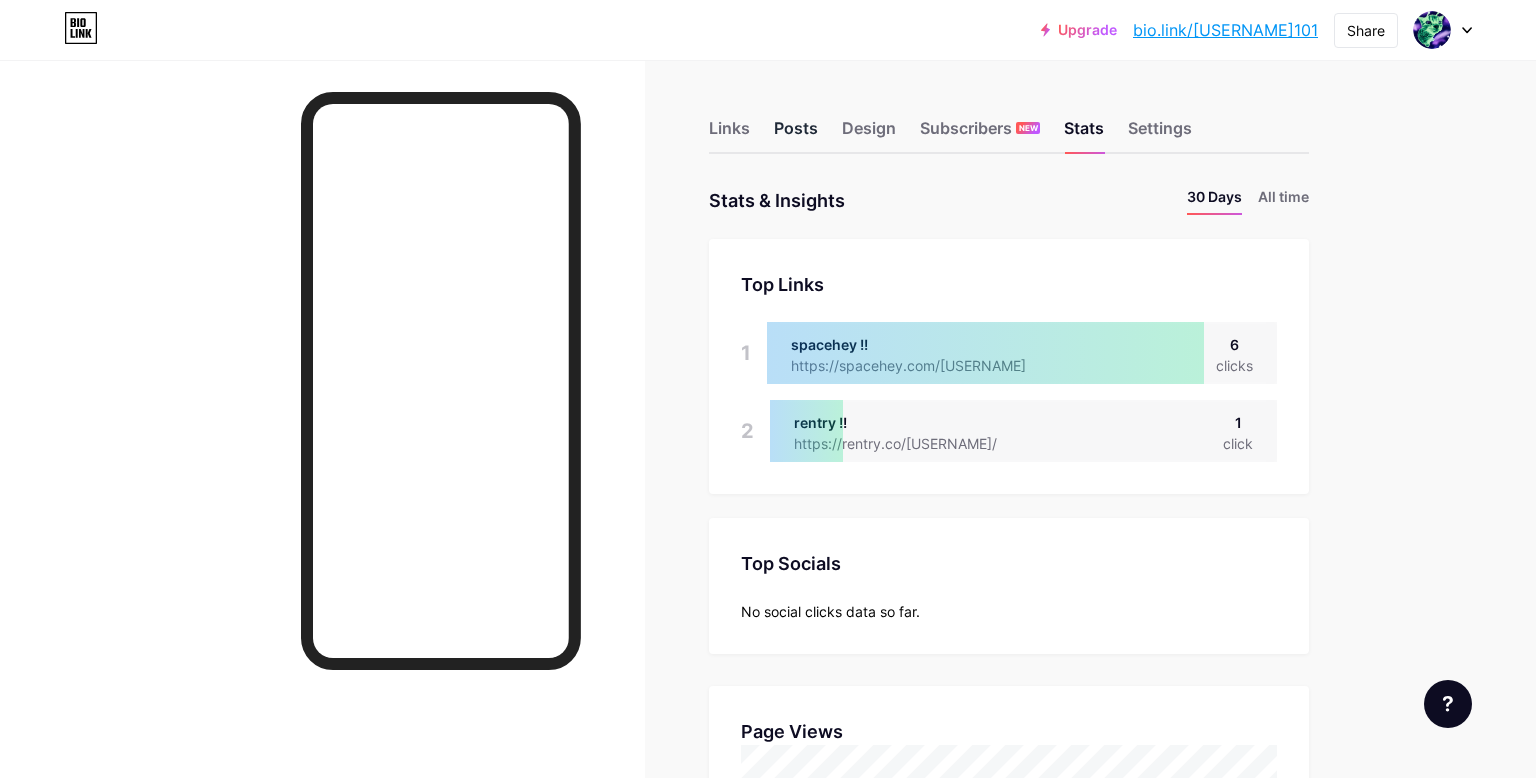 click on "Posts" at bounding box center (796, 134) 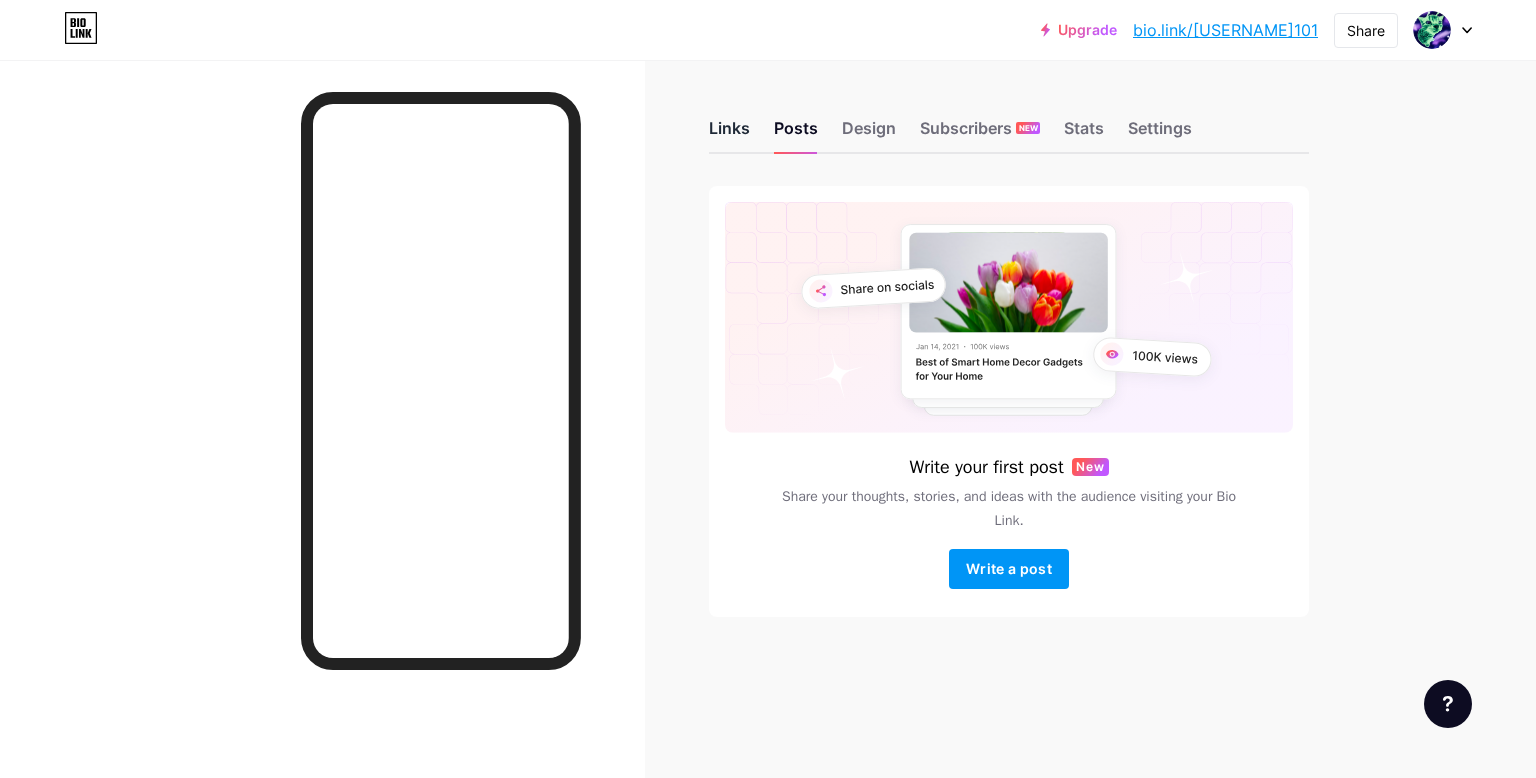 click on "Links" at bounding box center [729, 134] 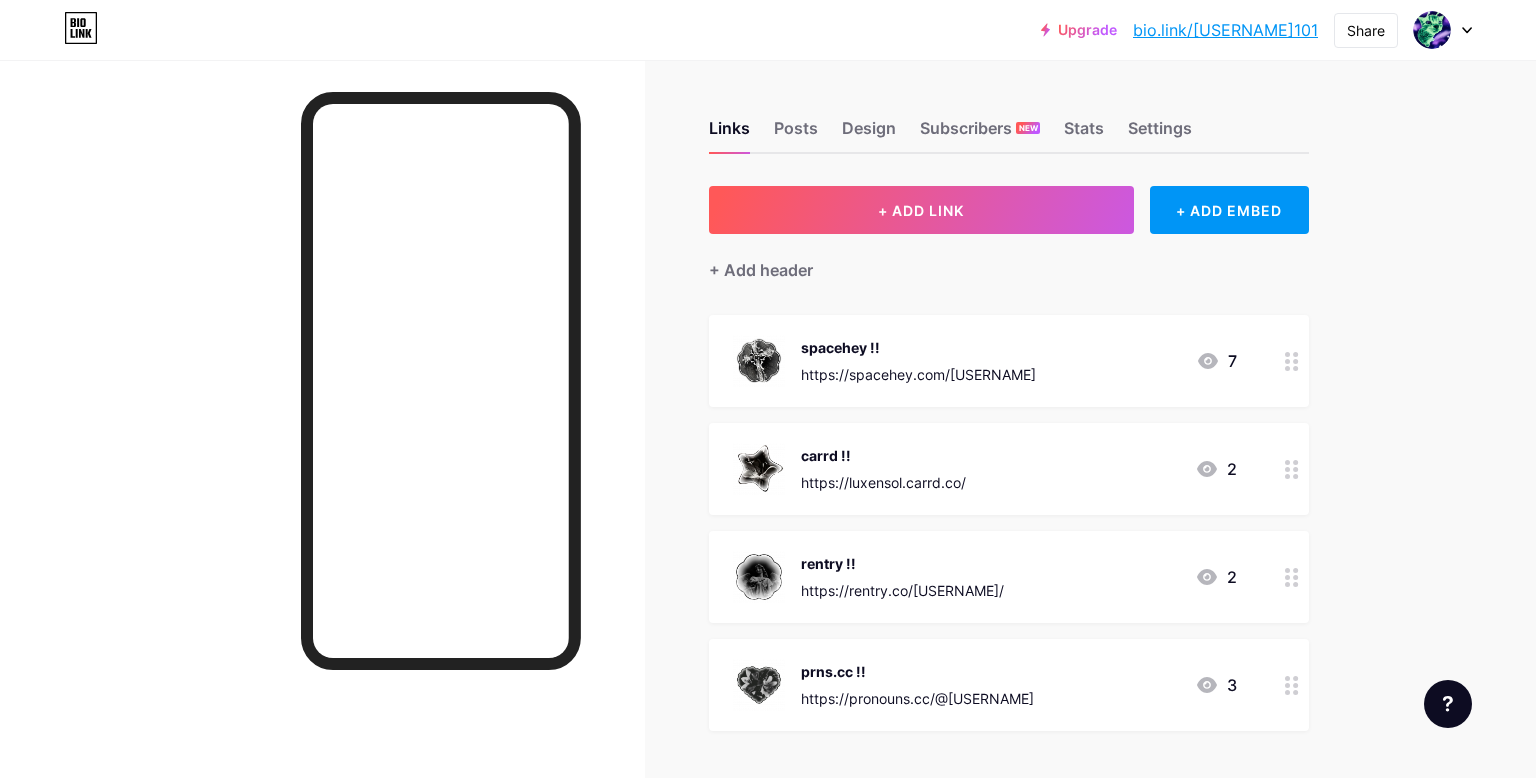 scroll, scrollTop: 63, scrollLeft: 0, axis: vertical 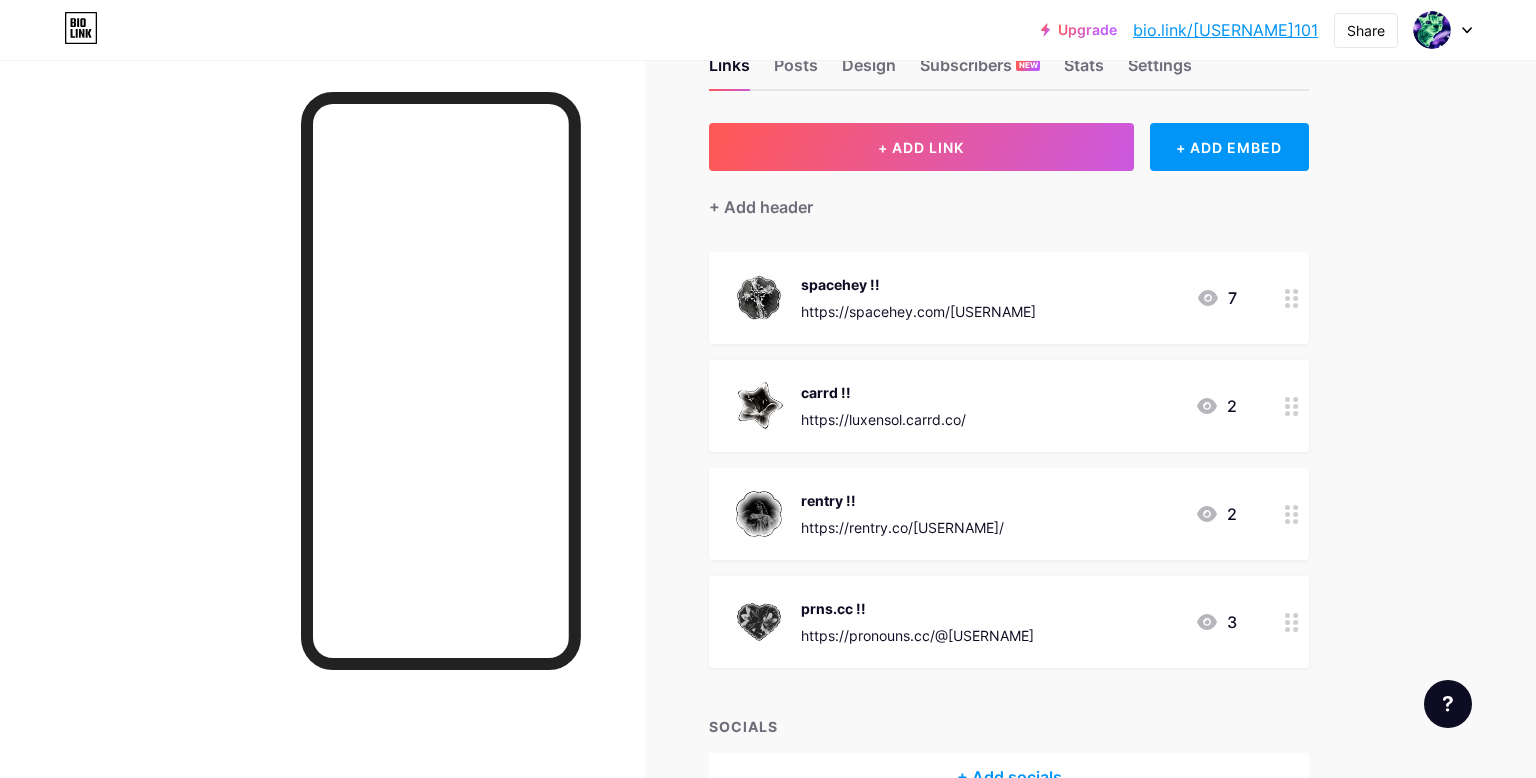 click at bounding box center (1292, 514) 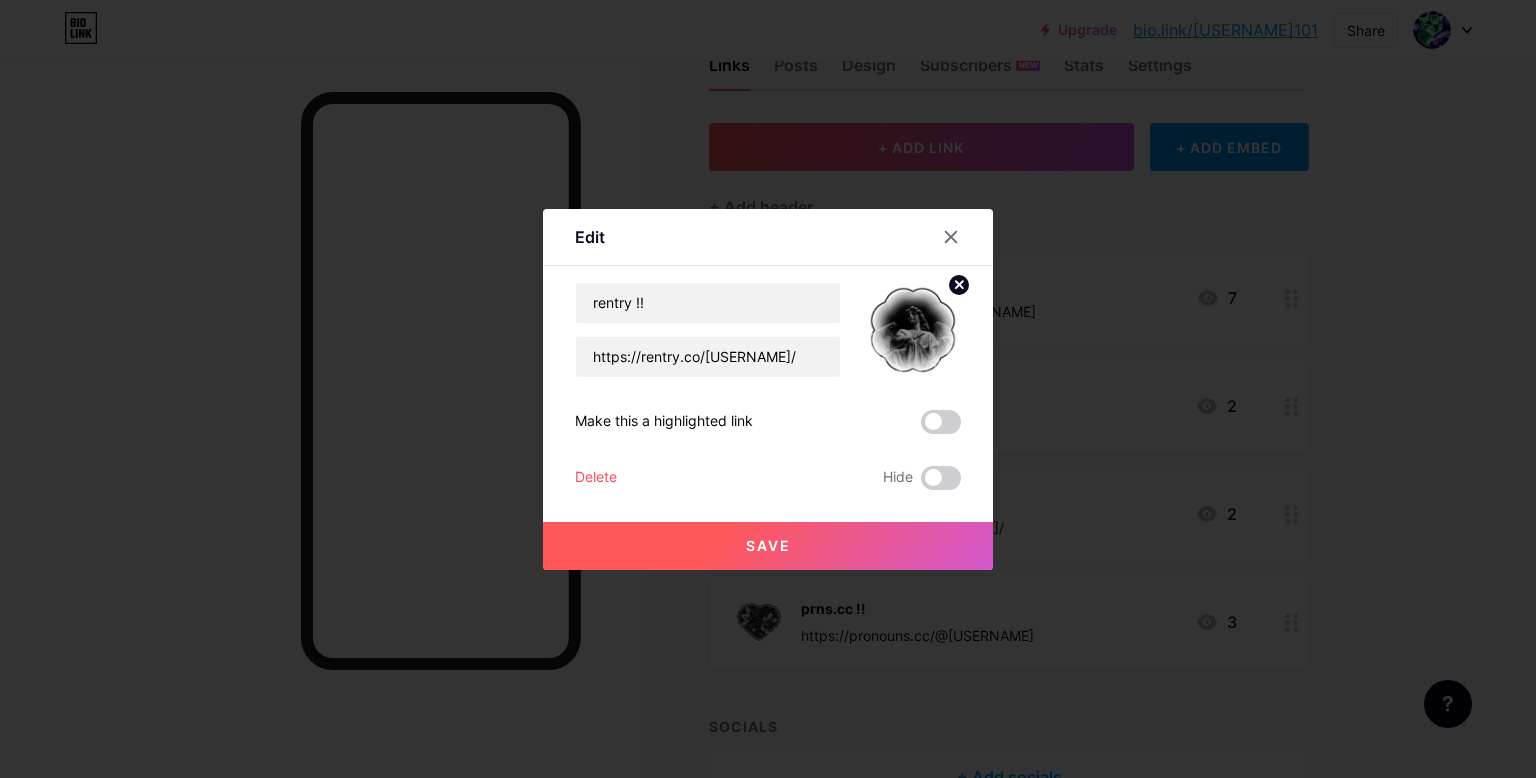 click on "Delete" at bounding box center (596, 478) 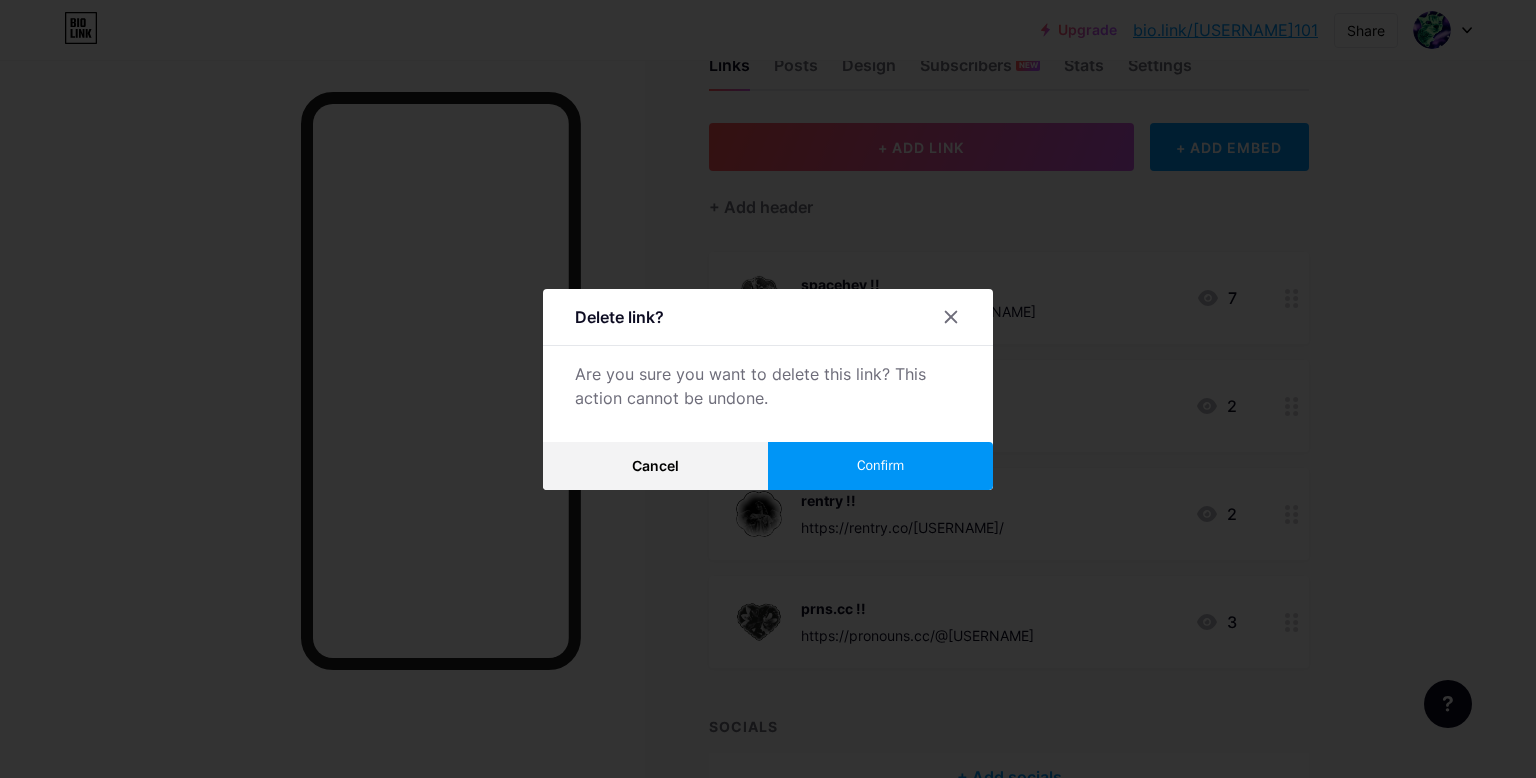 click on "Confirm" at bounding box center [880, 466] 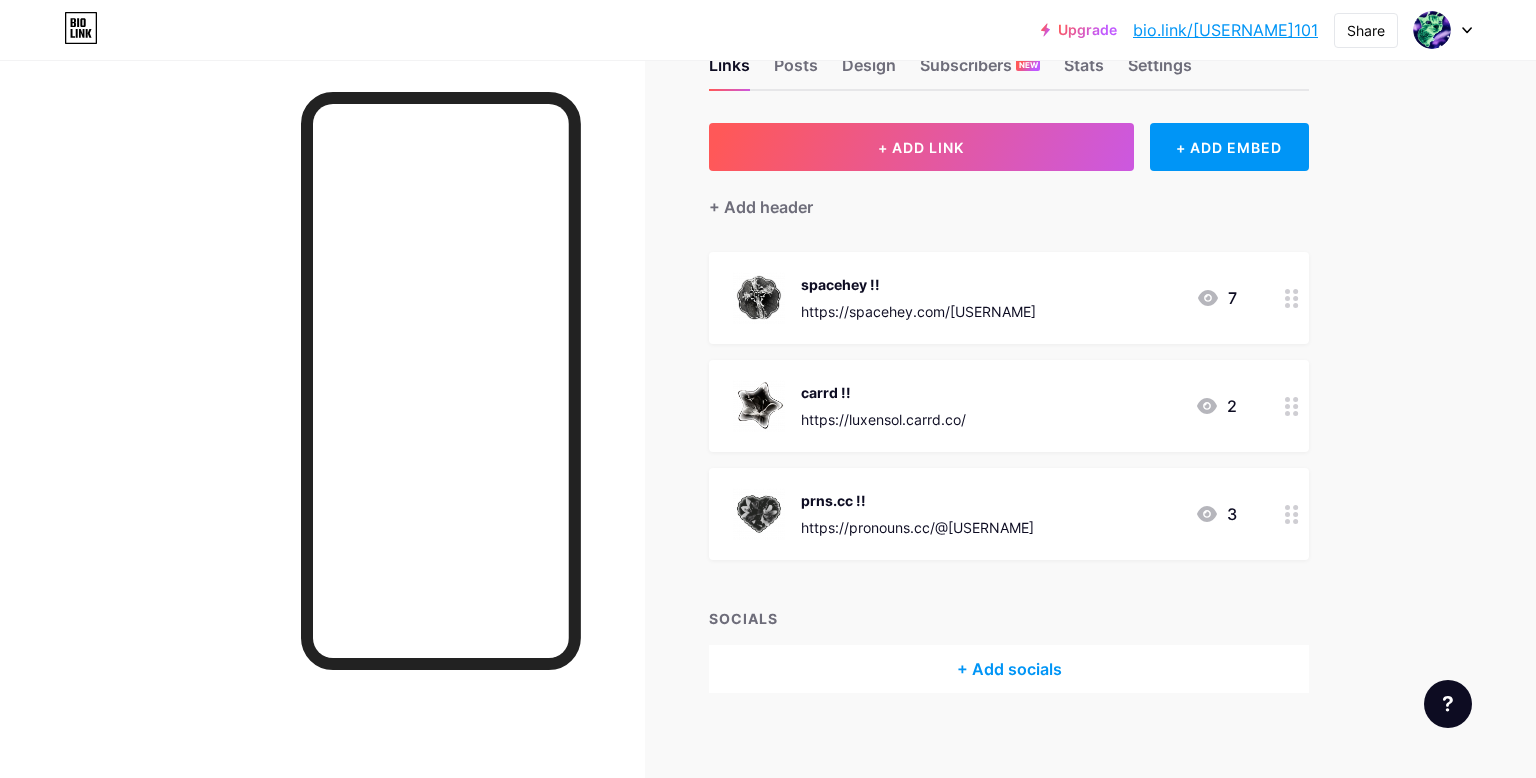 scroll, scrollTop: 76, scrollLeft: 0, axis: vertical 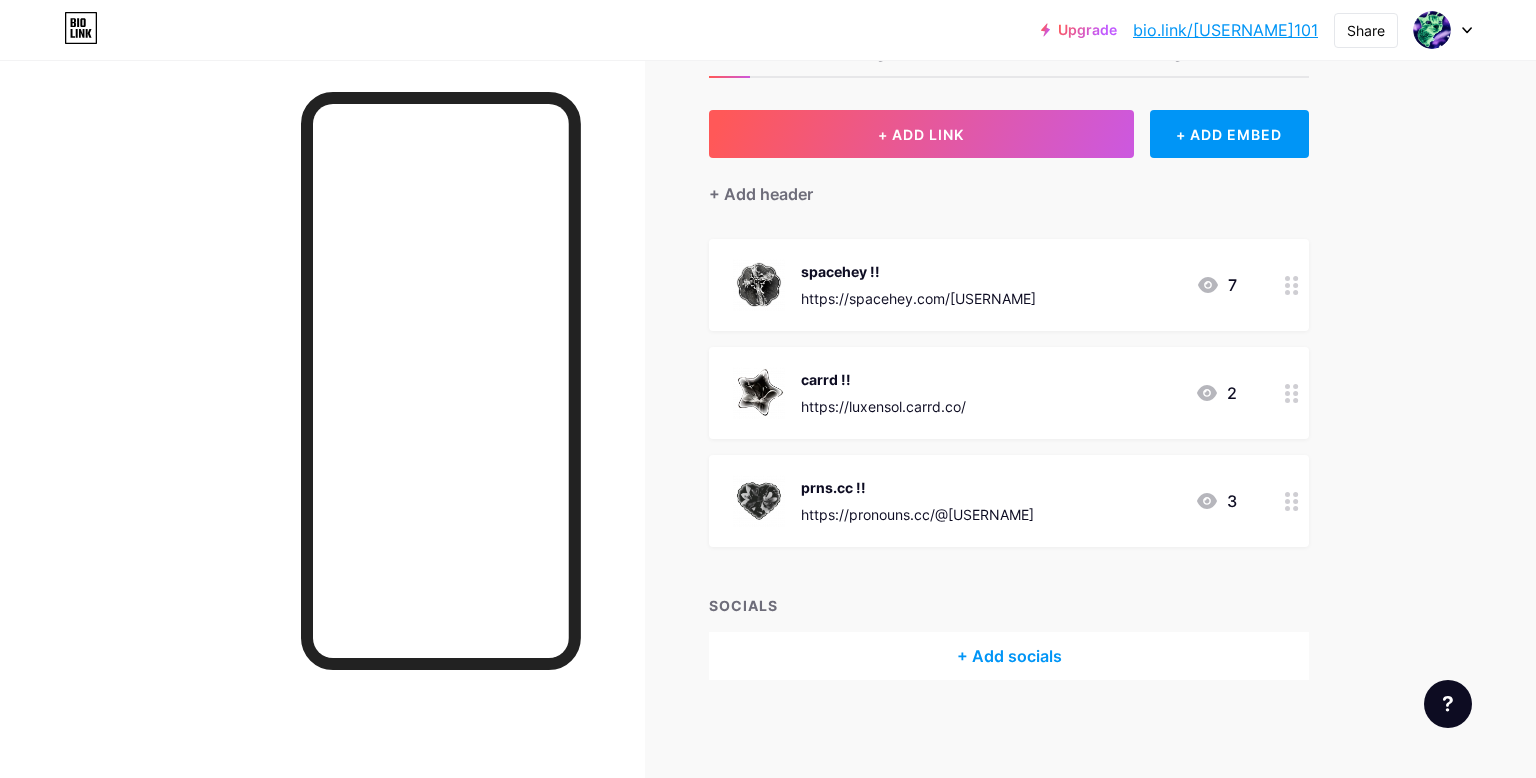 click on "+ Add socials" at bounding box center (1009, 656) 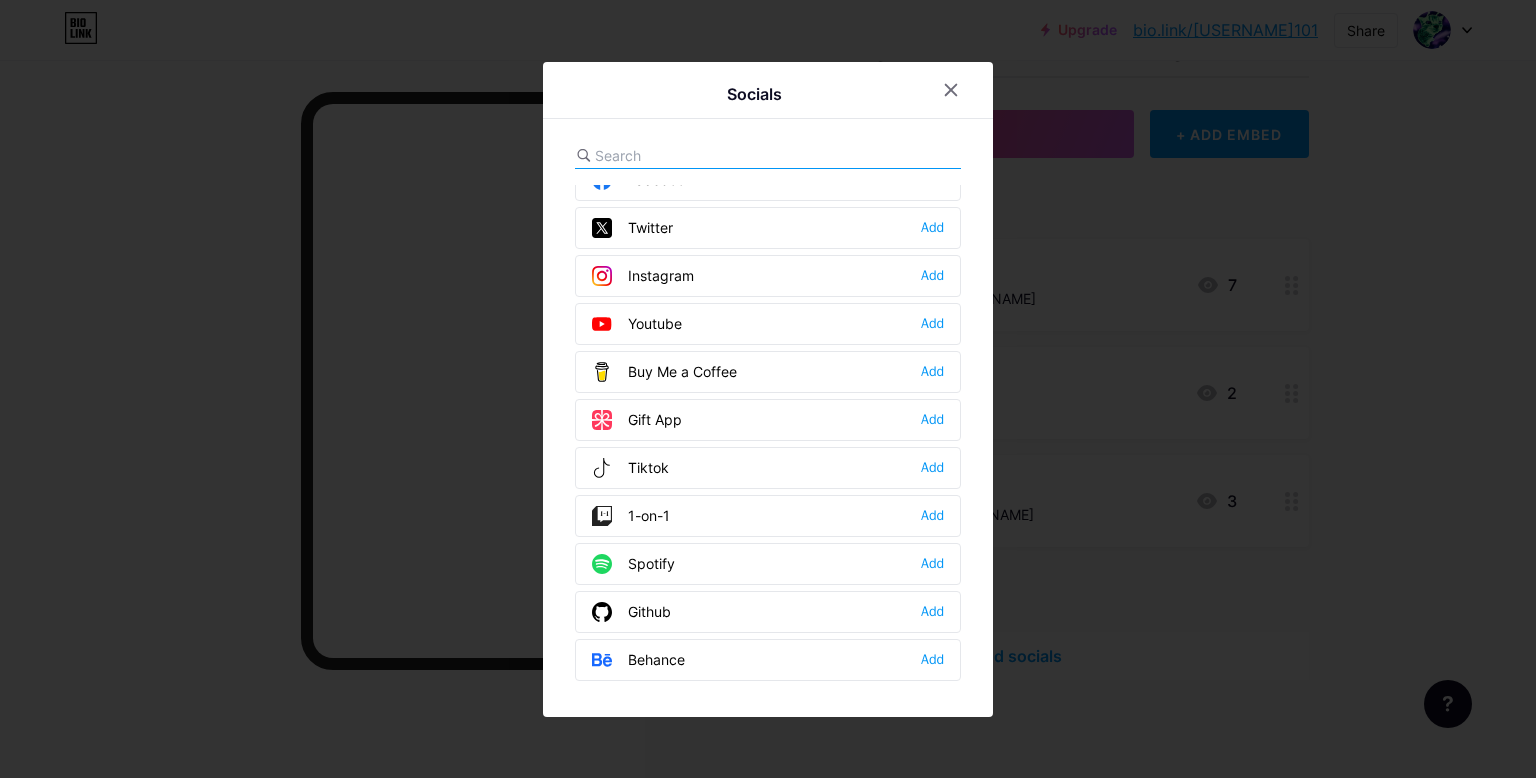scroll, scrollTop: 82, scrollLeft: 0, axis: vertical 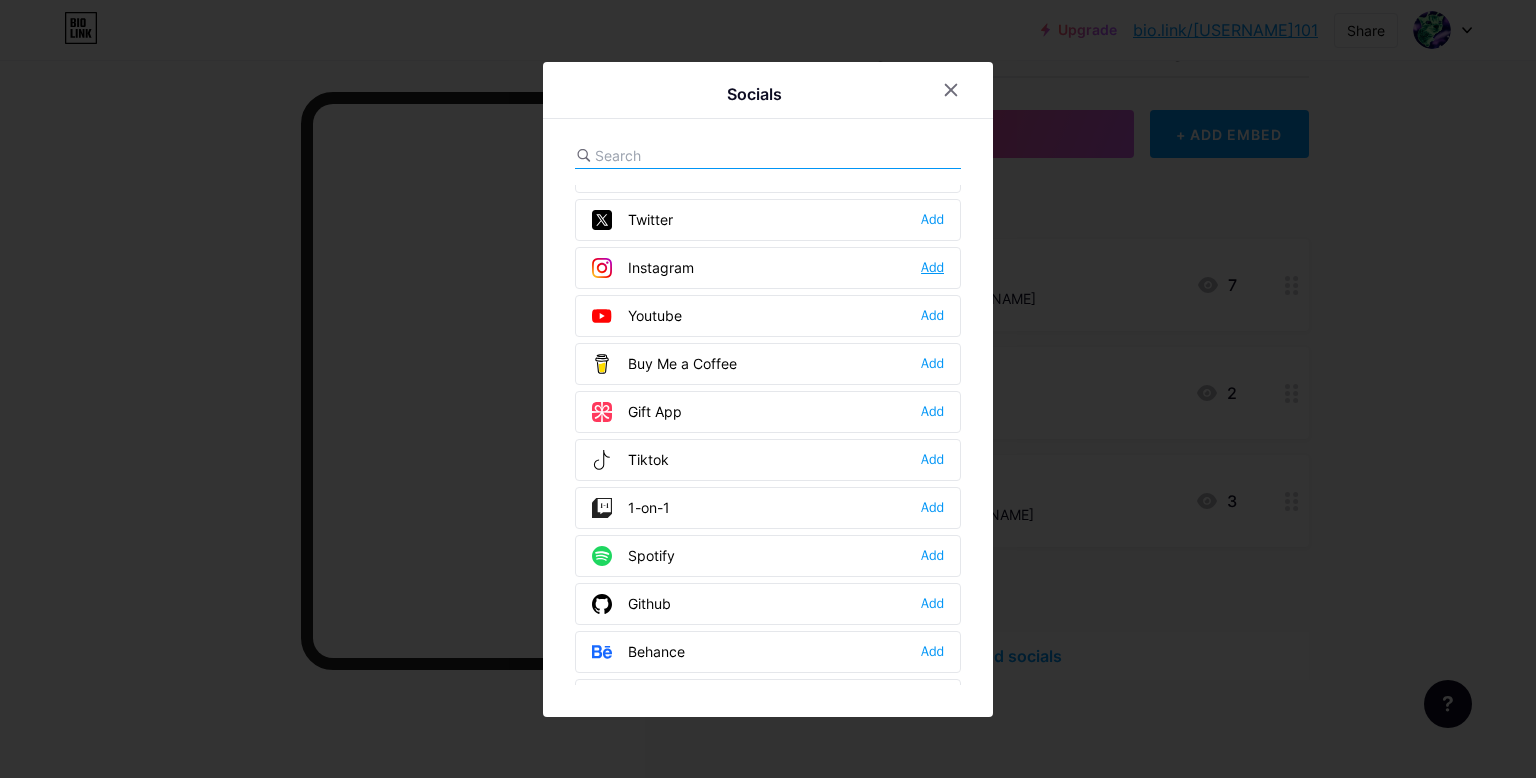 click on "Add" at bounding box center (932, 268) 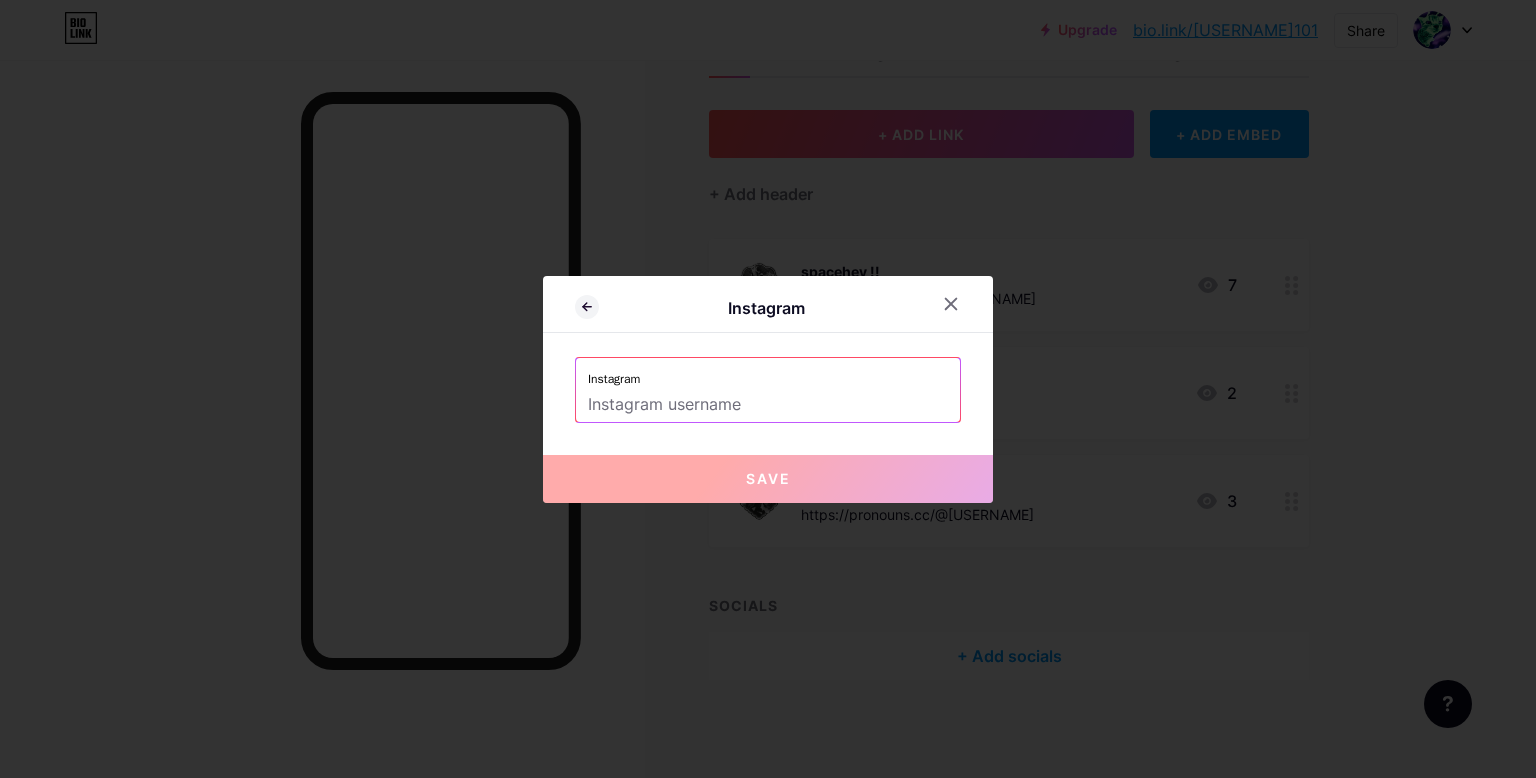 click at bounding box center [768, 405] 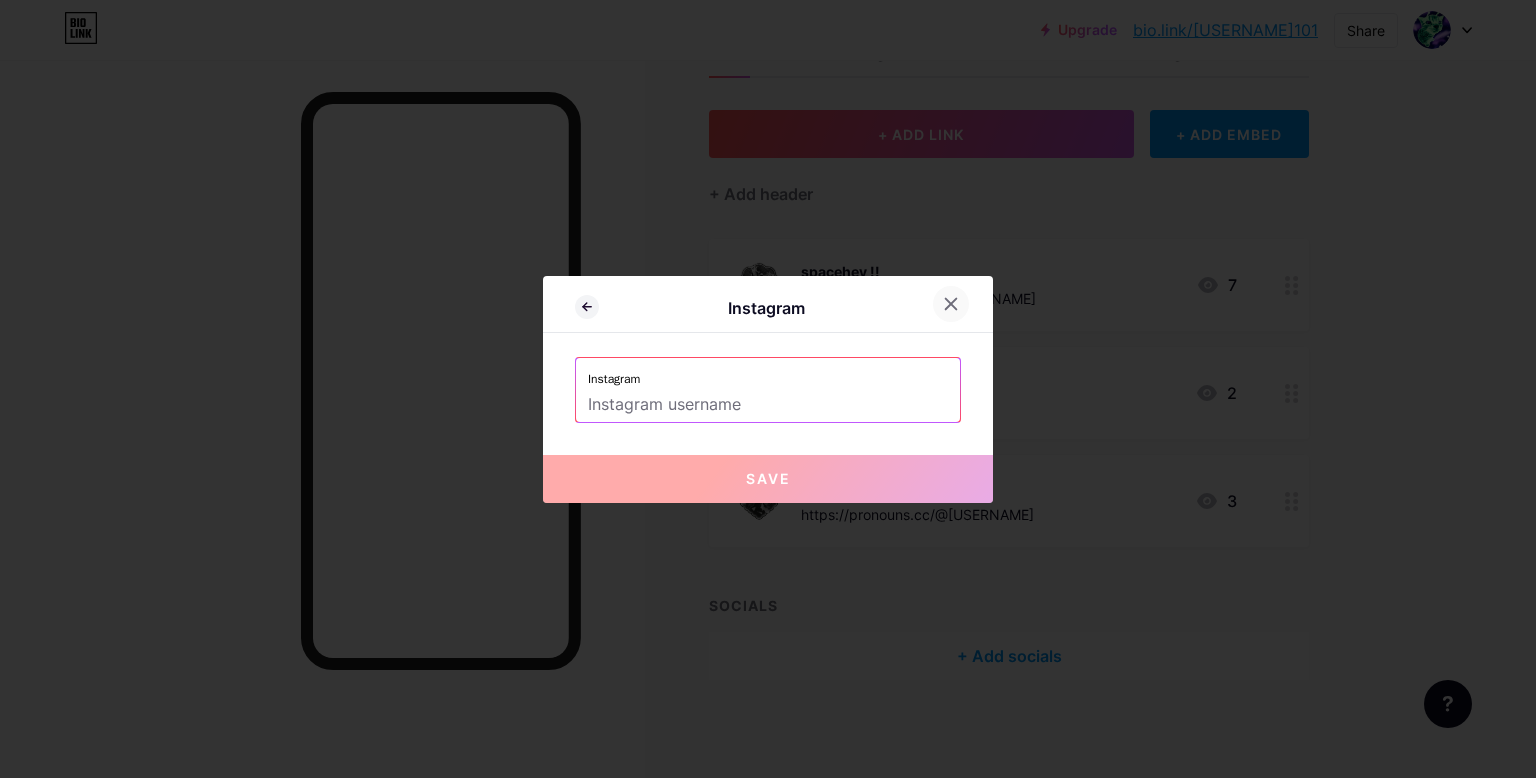 click 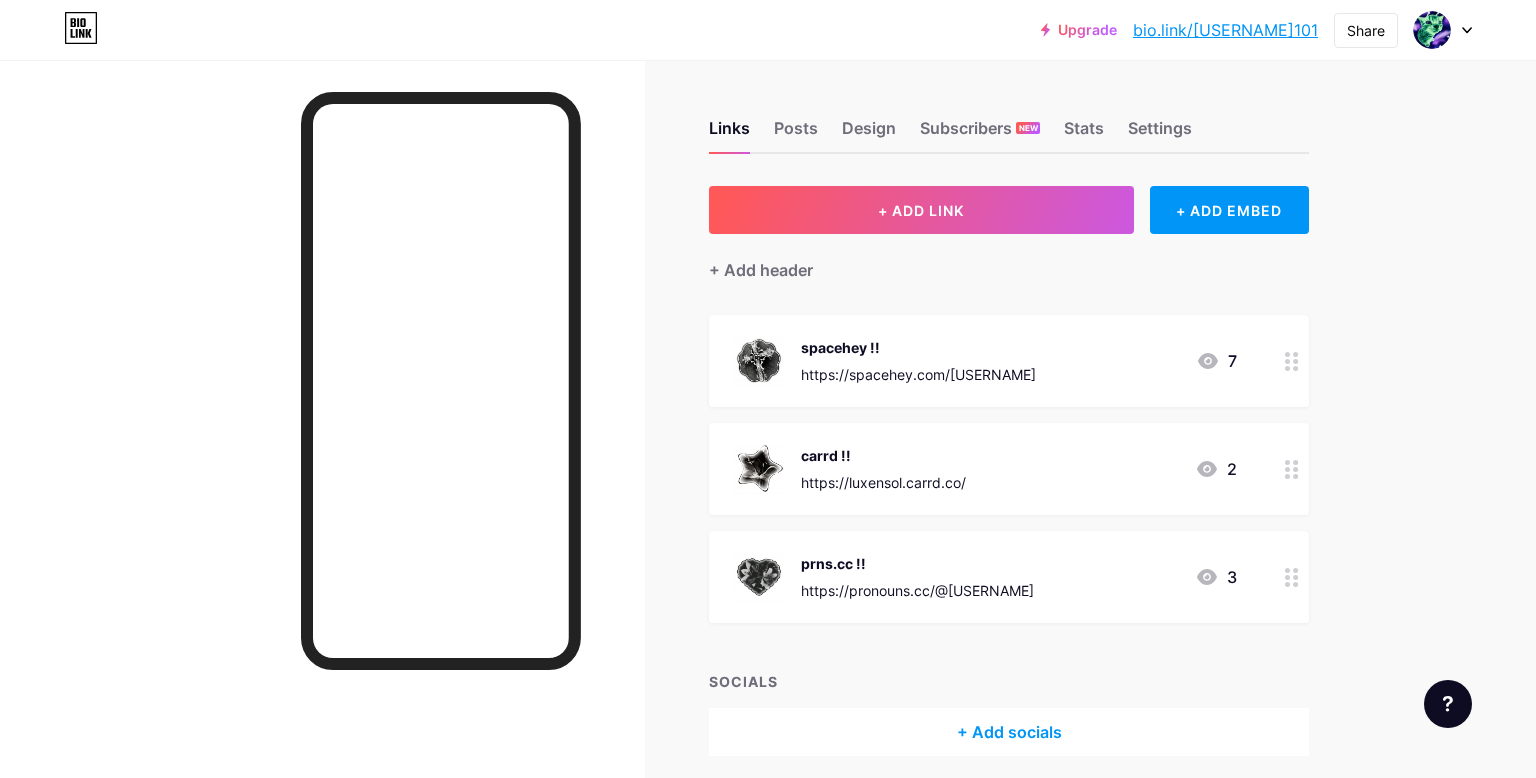 scroll, scrollTop: 4, scrollLeft: 0, axis: vertical 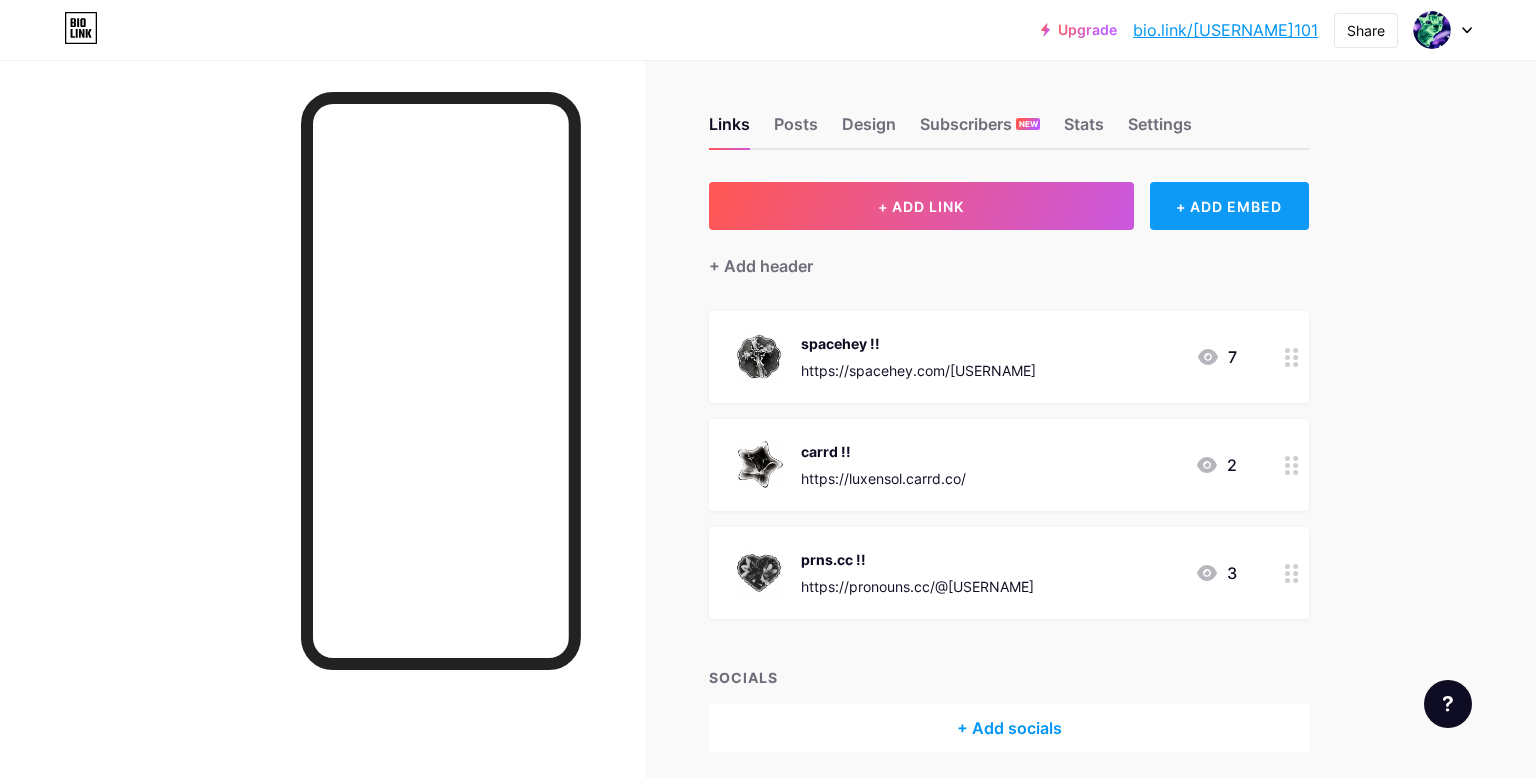 click on "+ ADD EMBED" at bounding box center [1229, 206] 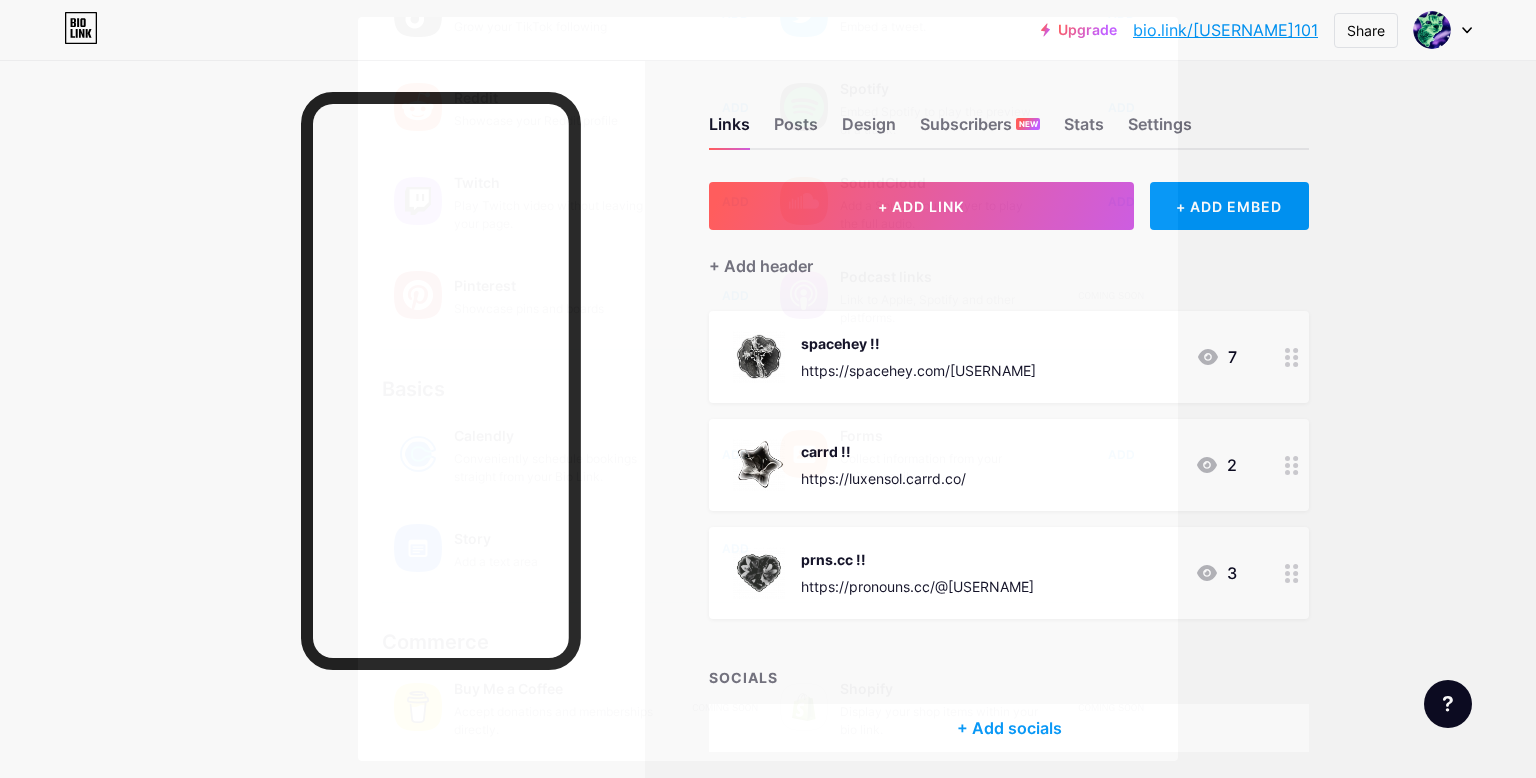 scroll, scrollTop: 0, scrollLeft: 0, axis: both 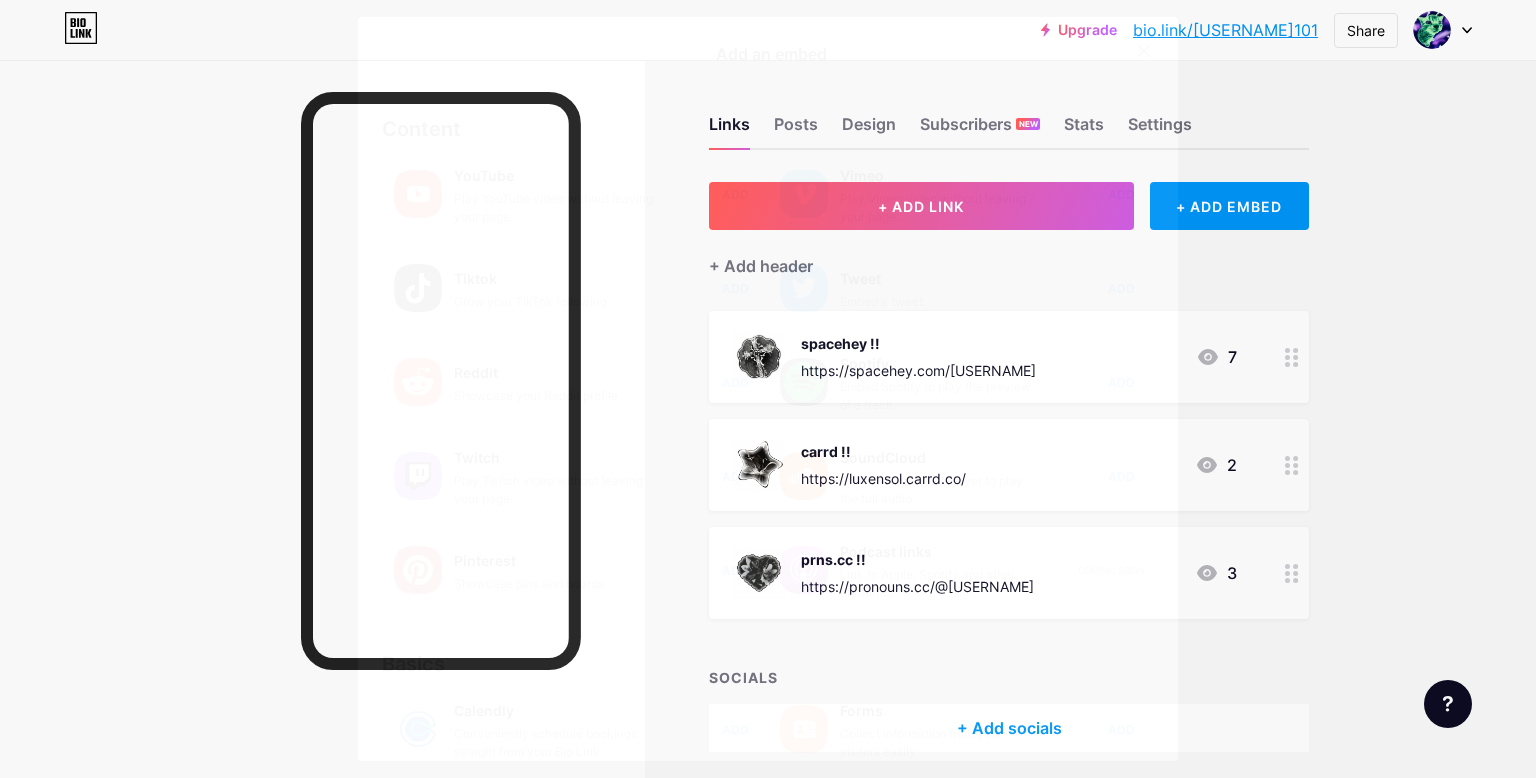 click 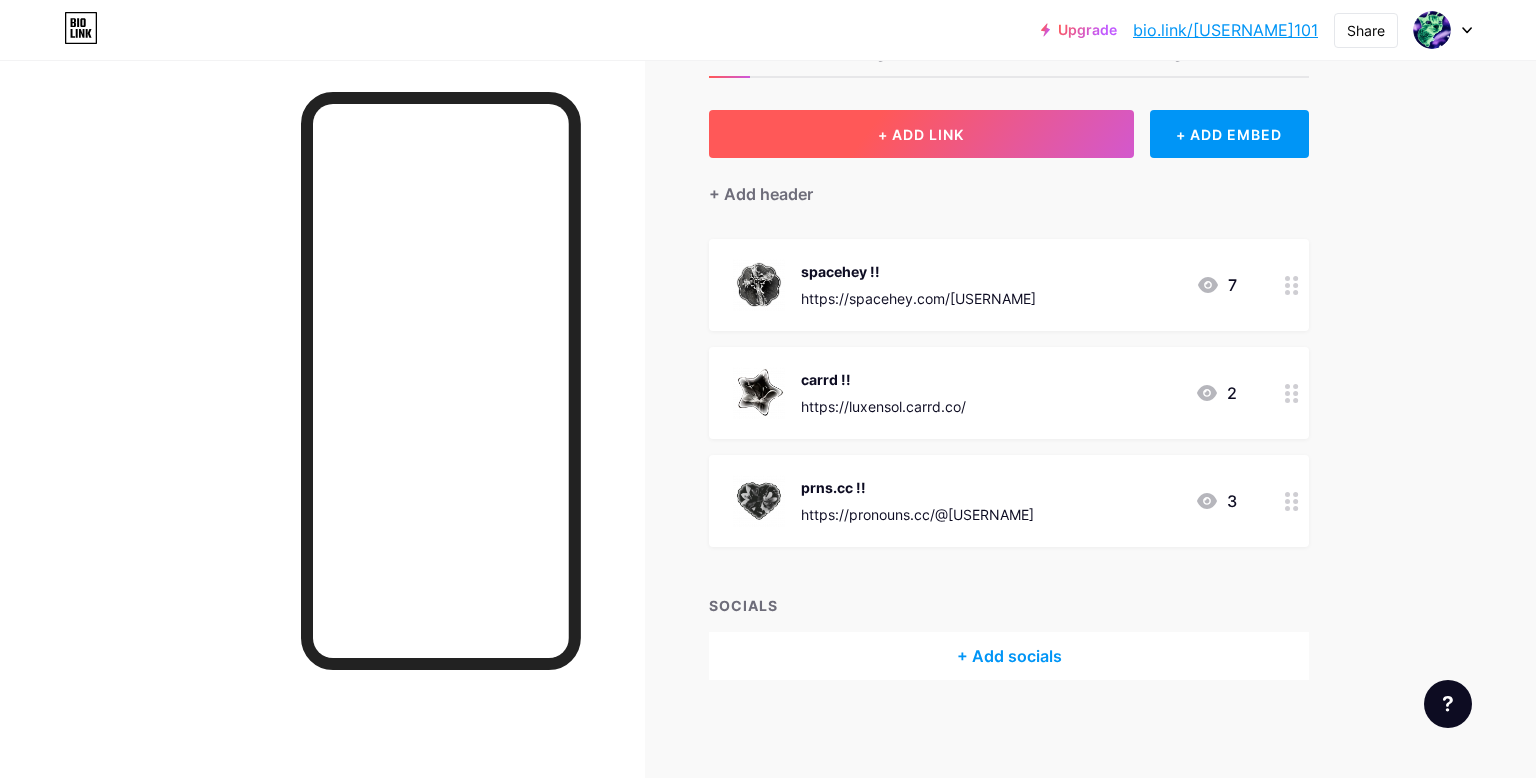 scroll, scrollTop: 69, scrollLeft: 0, axis: vertical 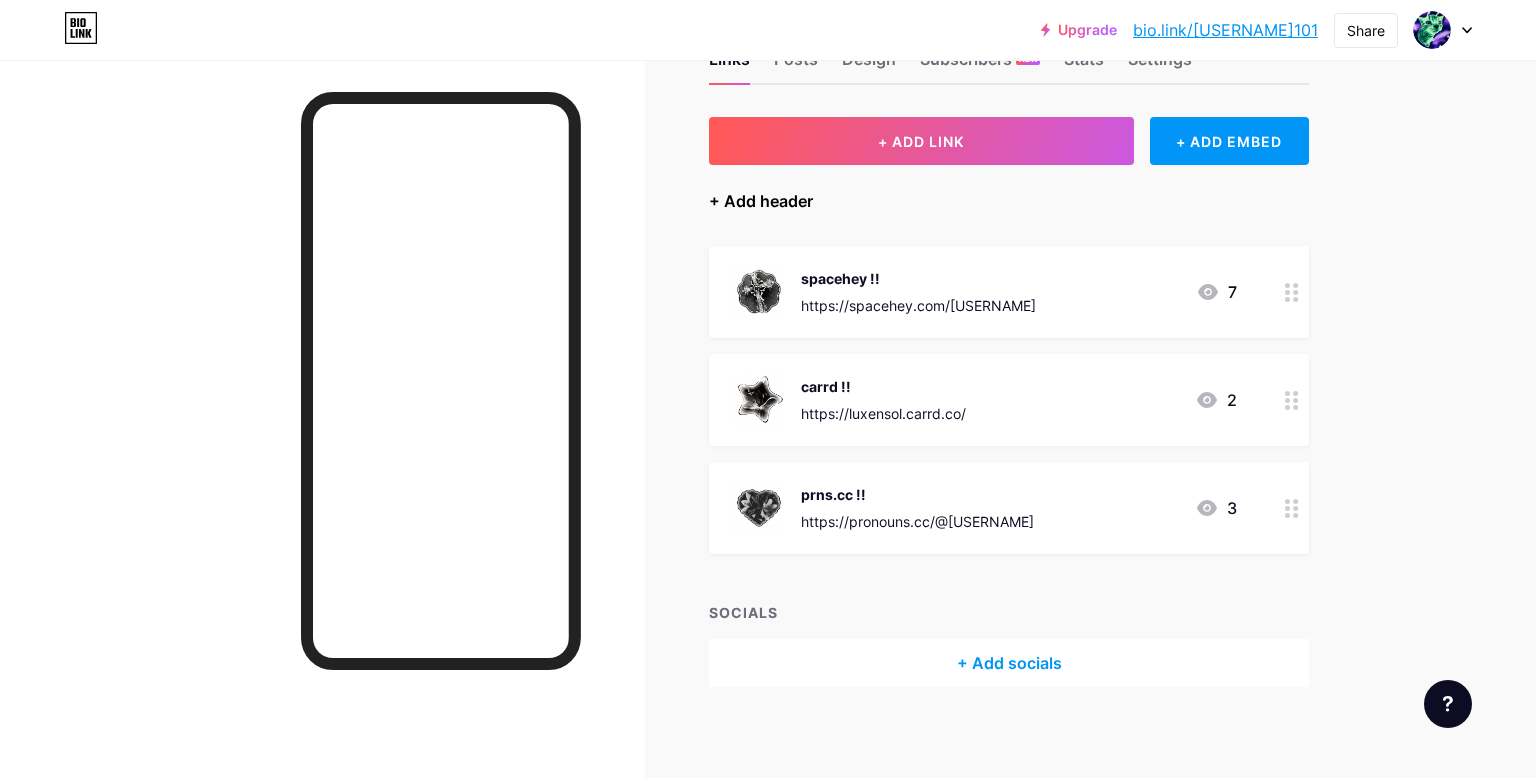 click on "+ Add header" at bounding box center (761, 201) 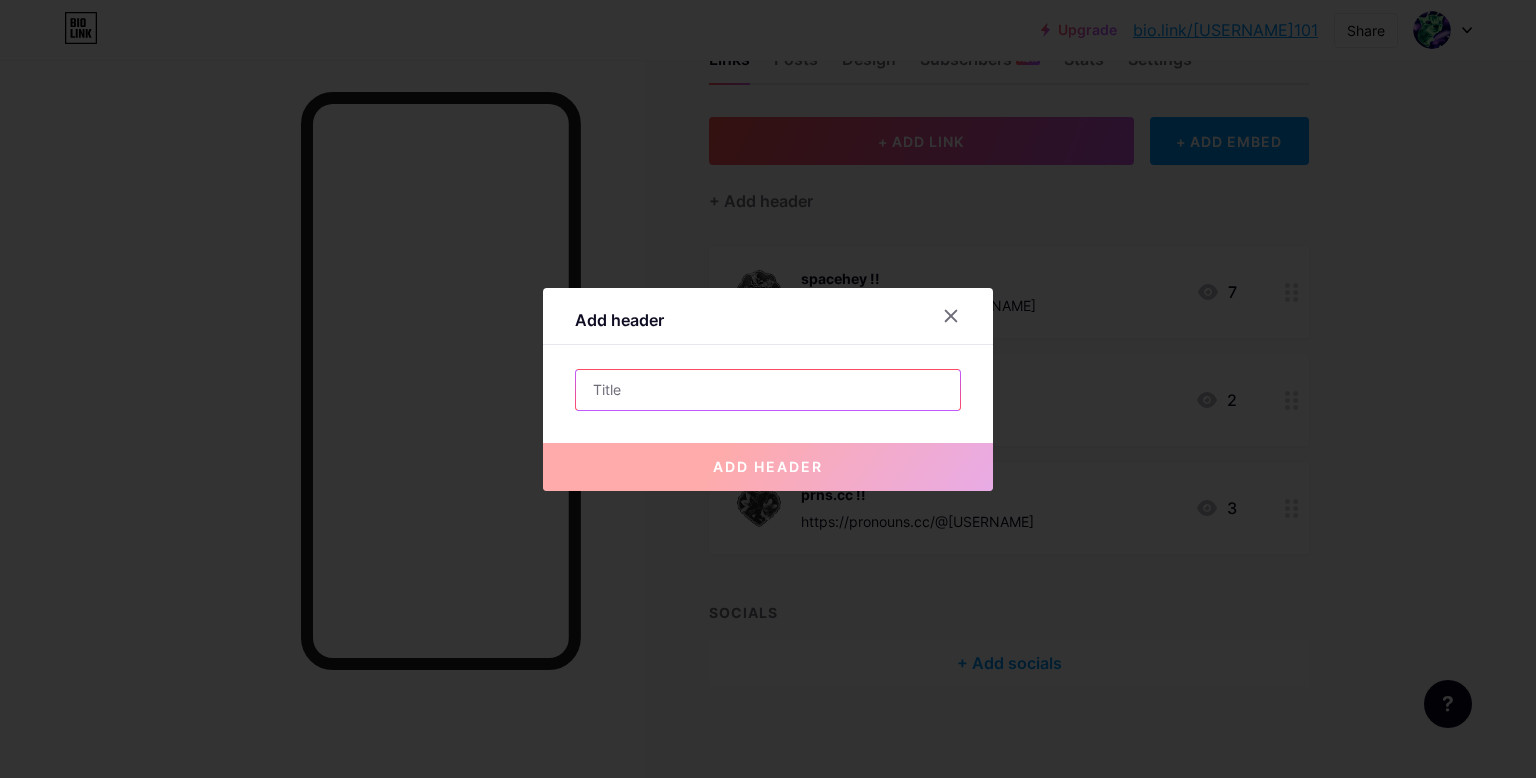 click at bounding box center (768, 390) 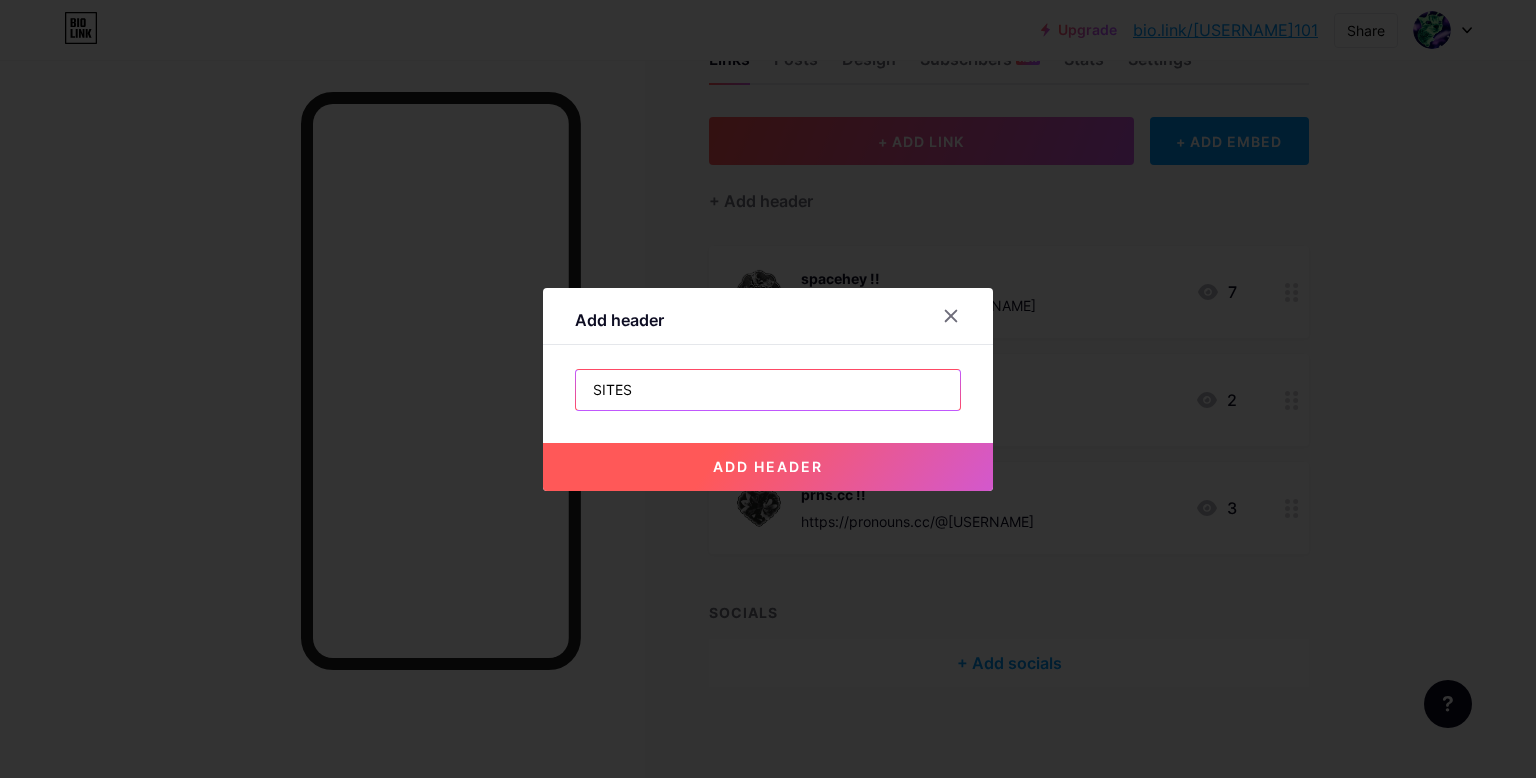 type on "SITES" 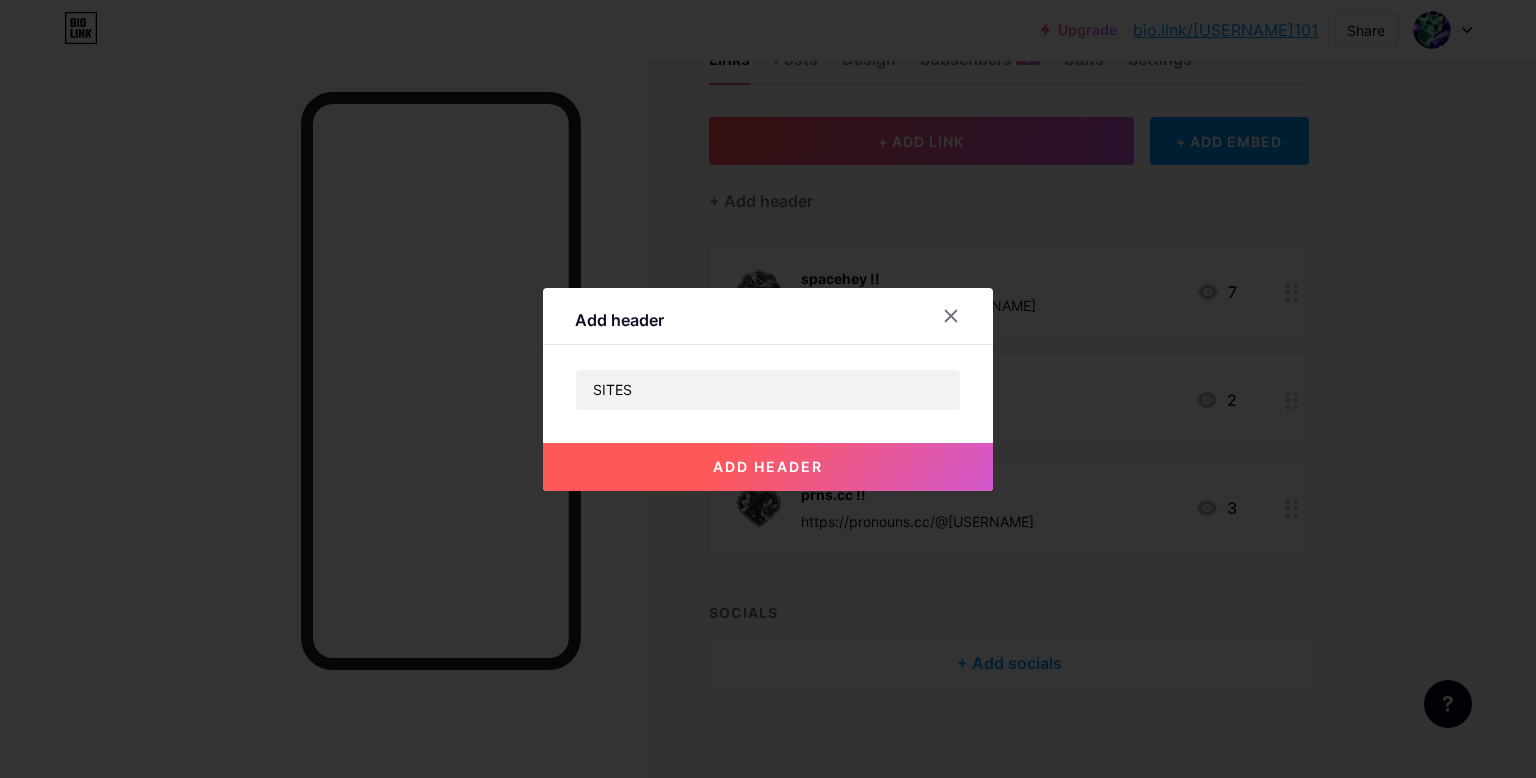 click on "add header" at bounding box center (768, 466) 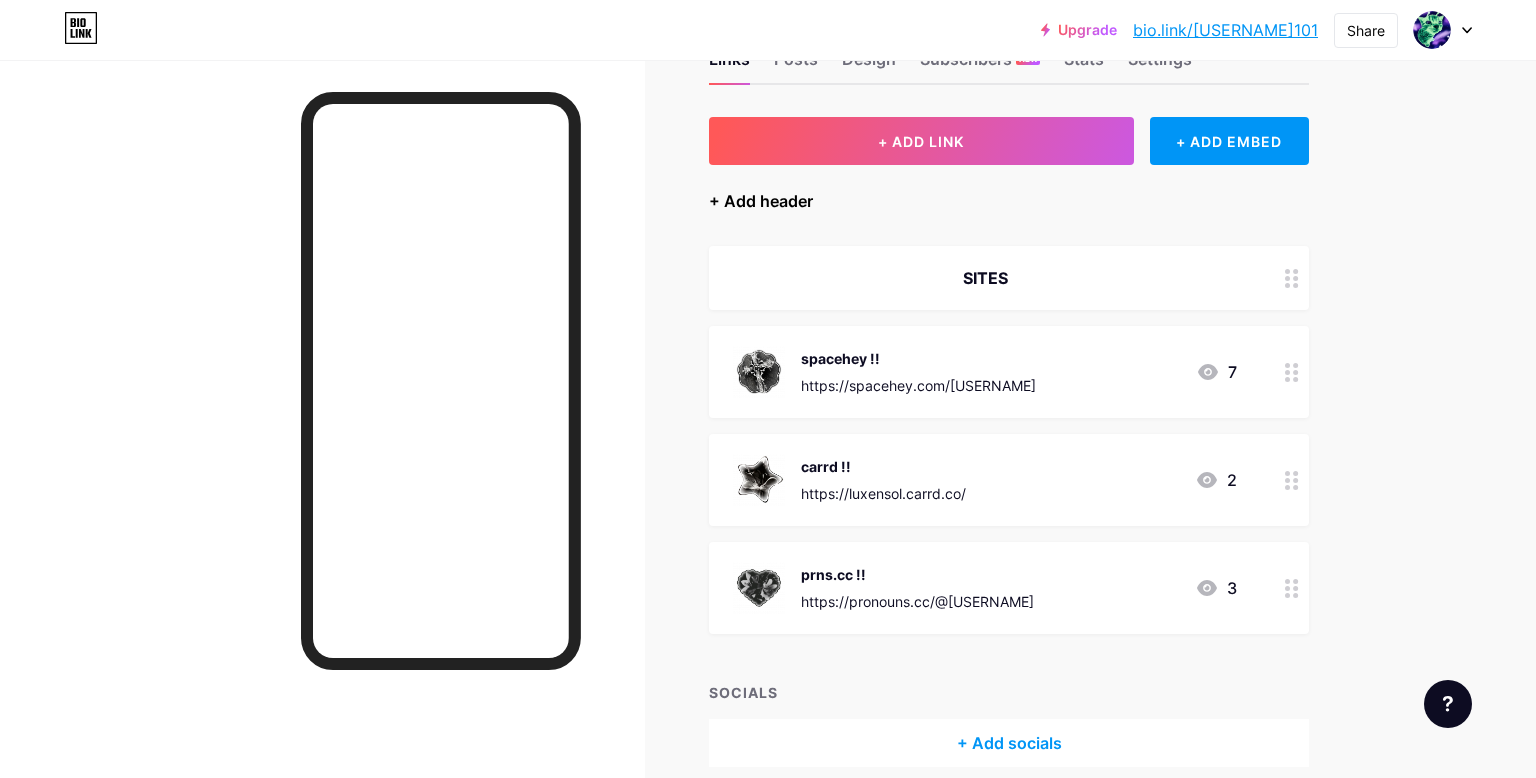 click on "+ Add header" at bounding box center [761, 201] 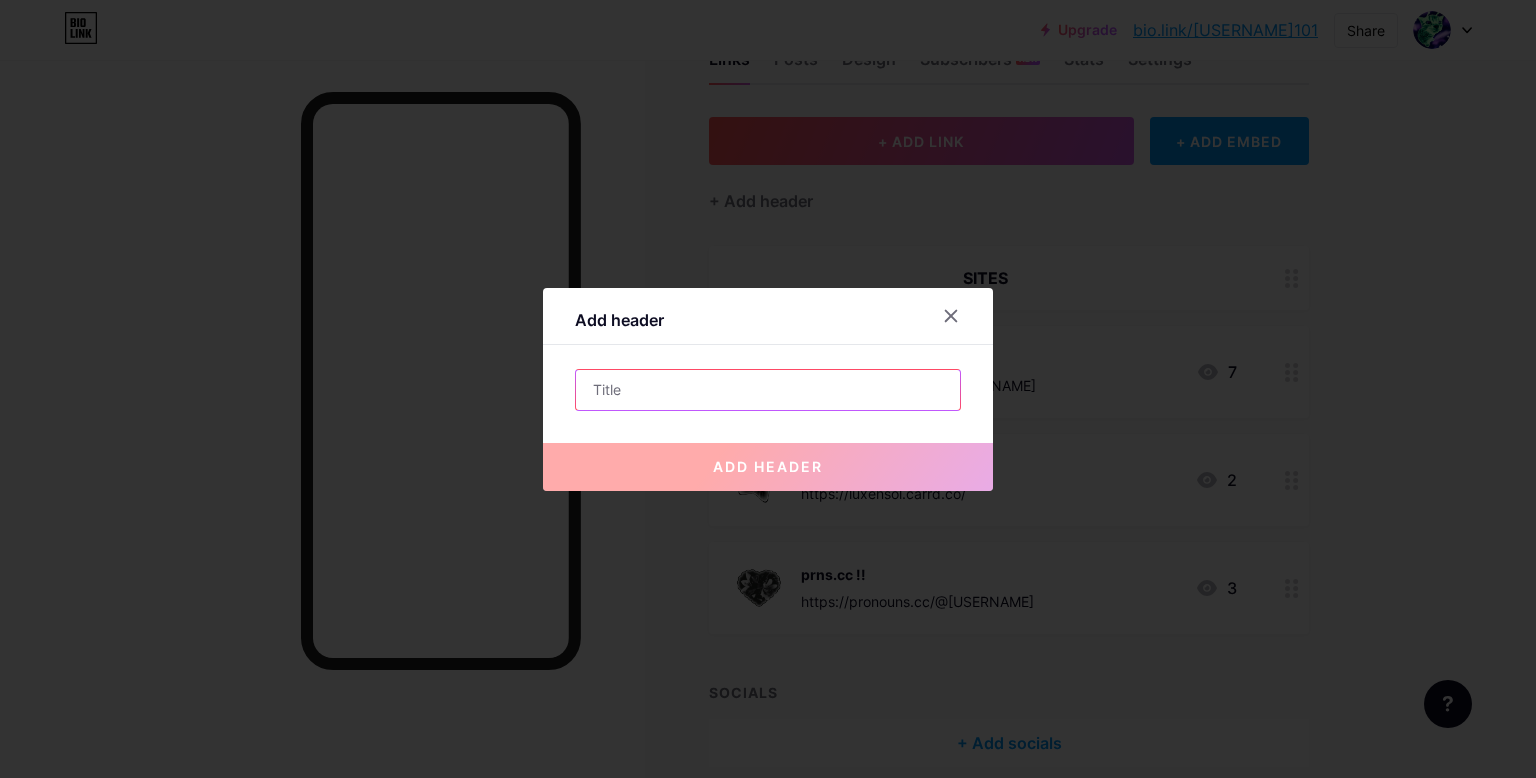 click at bounding box center [768, 390] 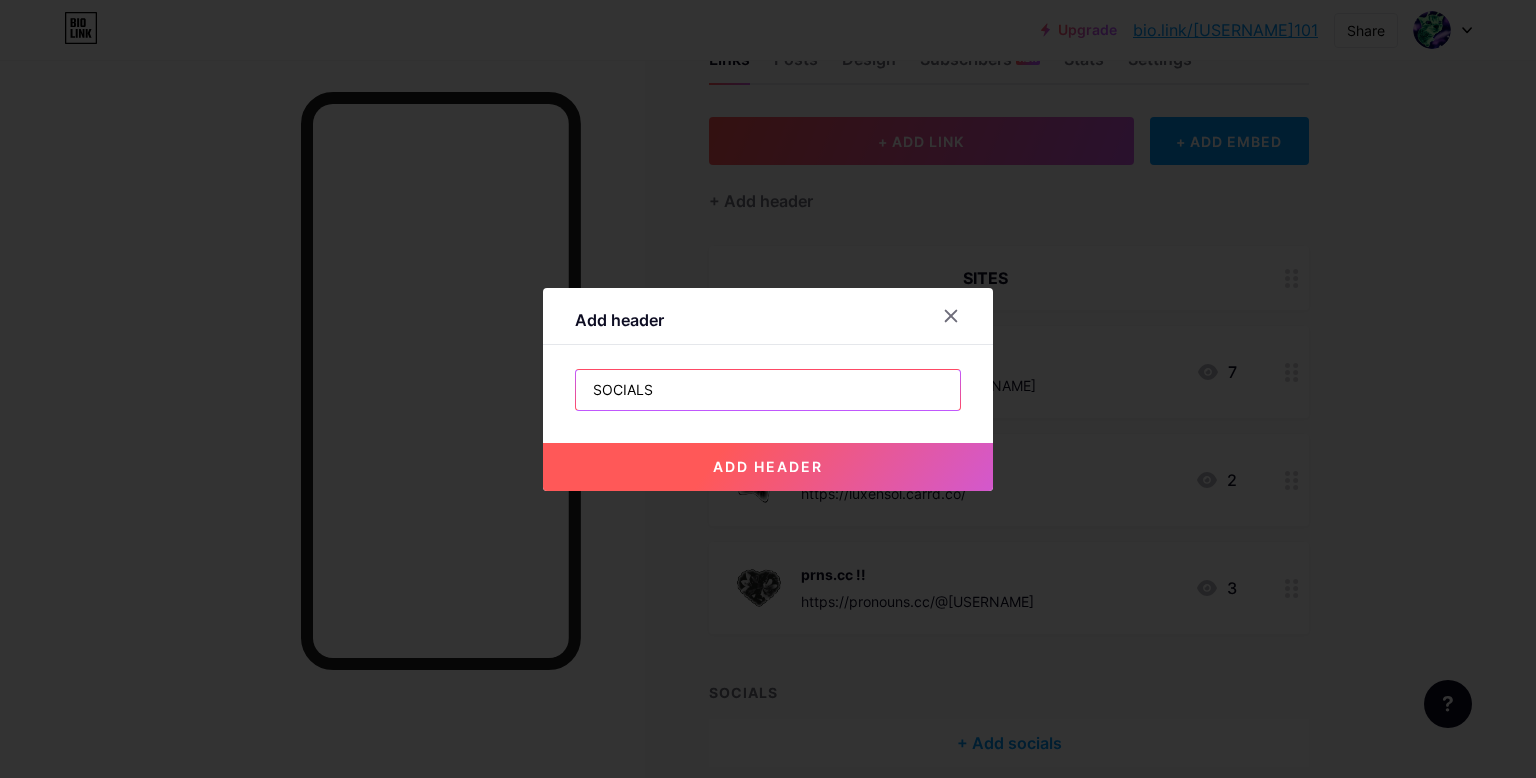 type on "SOCIALS" 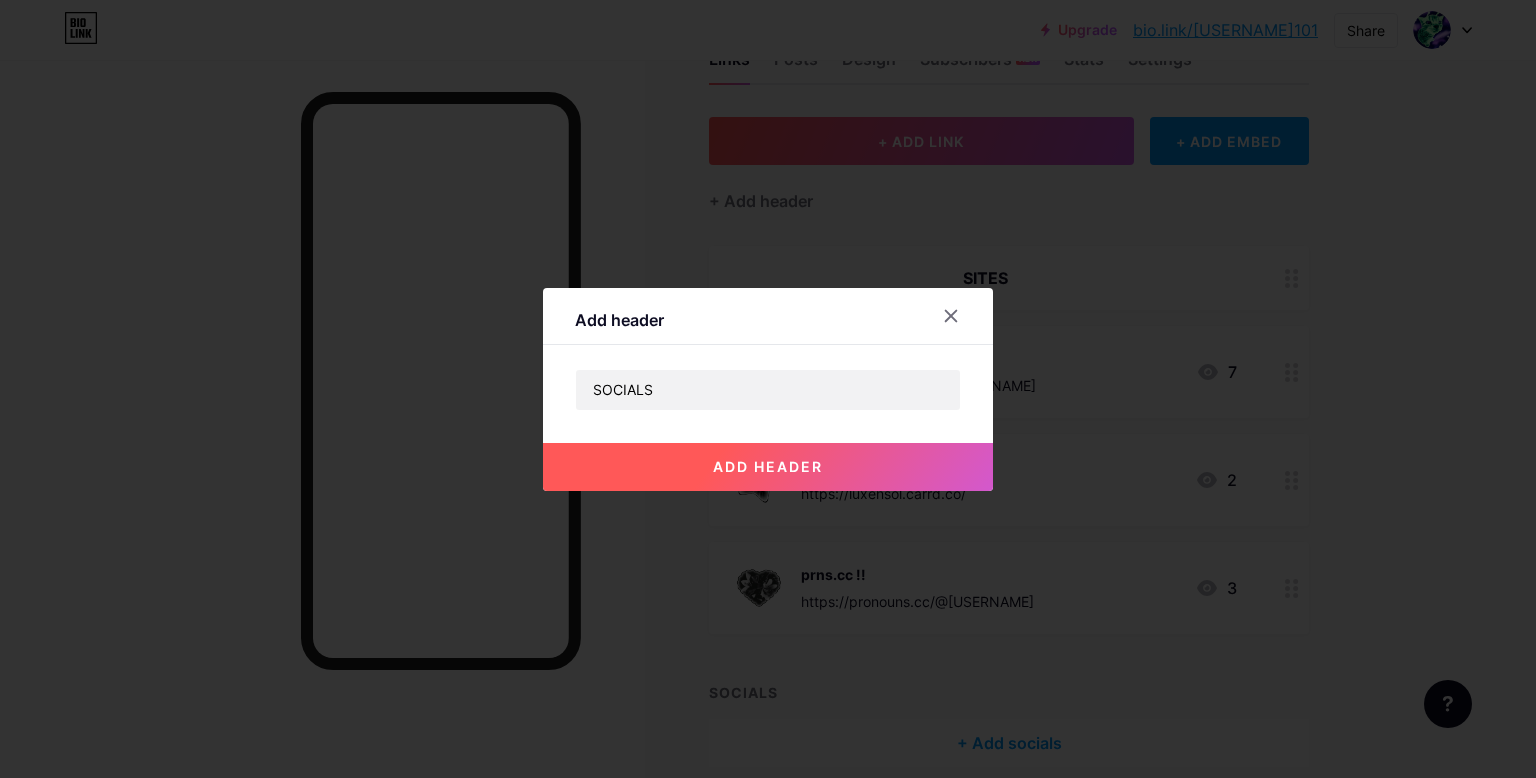click on "add header" at bounding box center (768, 467) 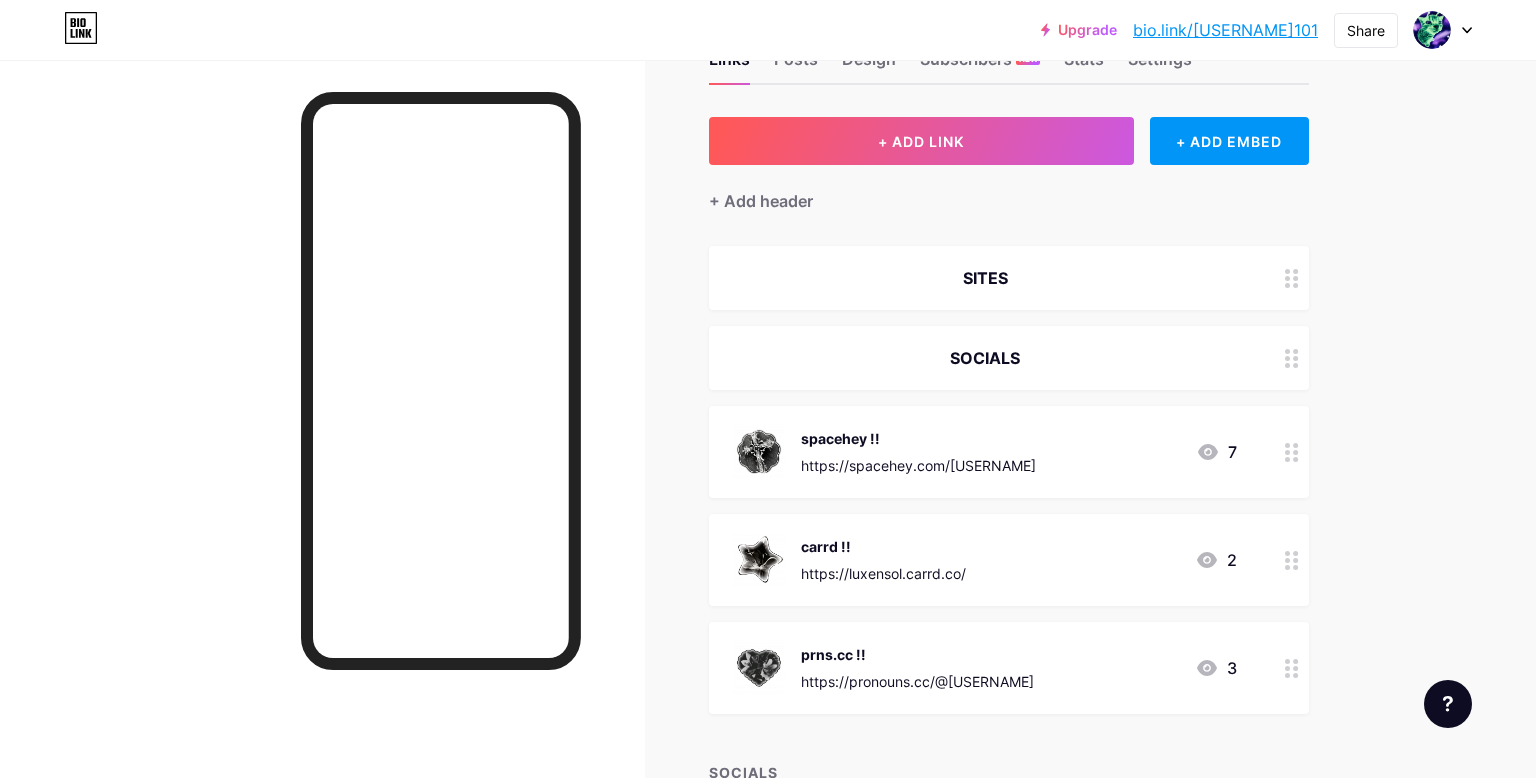 drag, startPoint x: 930, startPoint y: 374, endPoint x: 949, endPoint y: 430, distance: 59.135437 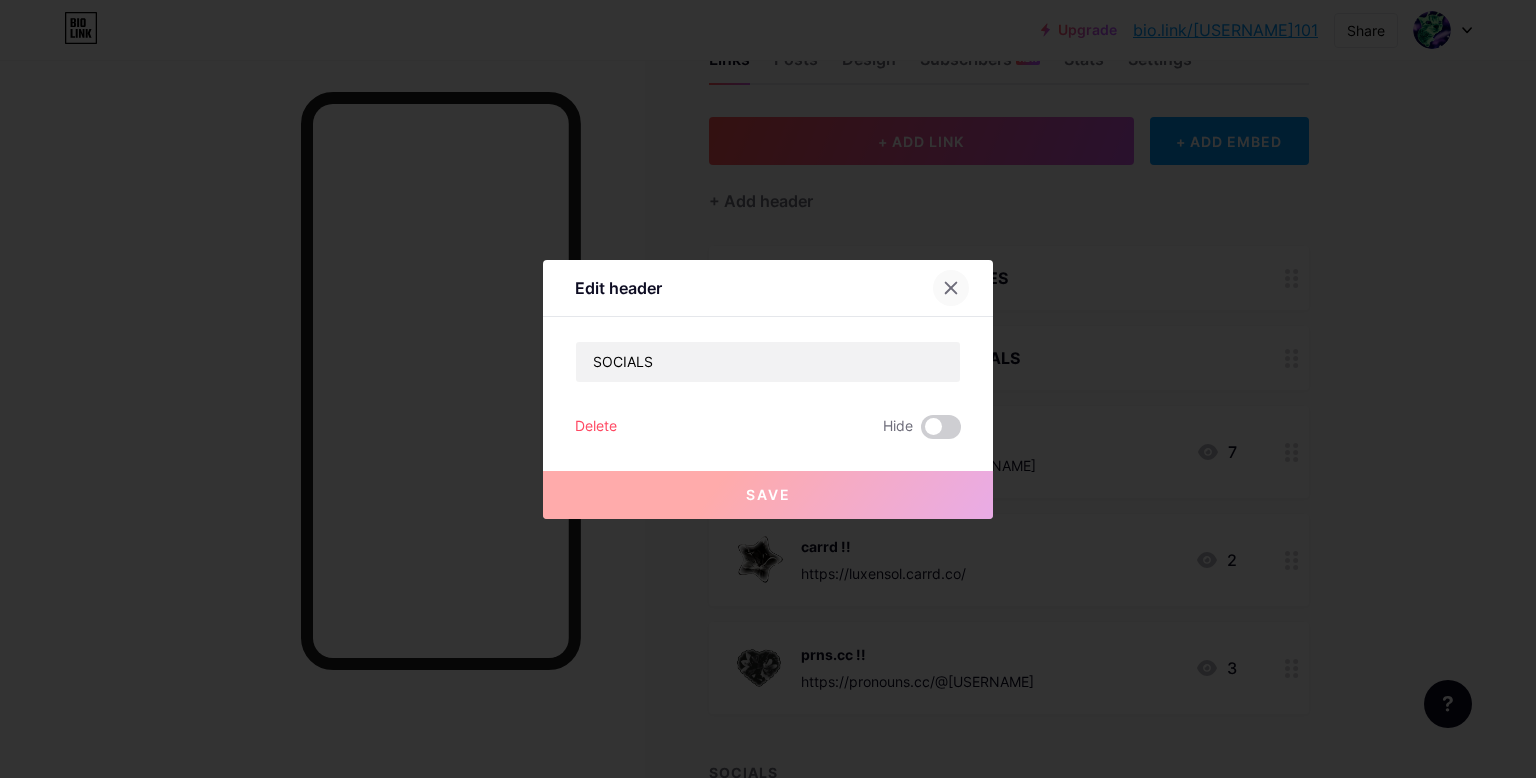 click 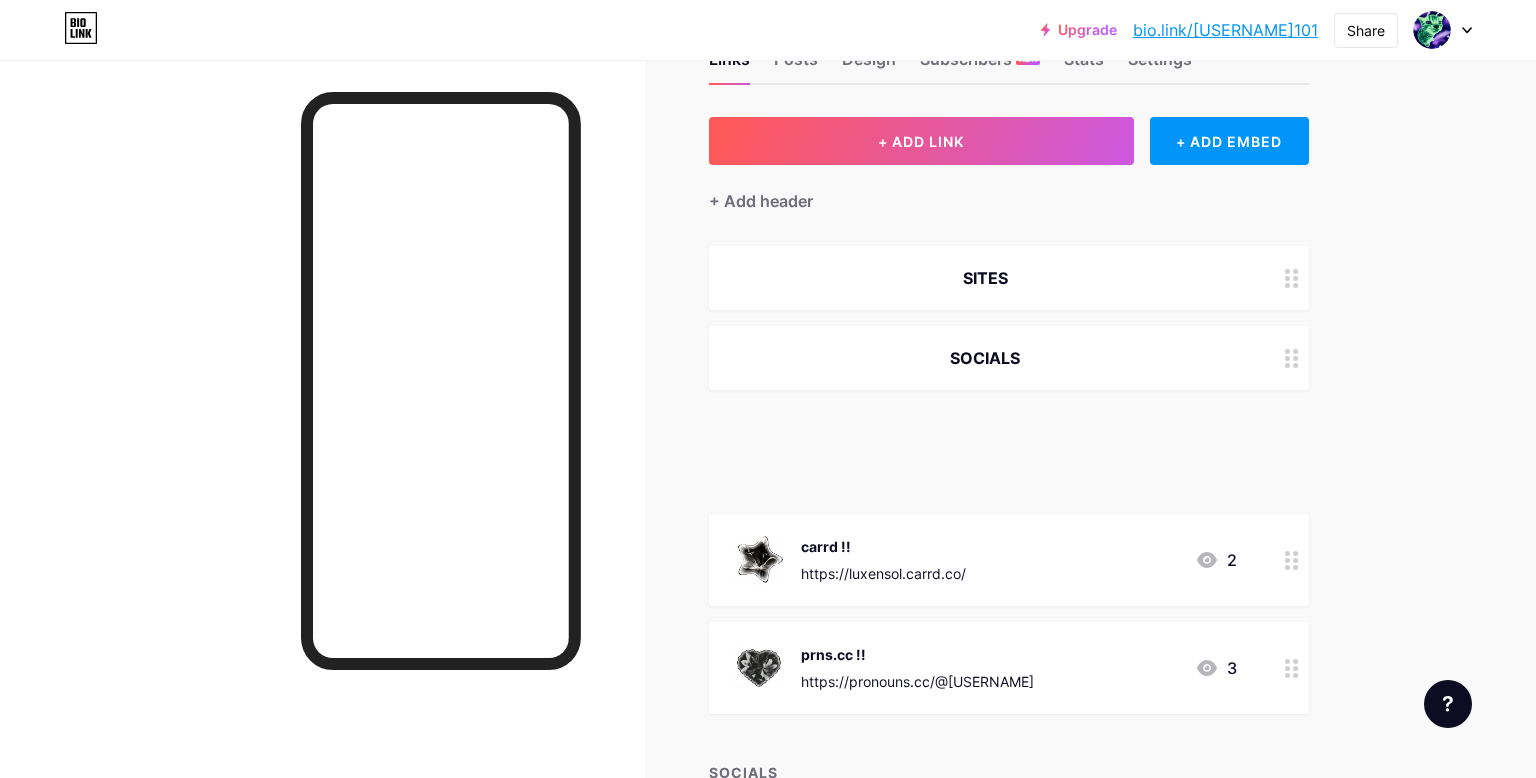 type 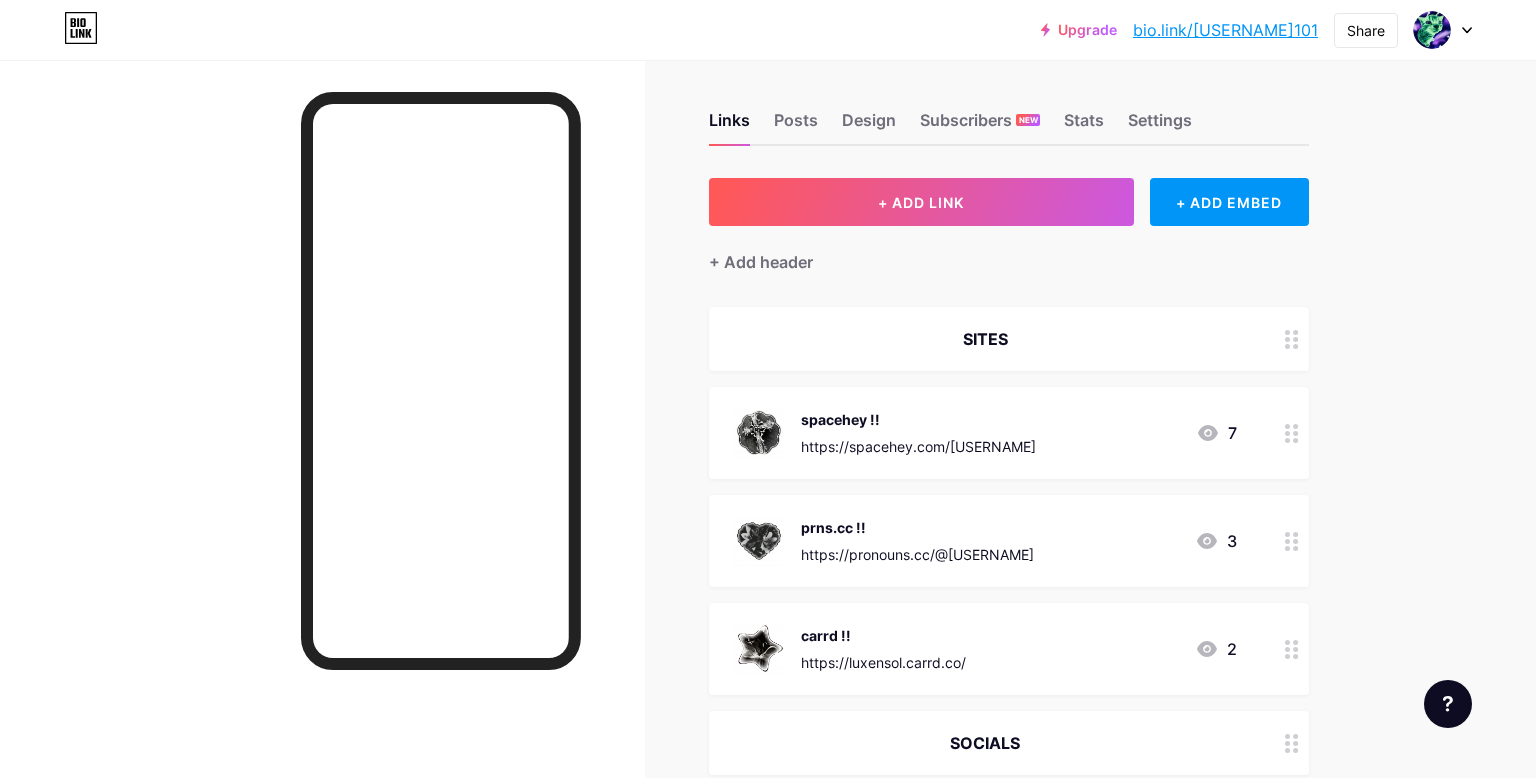 scroll, scrollTop: 8, scrollLeft: 0, axis: vertical 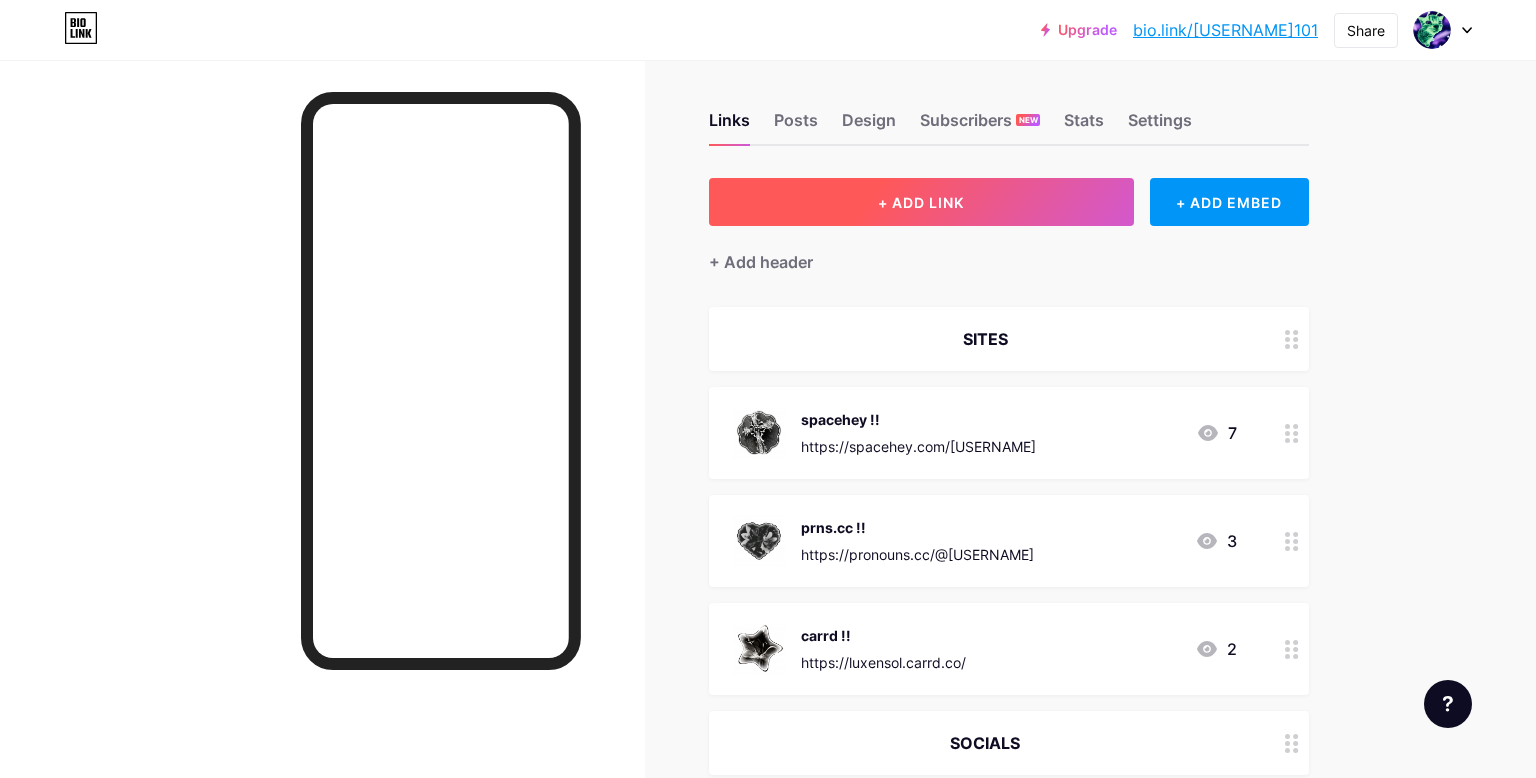 click on "+ ADD LINK" at bounding box center [921, 202] 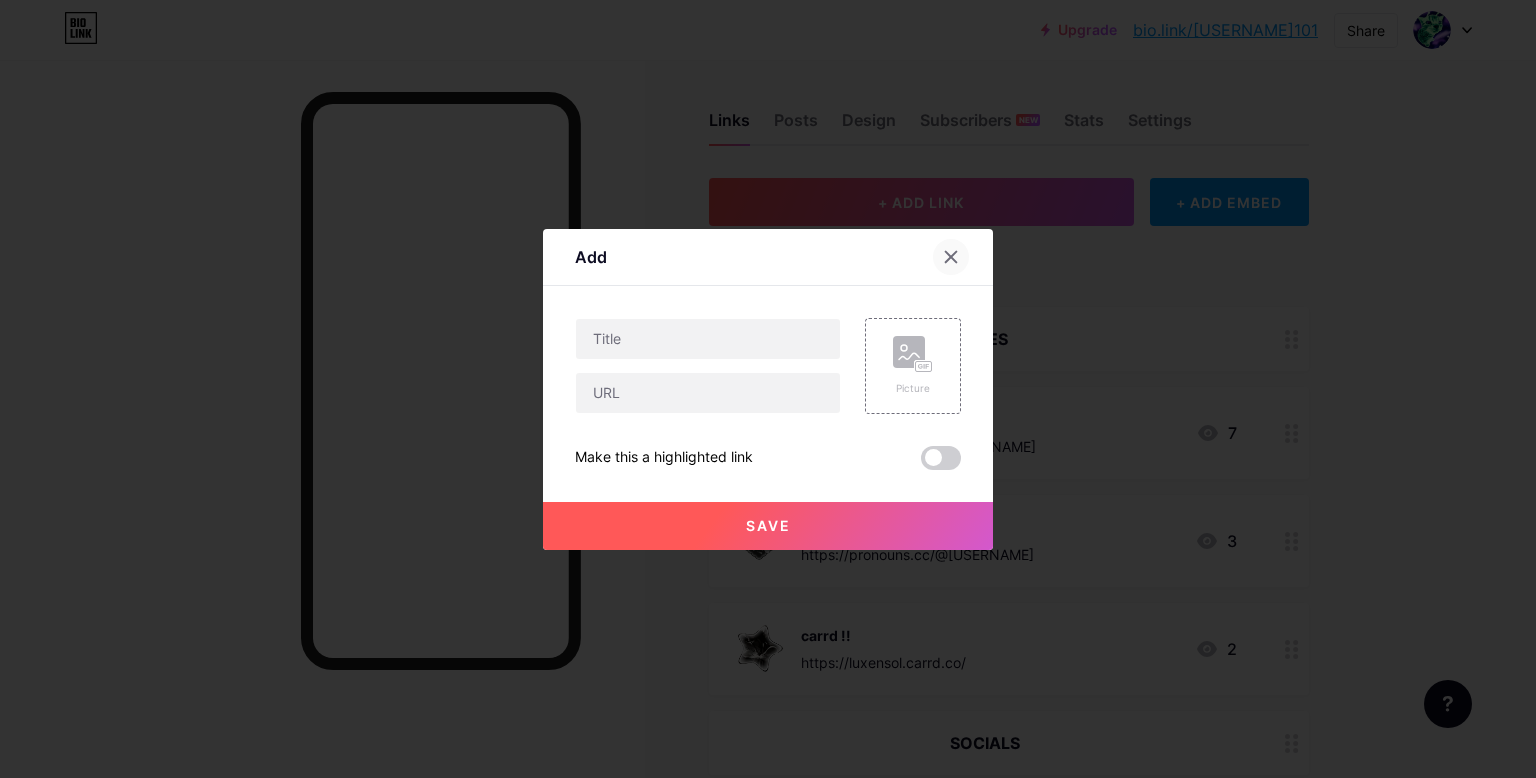 click 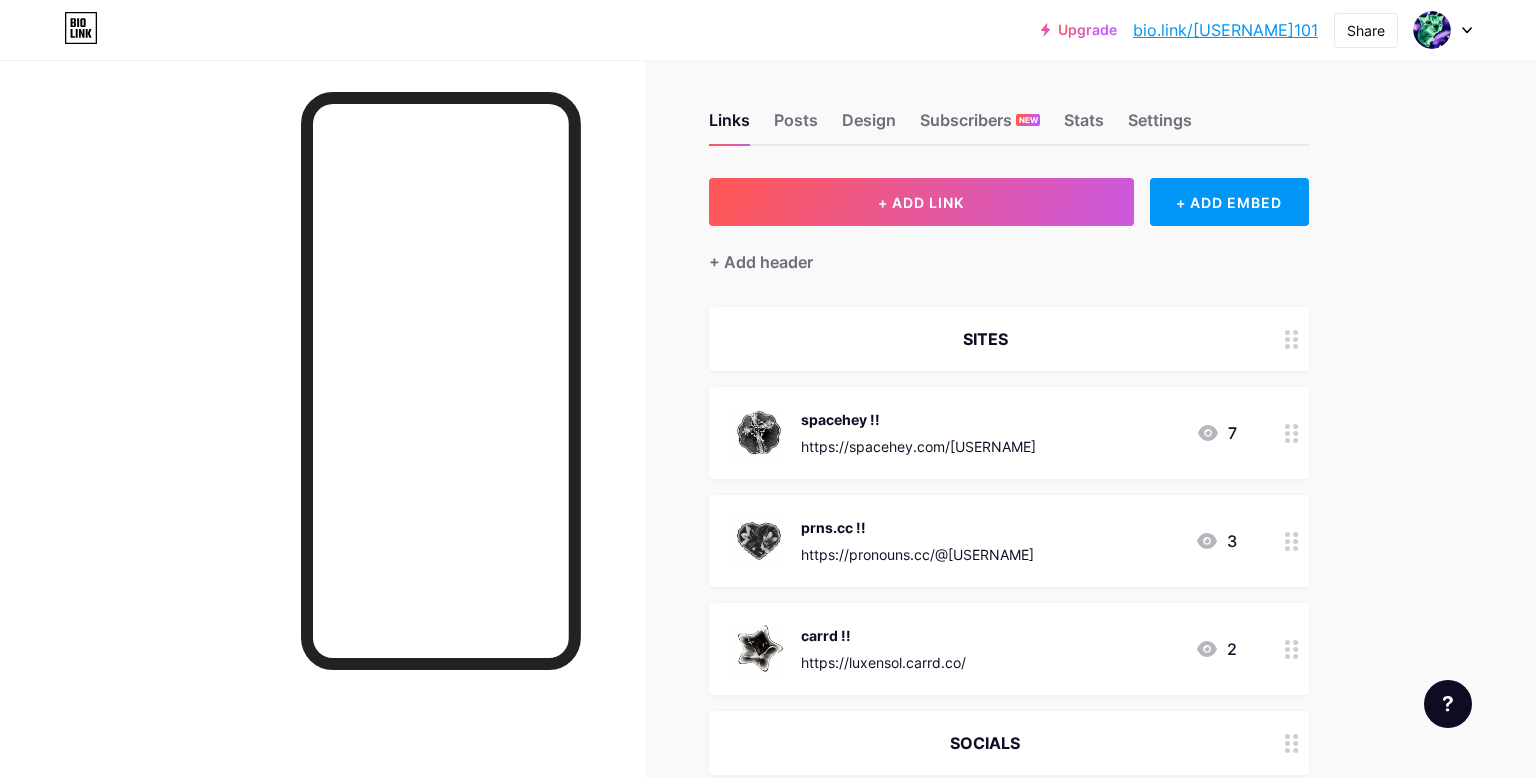 click at bounding box center (759, 433) 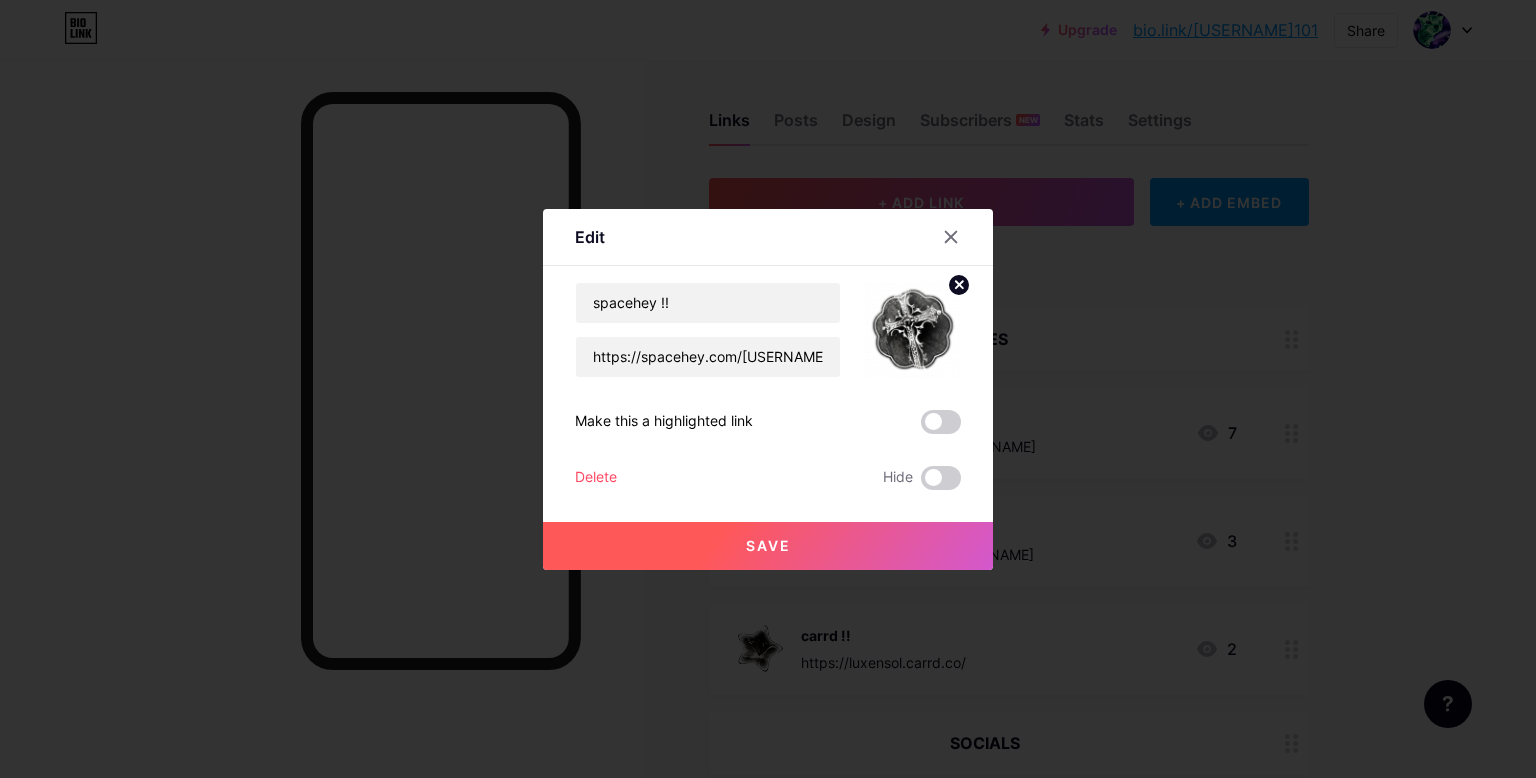 click 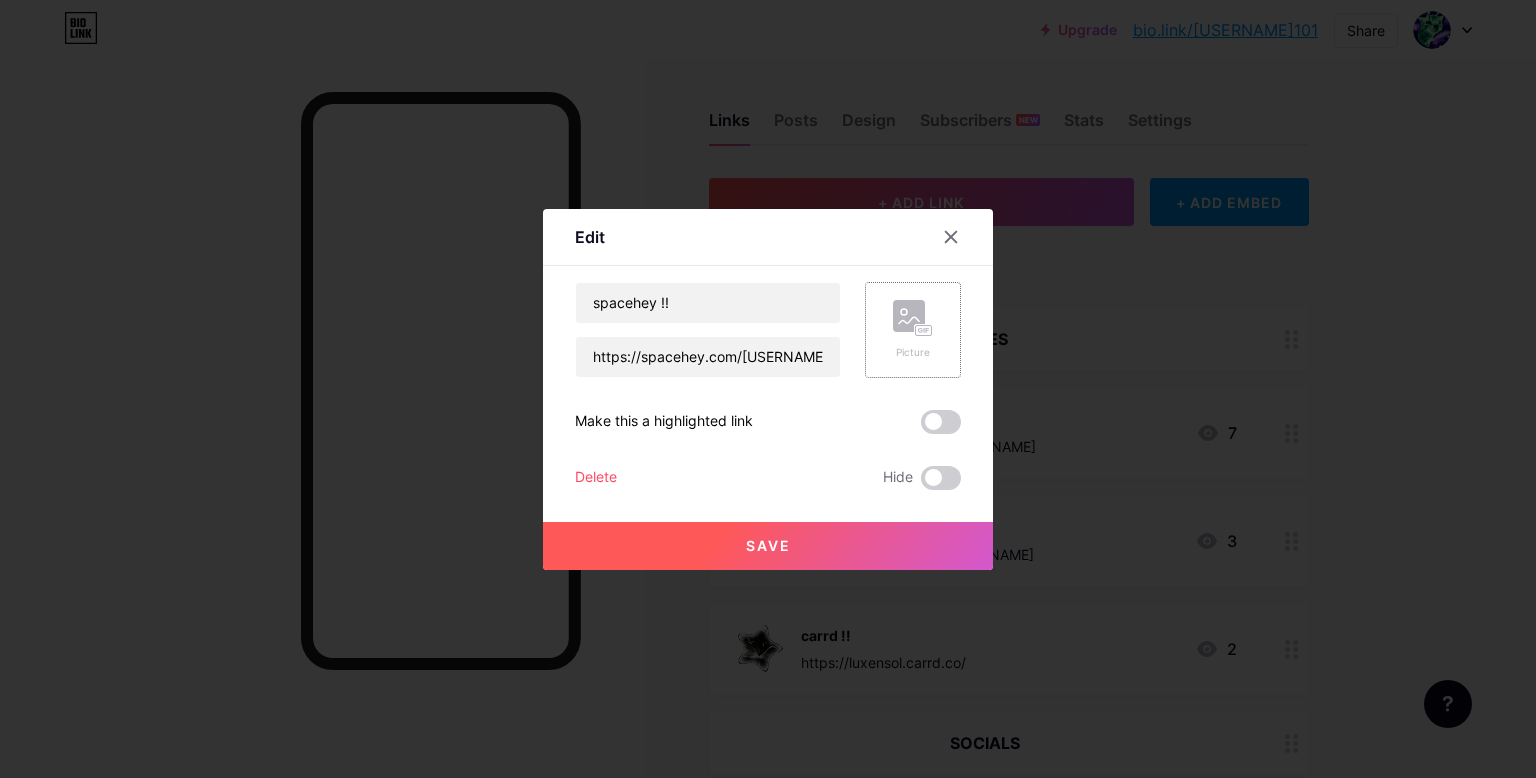 click on "Save" at bounding box center [768, 546] 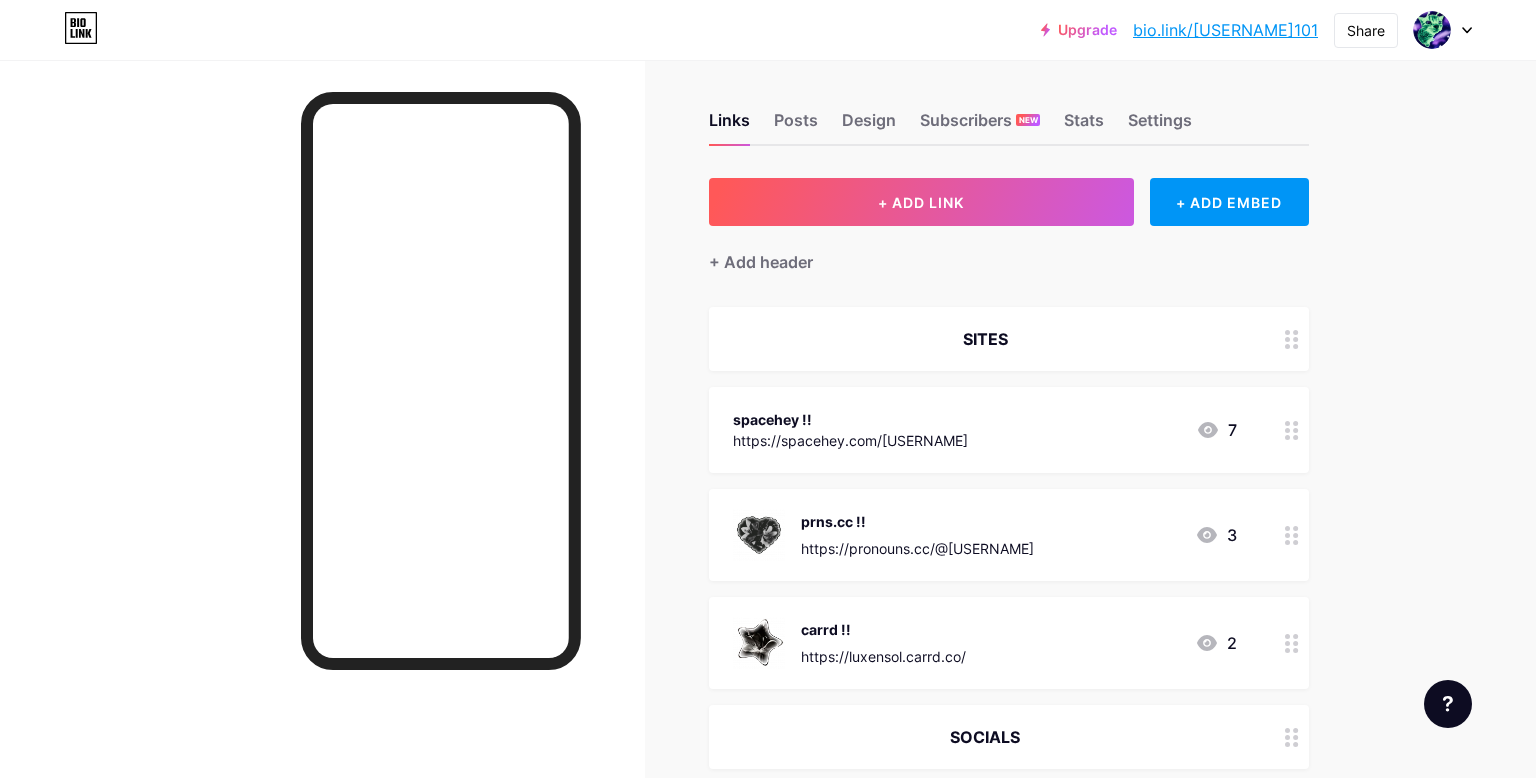 click at bounding box center (759, 535) 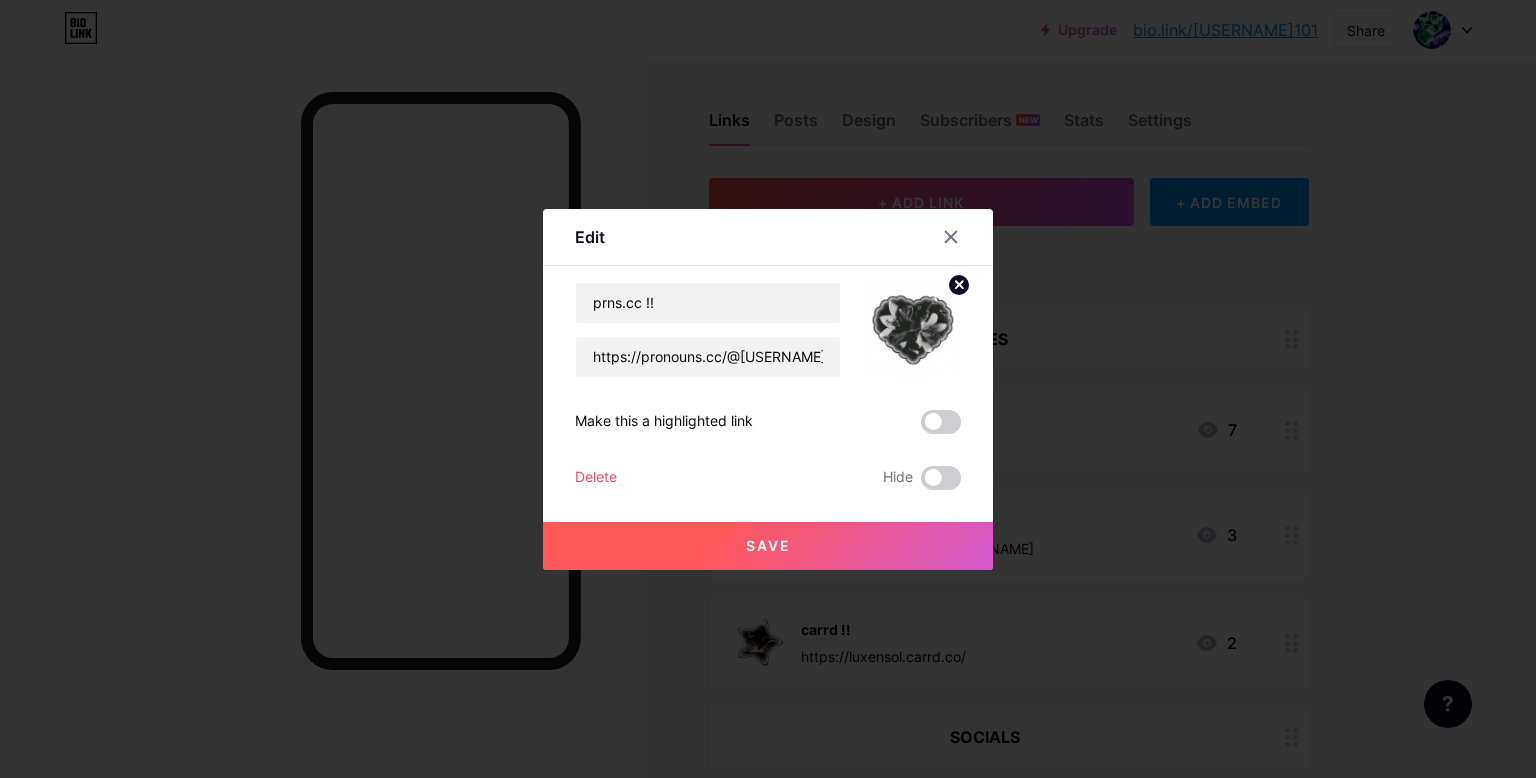 click 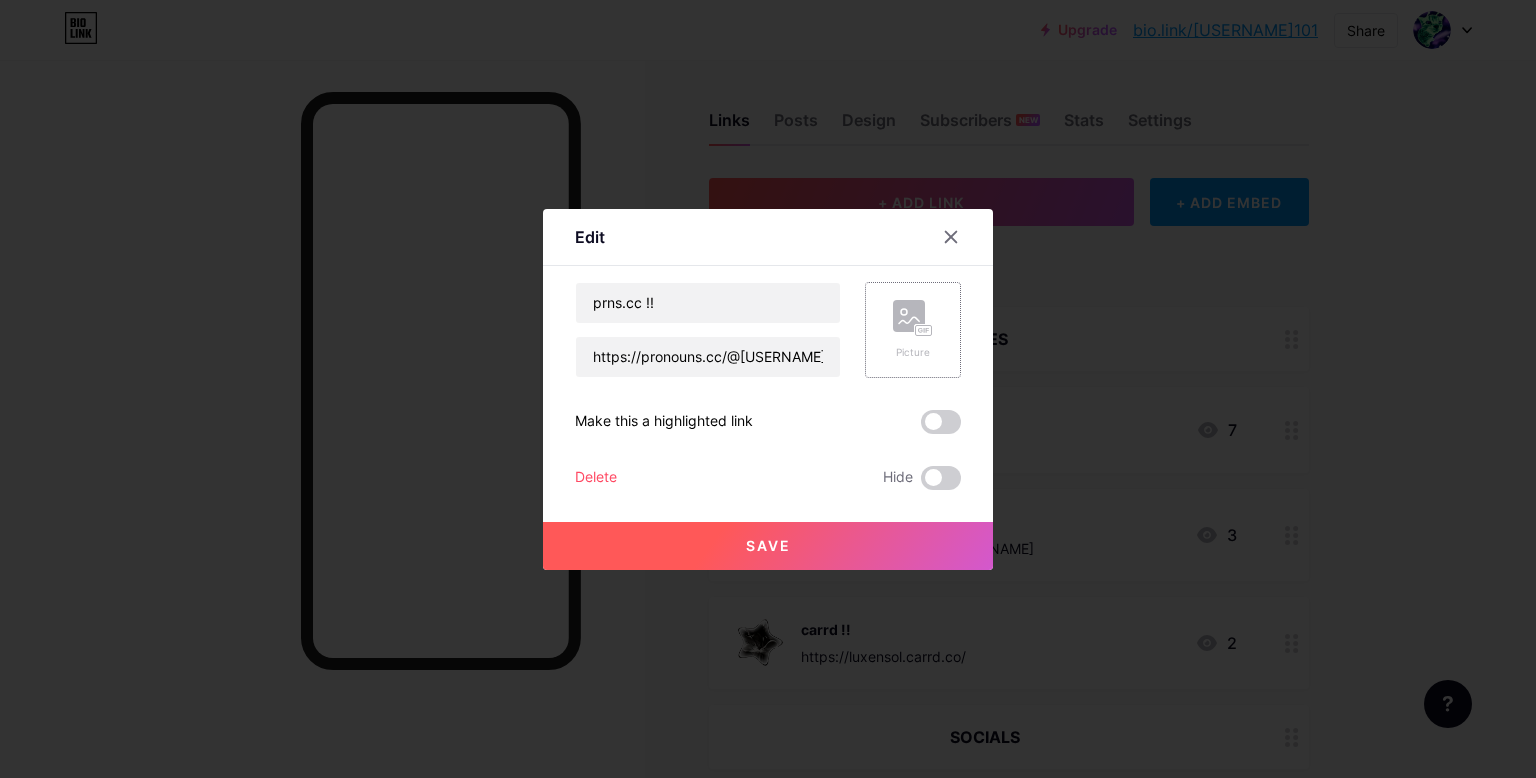 click on "Save" at bounding box center (768, 546) 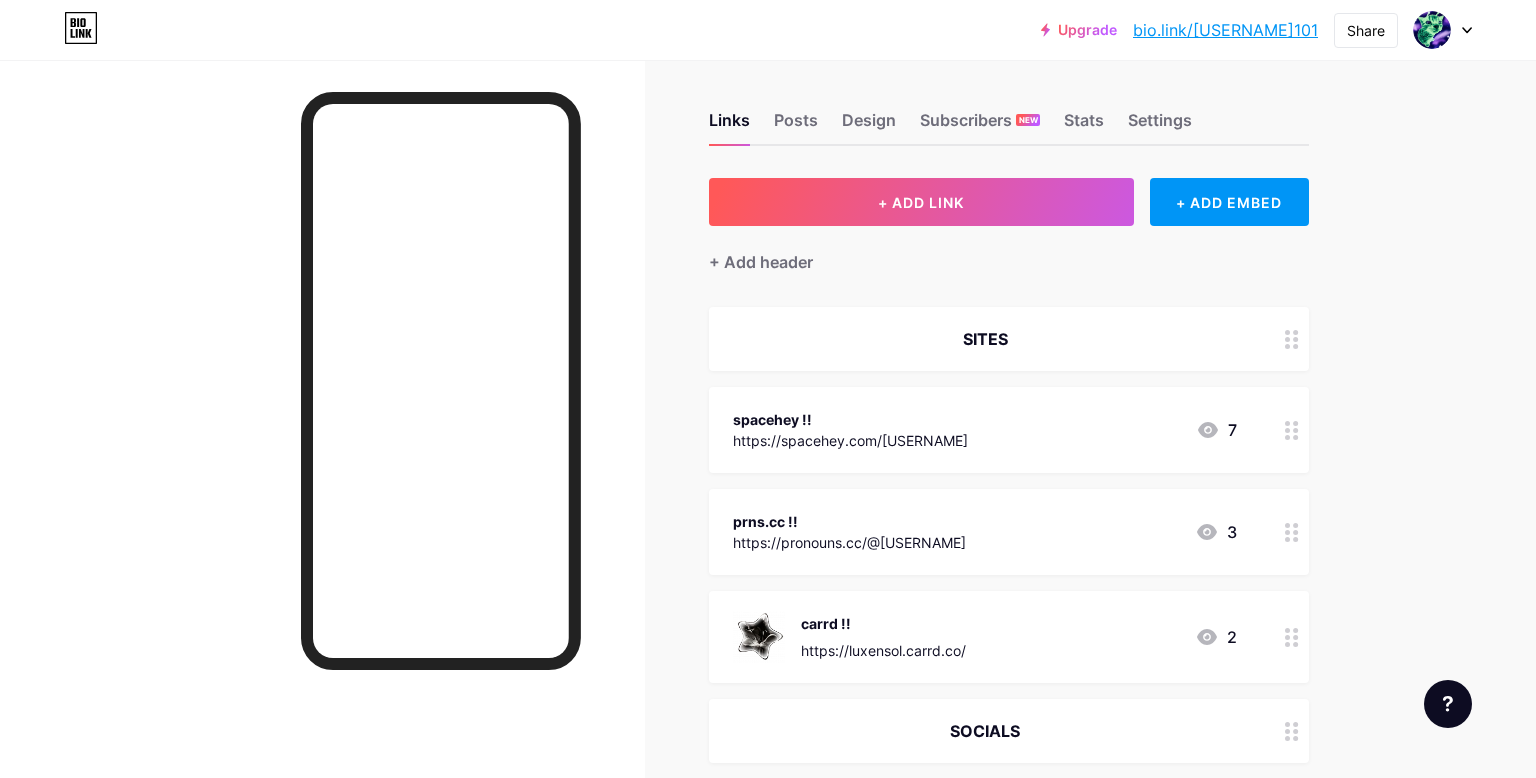 click at bounding box center [759, 637] 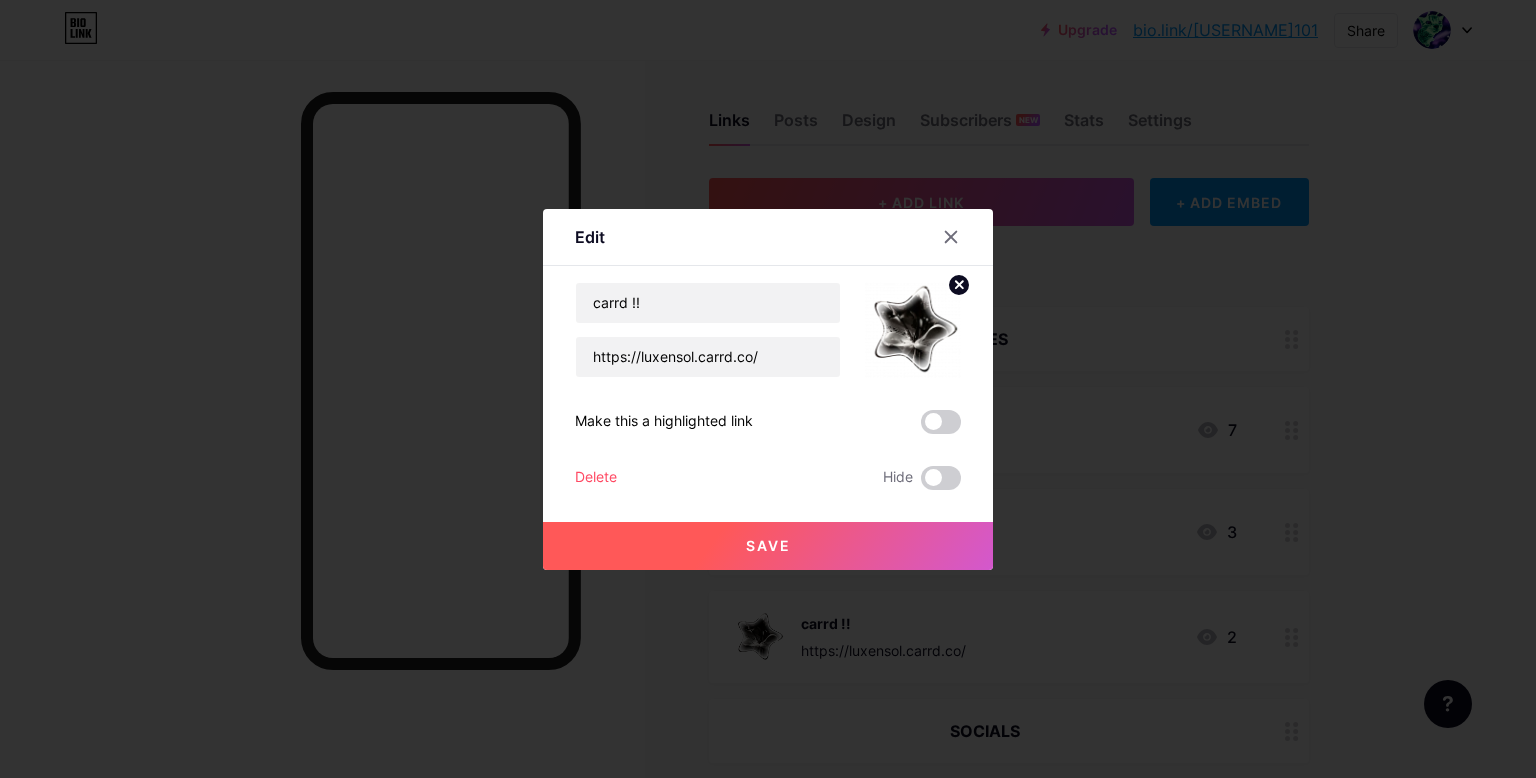 click 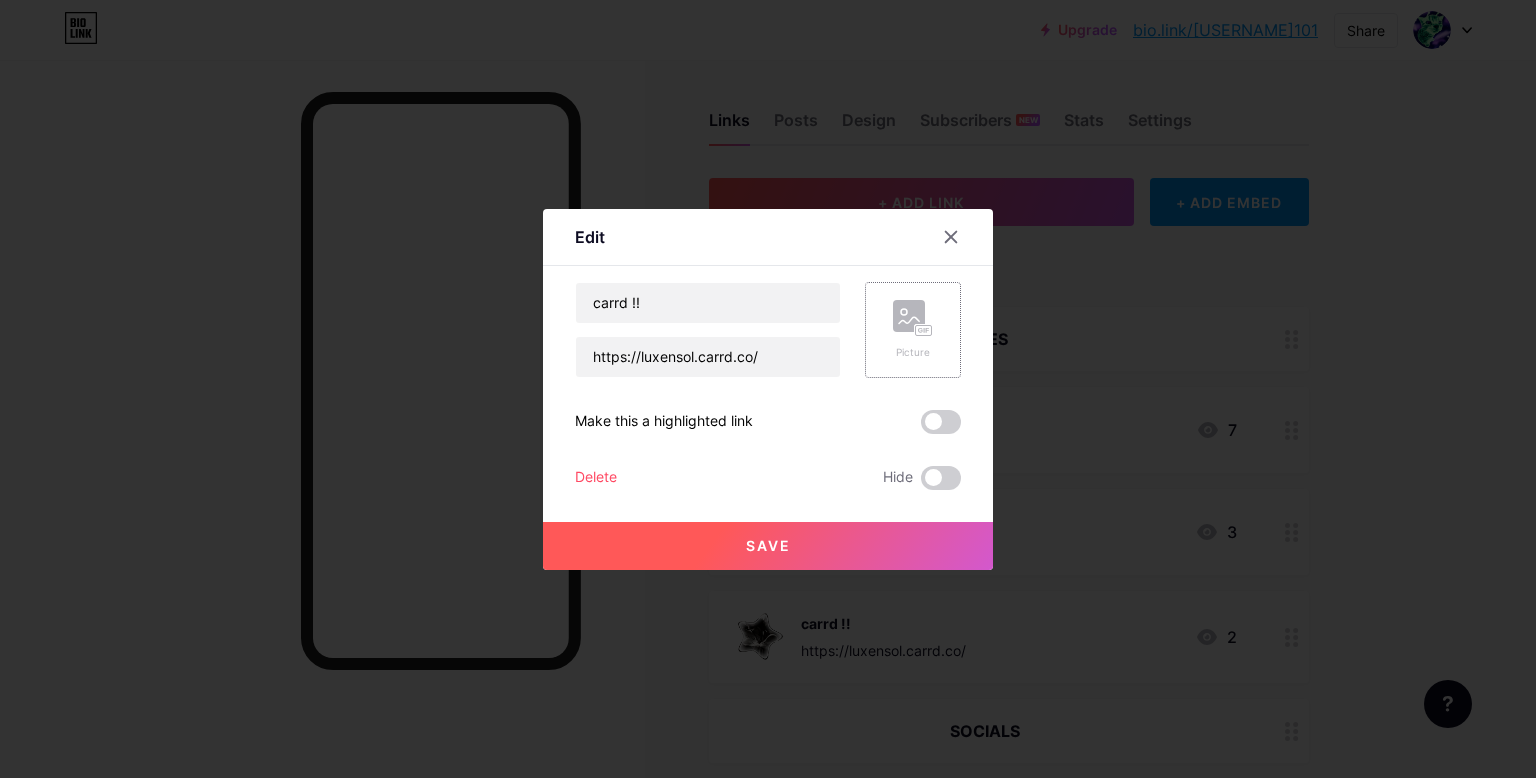 click on "Save" at bounding box center (768, 546) 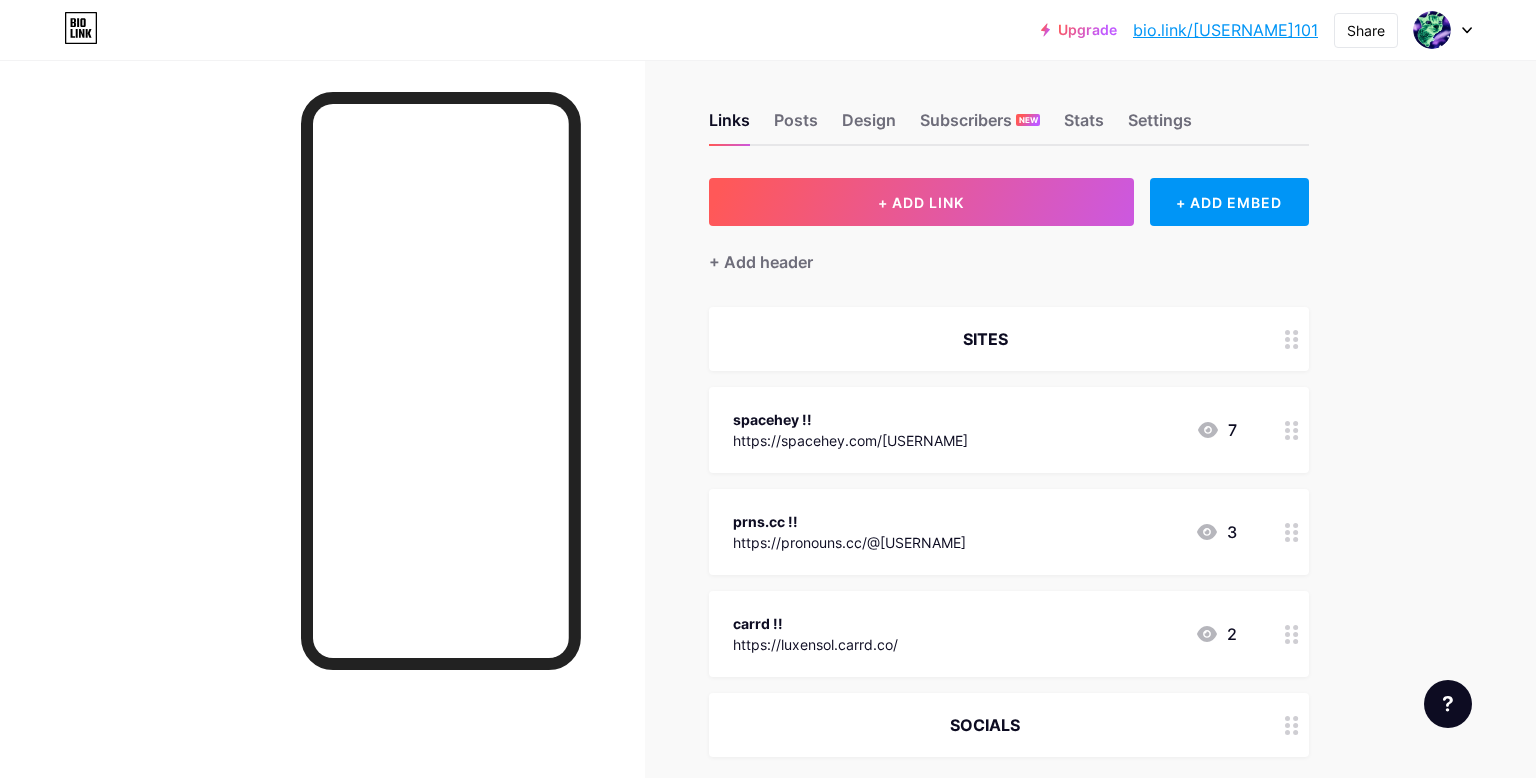click on "spacehey !!
https://spacehey.com/[USERNAME]
7" at bounding box center [985, 430] 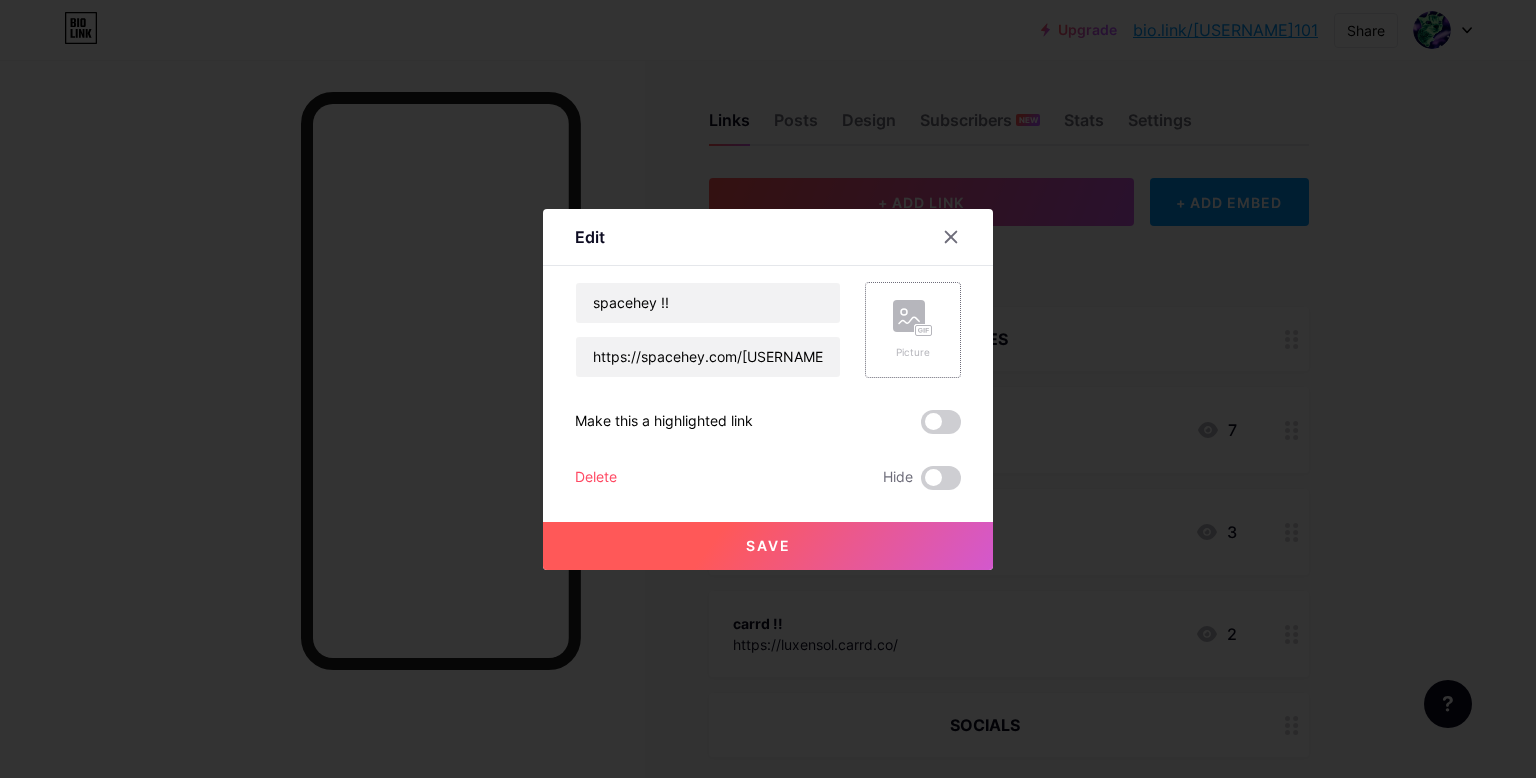 click on "Picture" at bounding box center [913, 330] 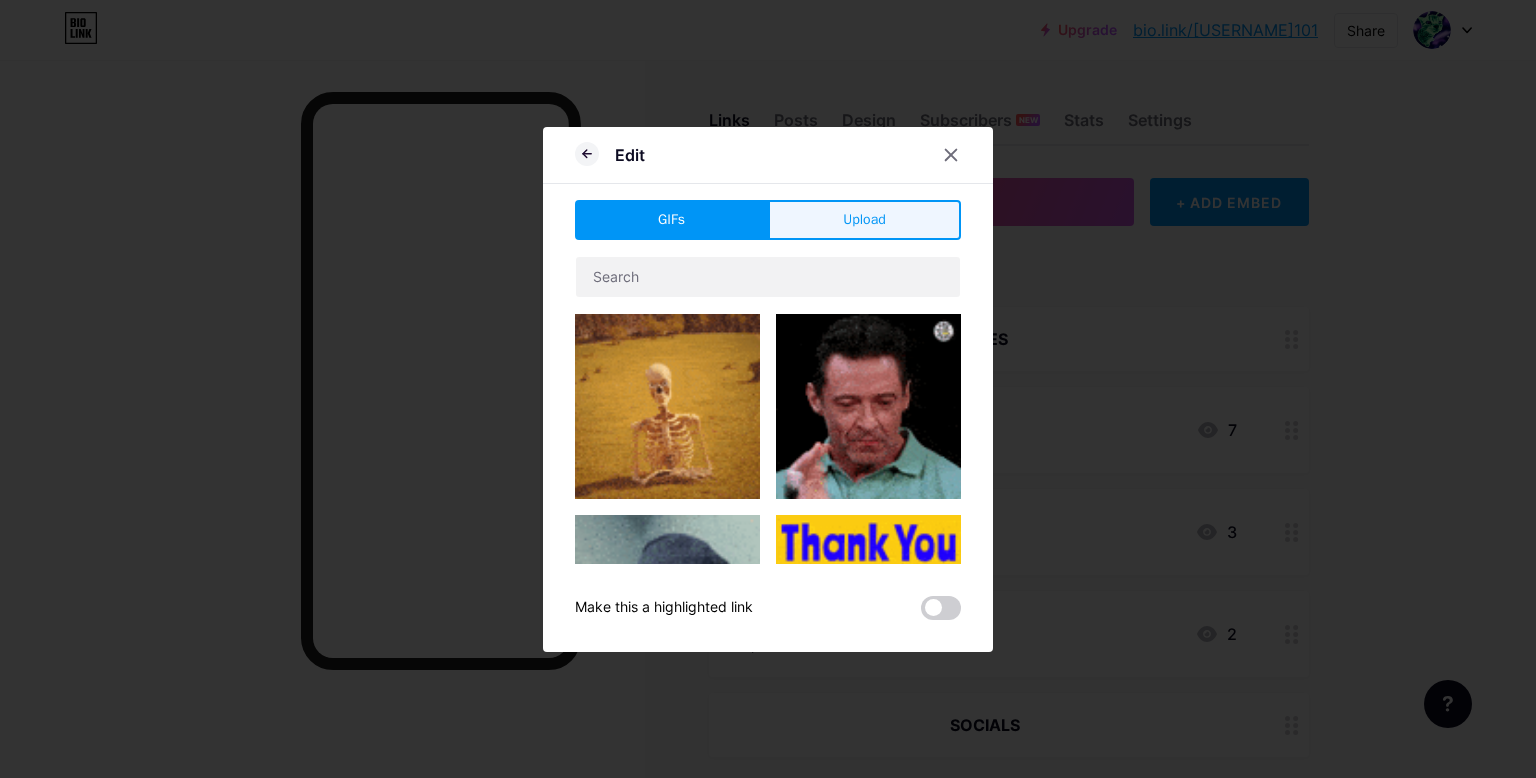 click on "Upload" at bounding box center (864, 220) 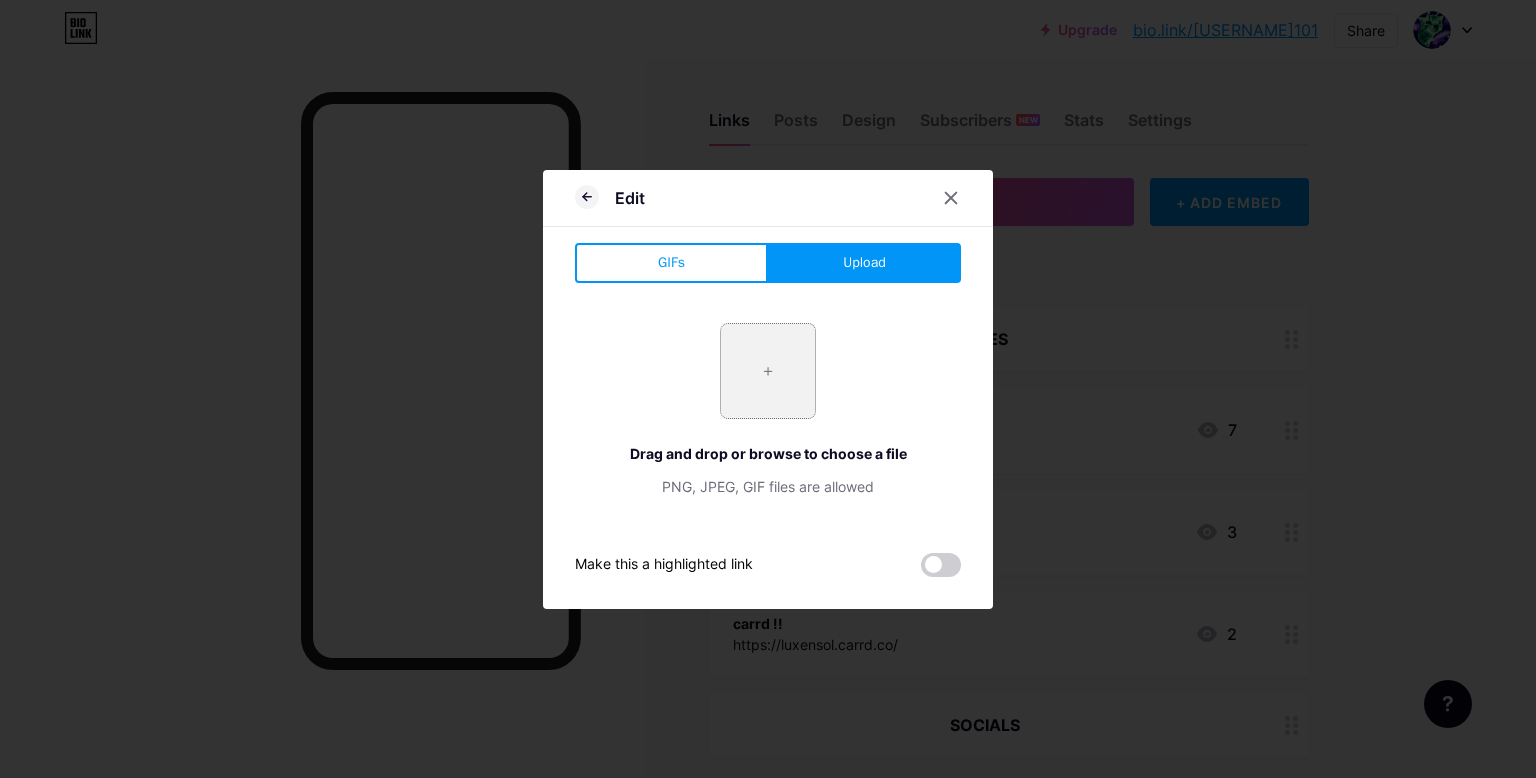 click at bounding box center [768, 371] 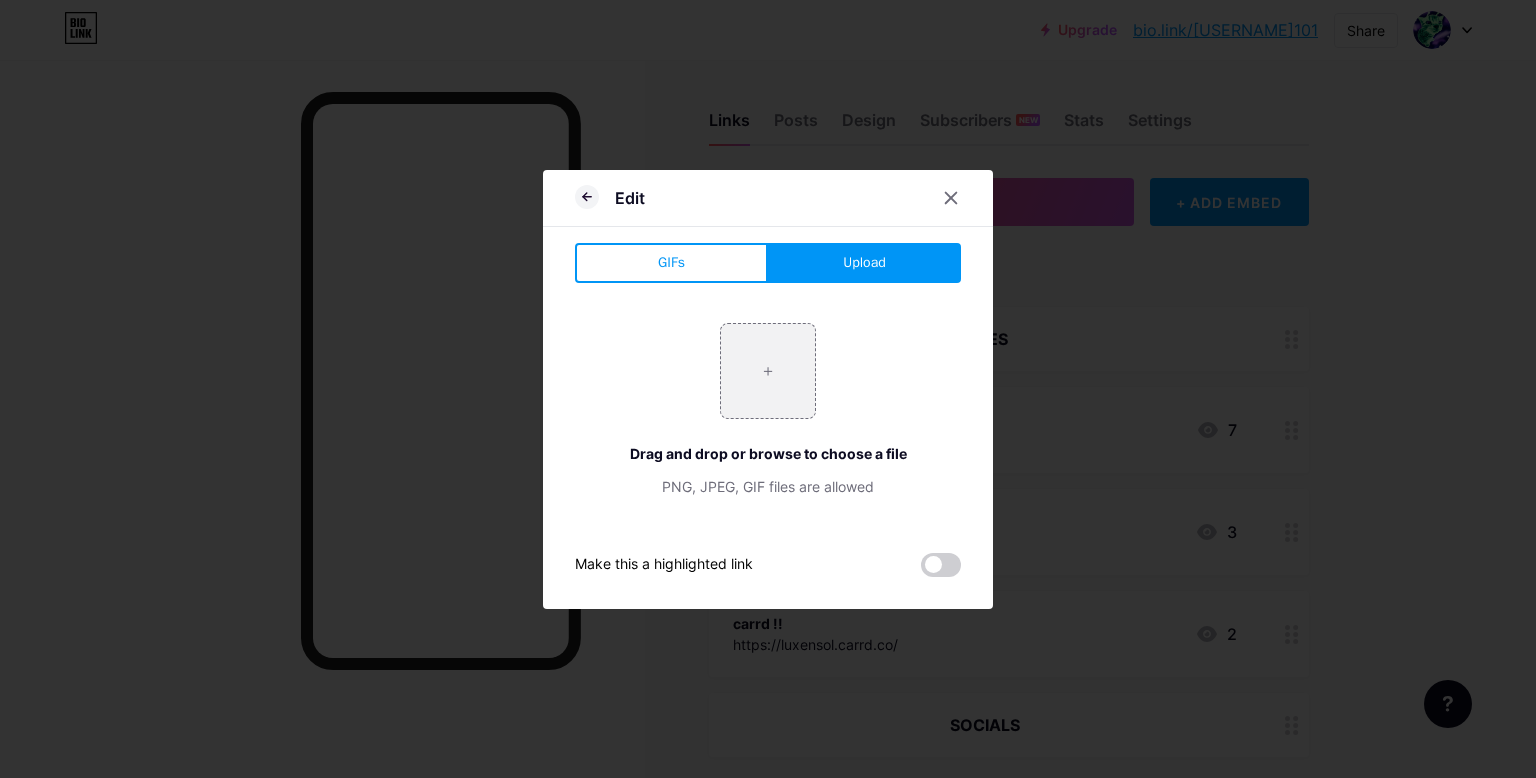 type on "C:\fakepath\Untitled56_20250801191632.png" 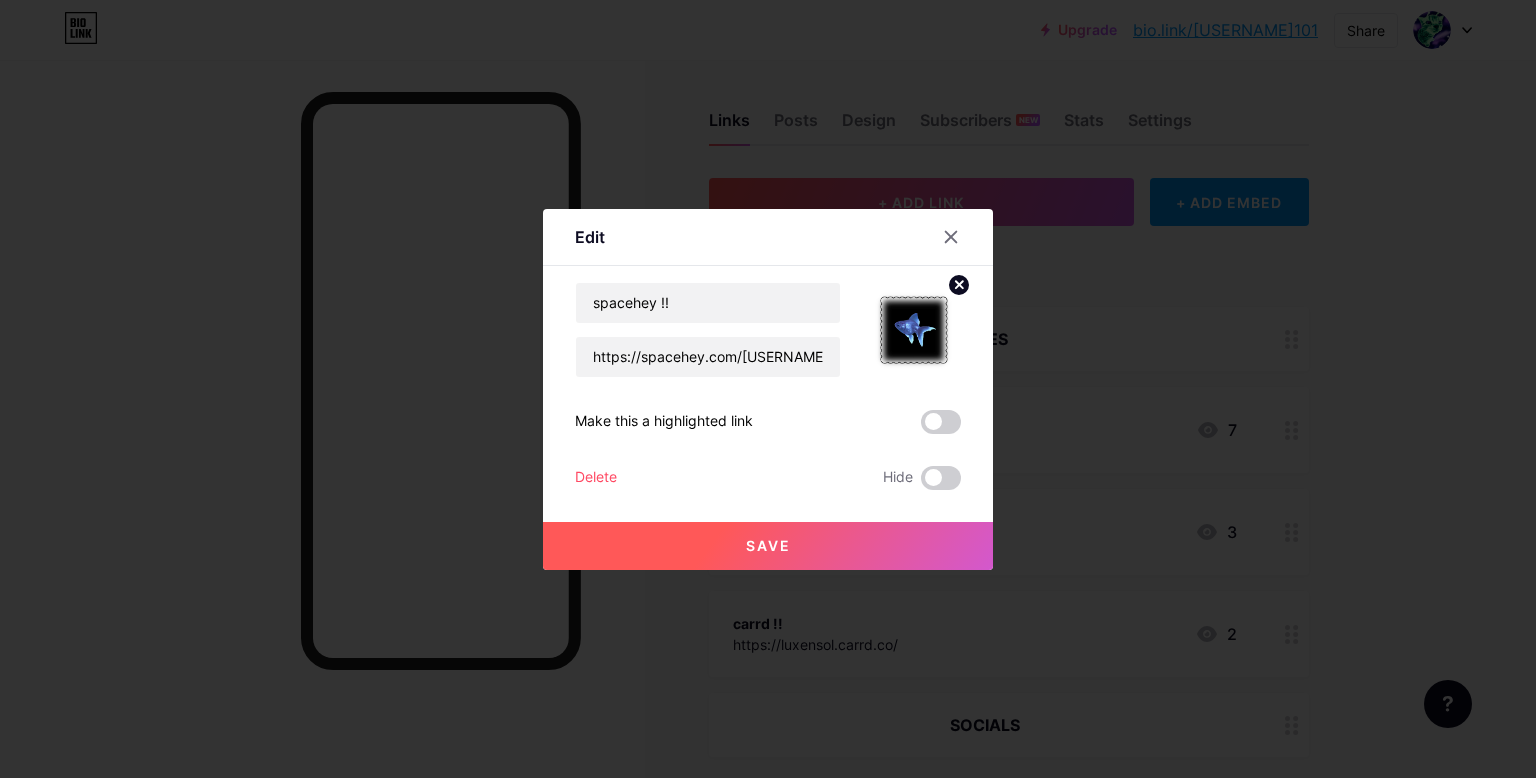 click on "Save" at bounding box center [768, 546] 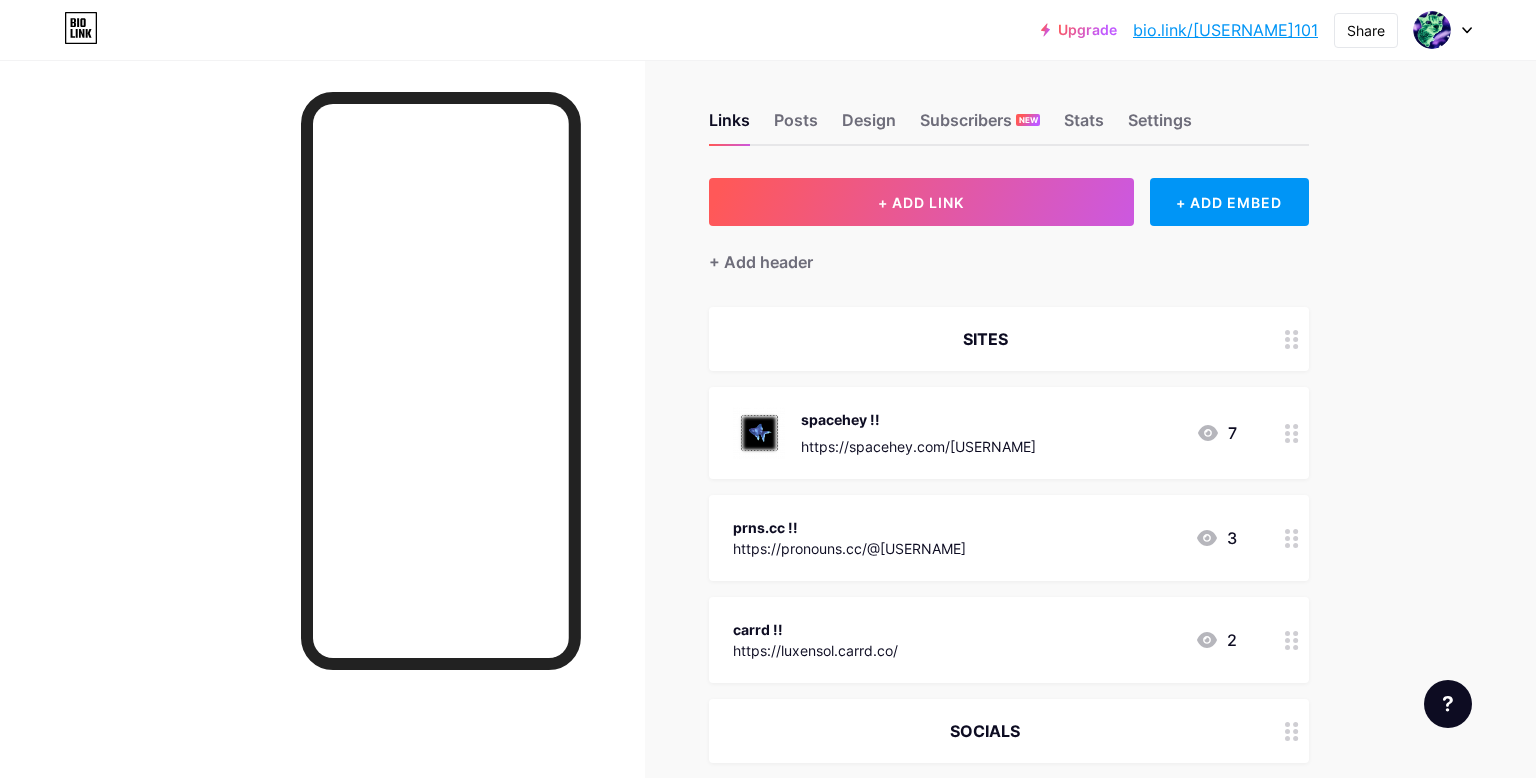 click at bounding box center [759, 433] 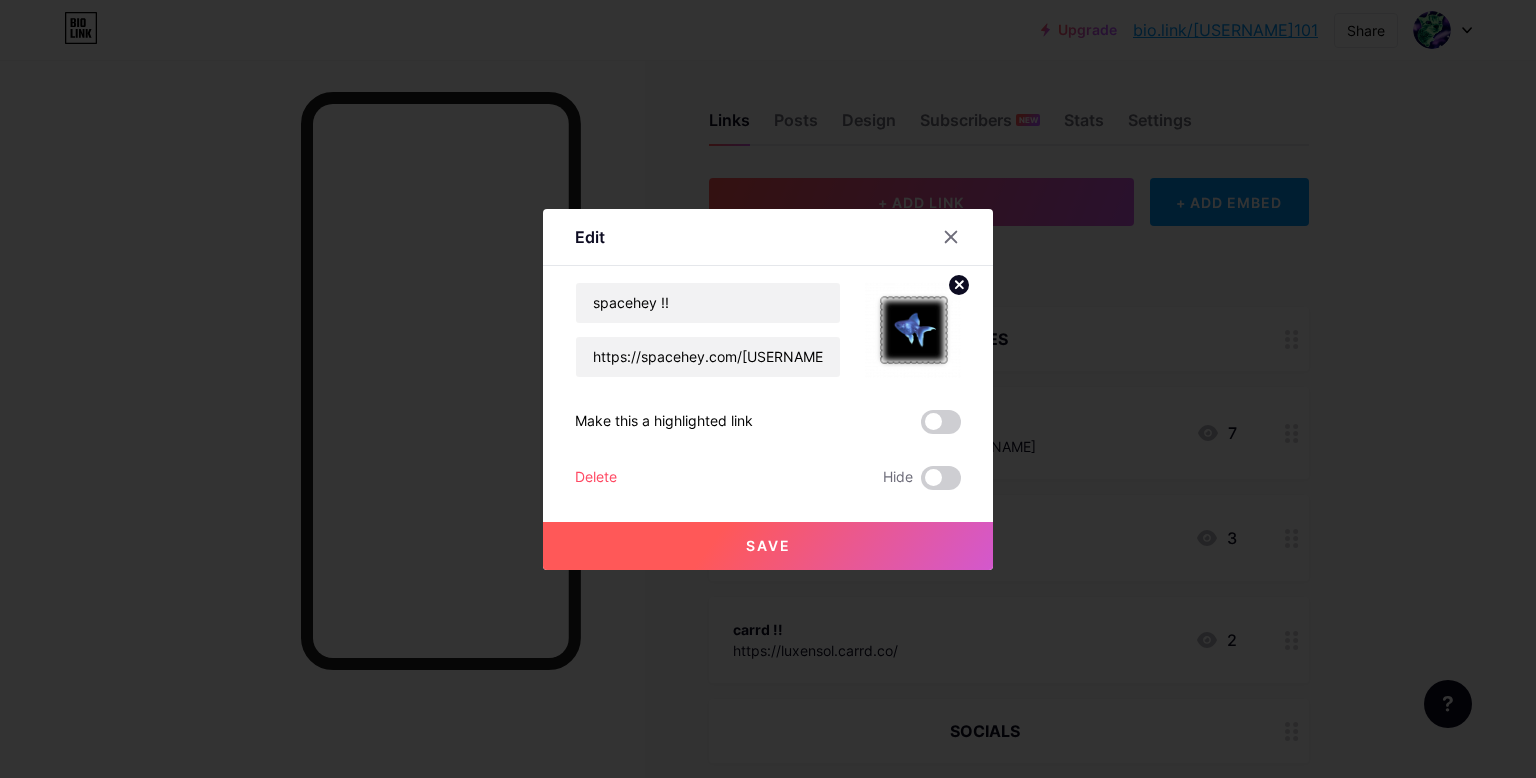click 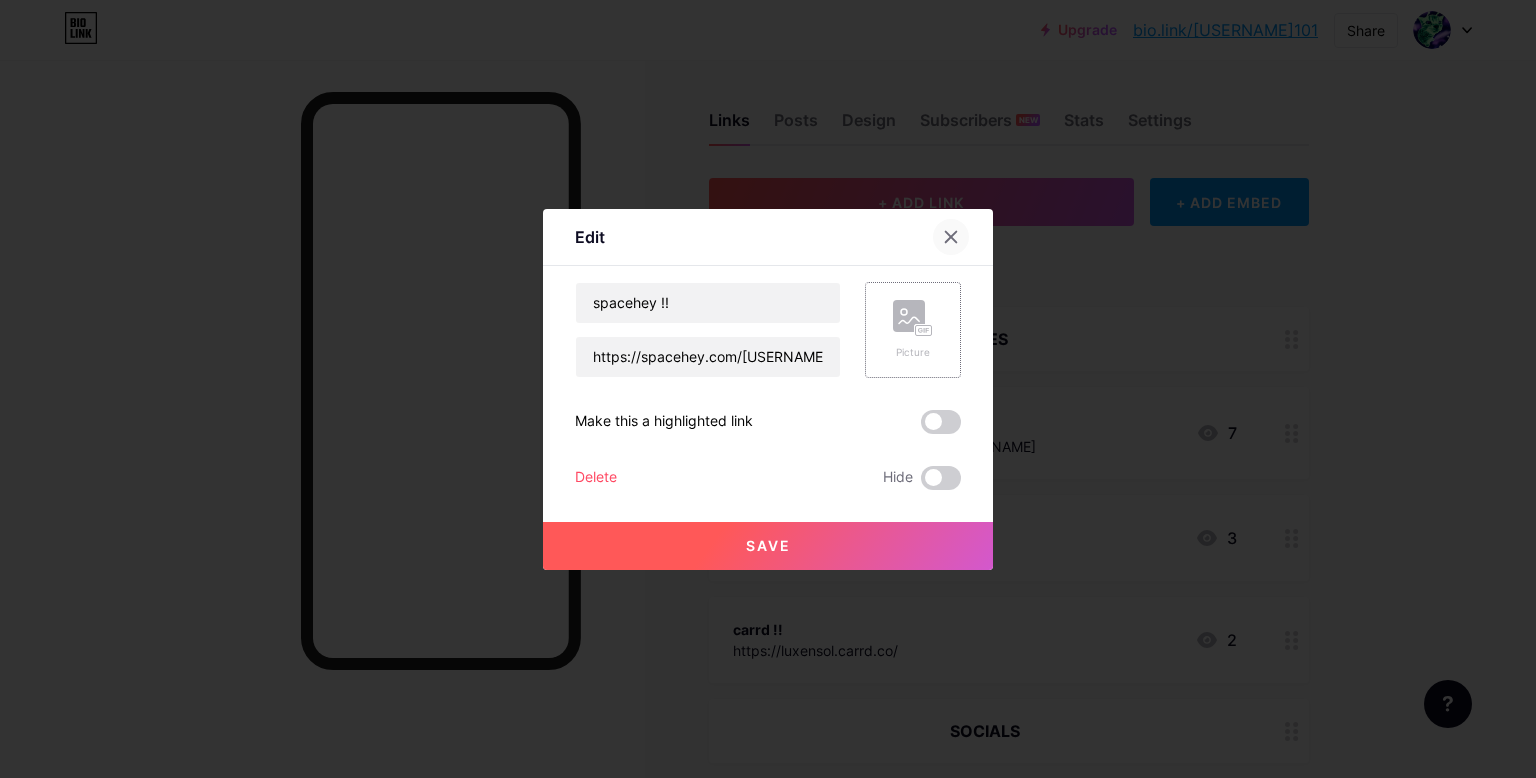 click 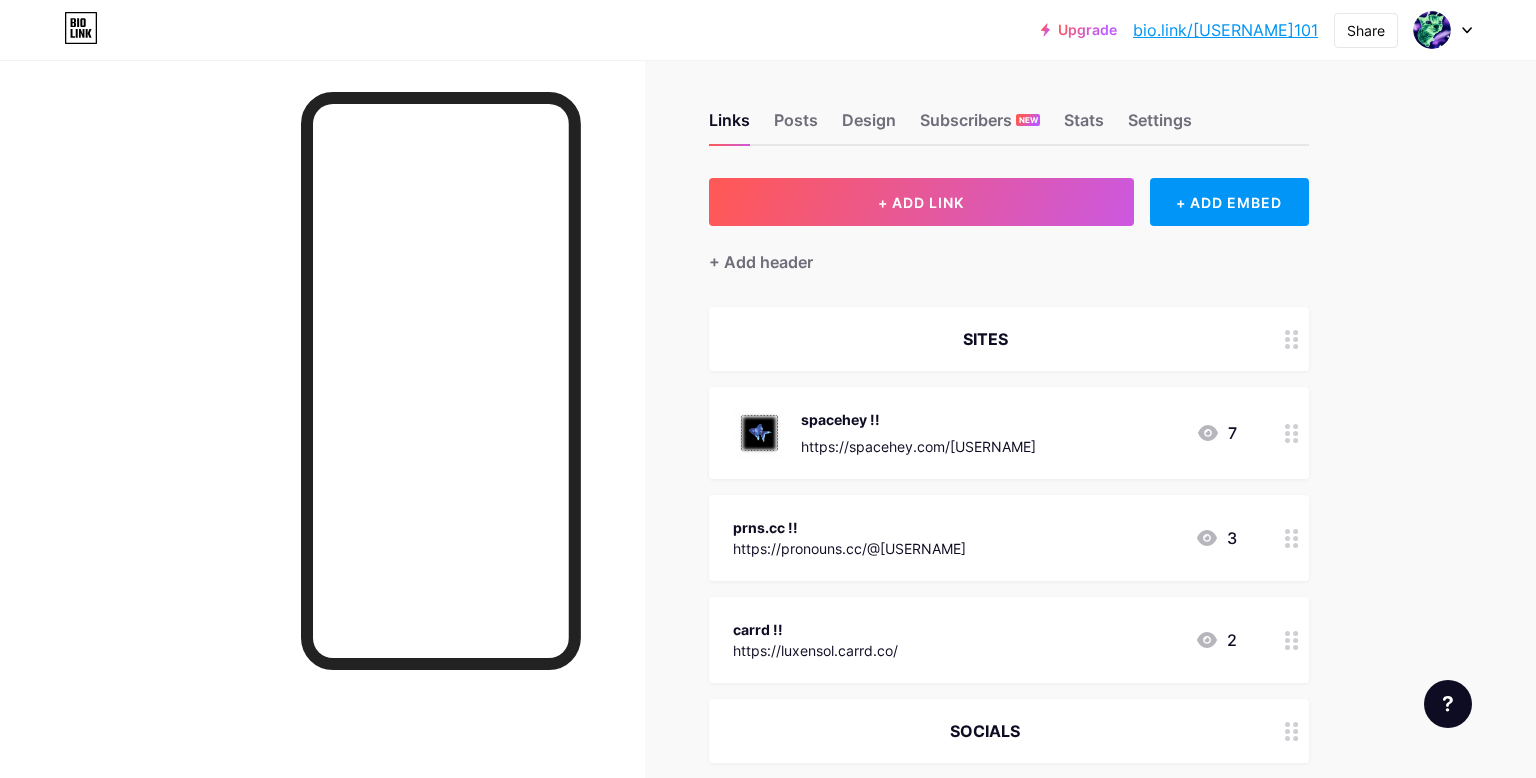 click at bounding box center [759, 433] 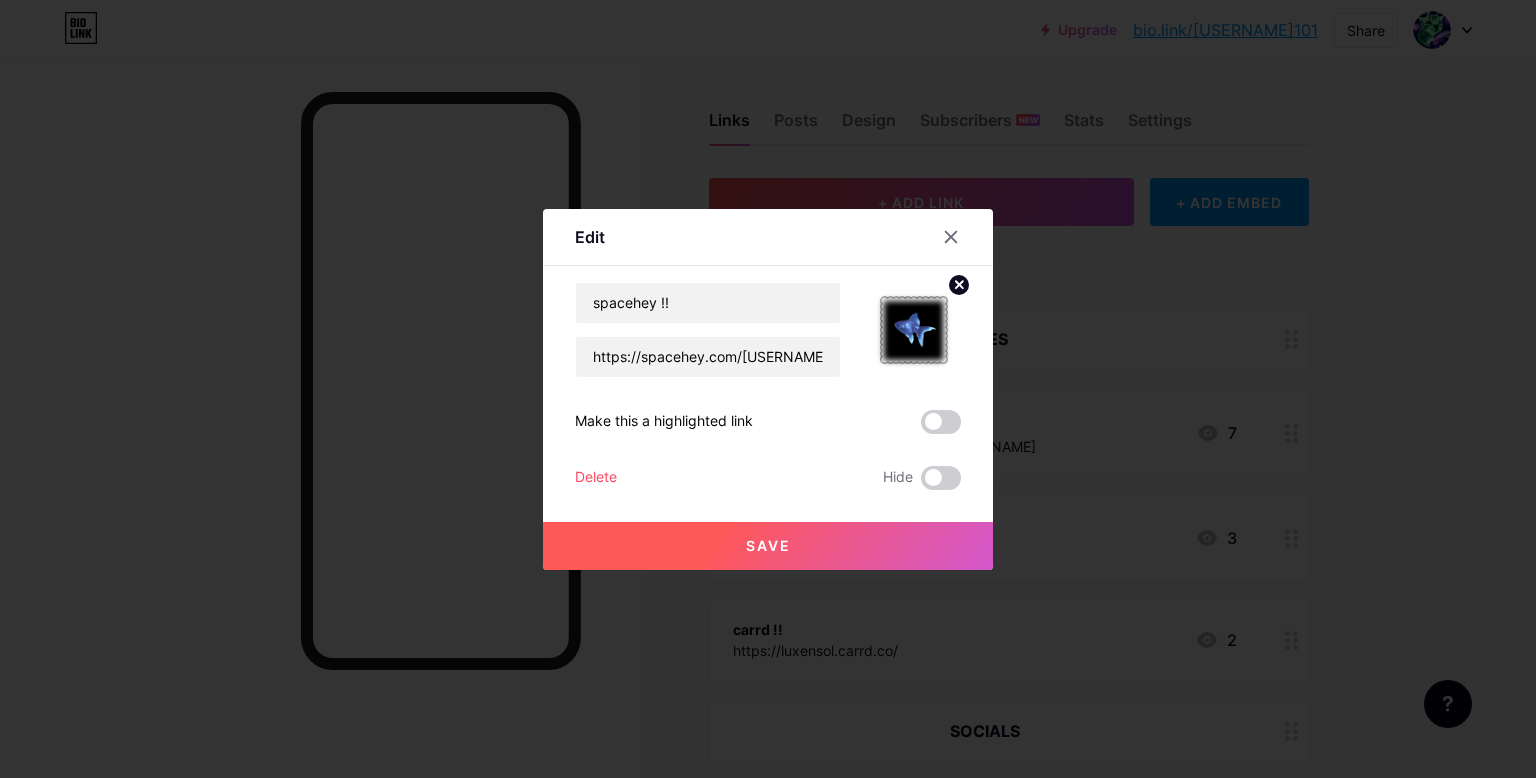 click 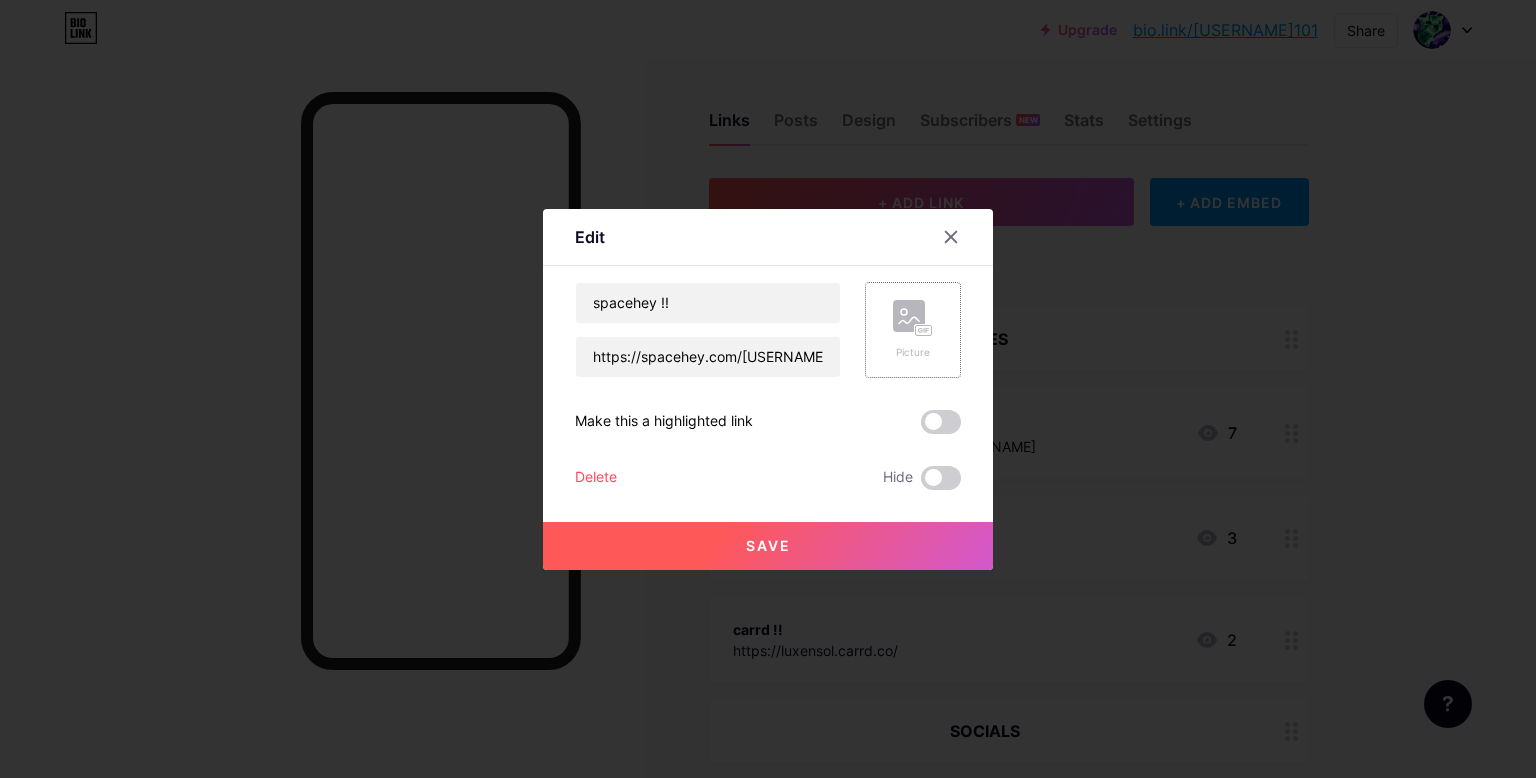 click on "Save" at bounding box center (768, 546) 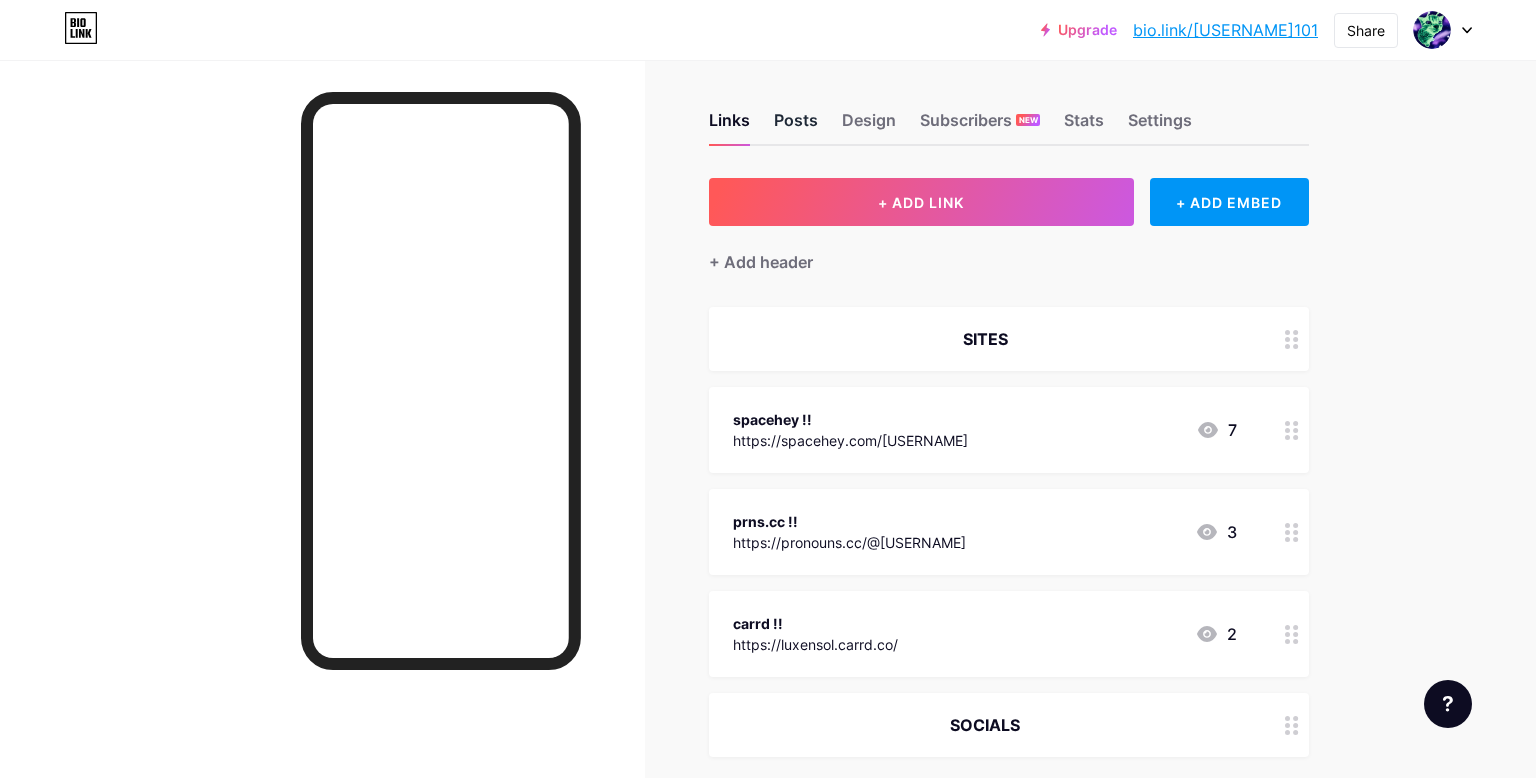 click on "Posts" at bounding box center (796, 126) 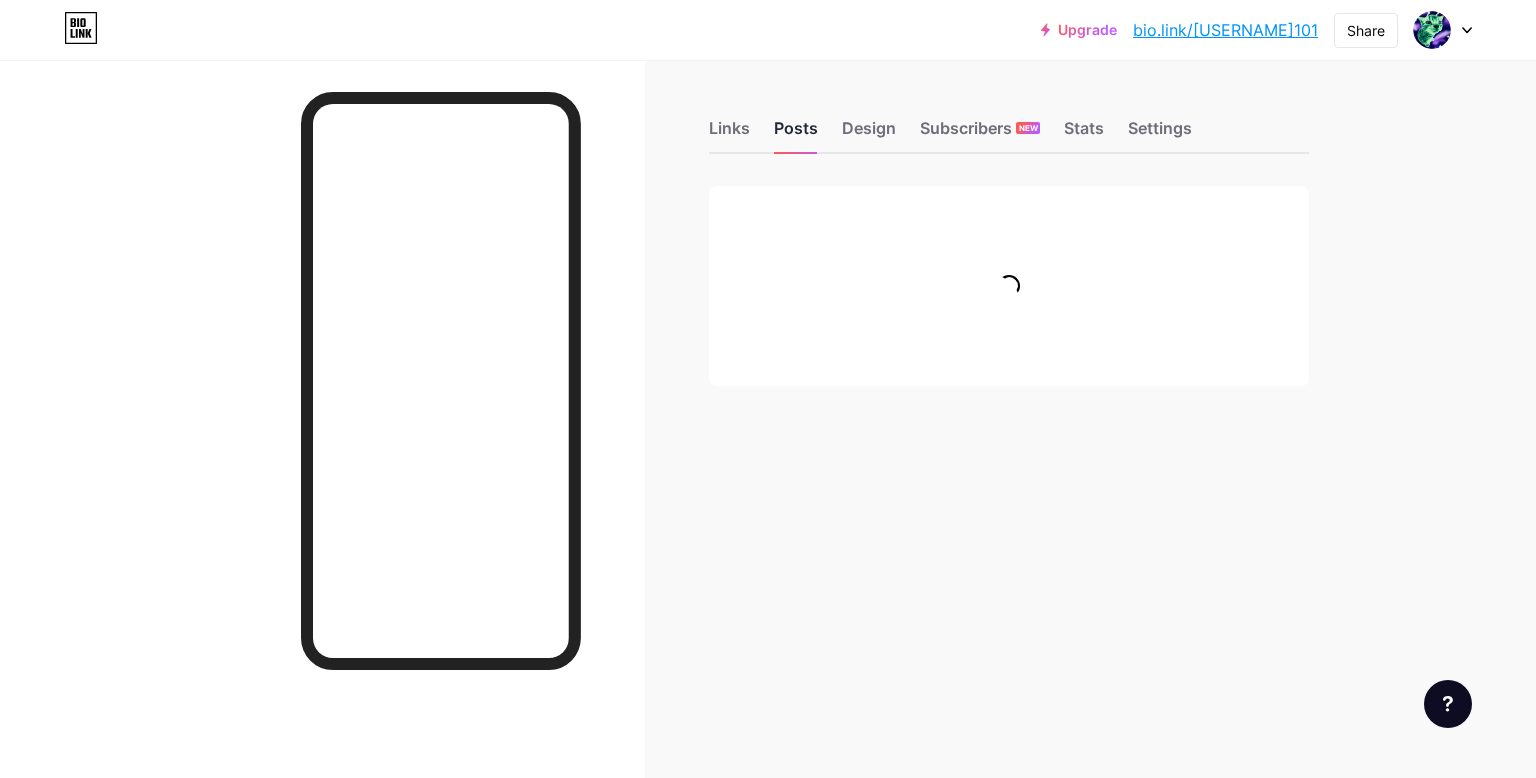 scroll, scrollTop: 0, scrollLeft: 0, axis: both 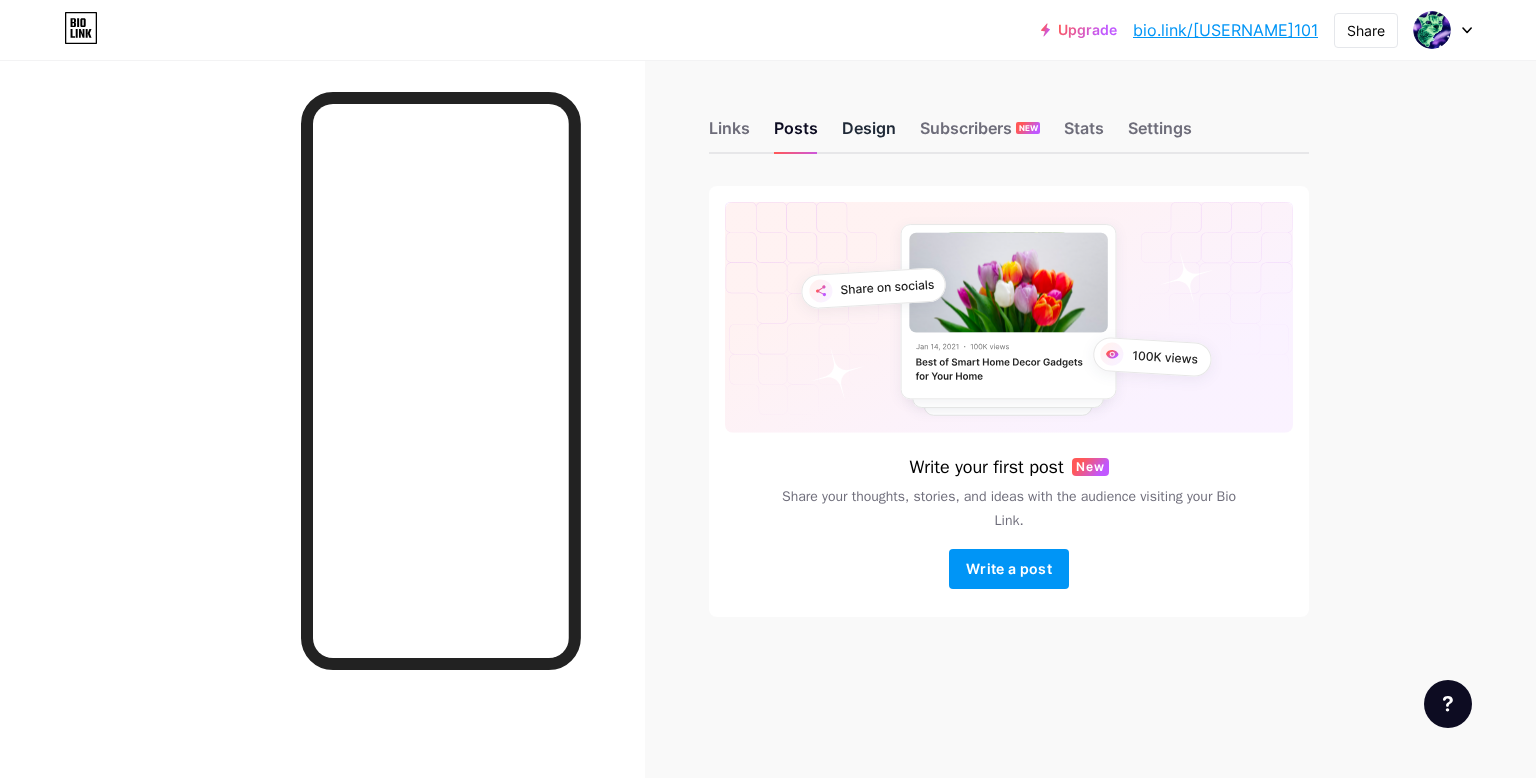 click on "Design" at bounding box center [869, 134] 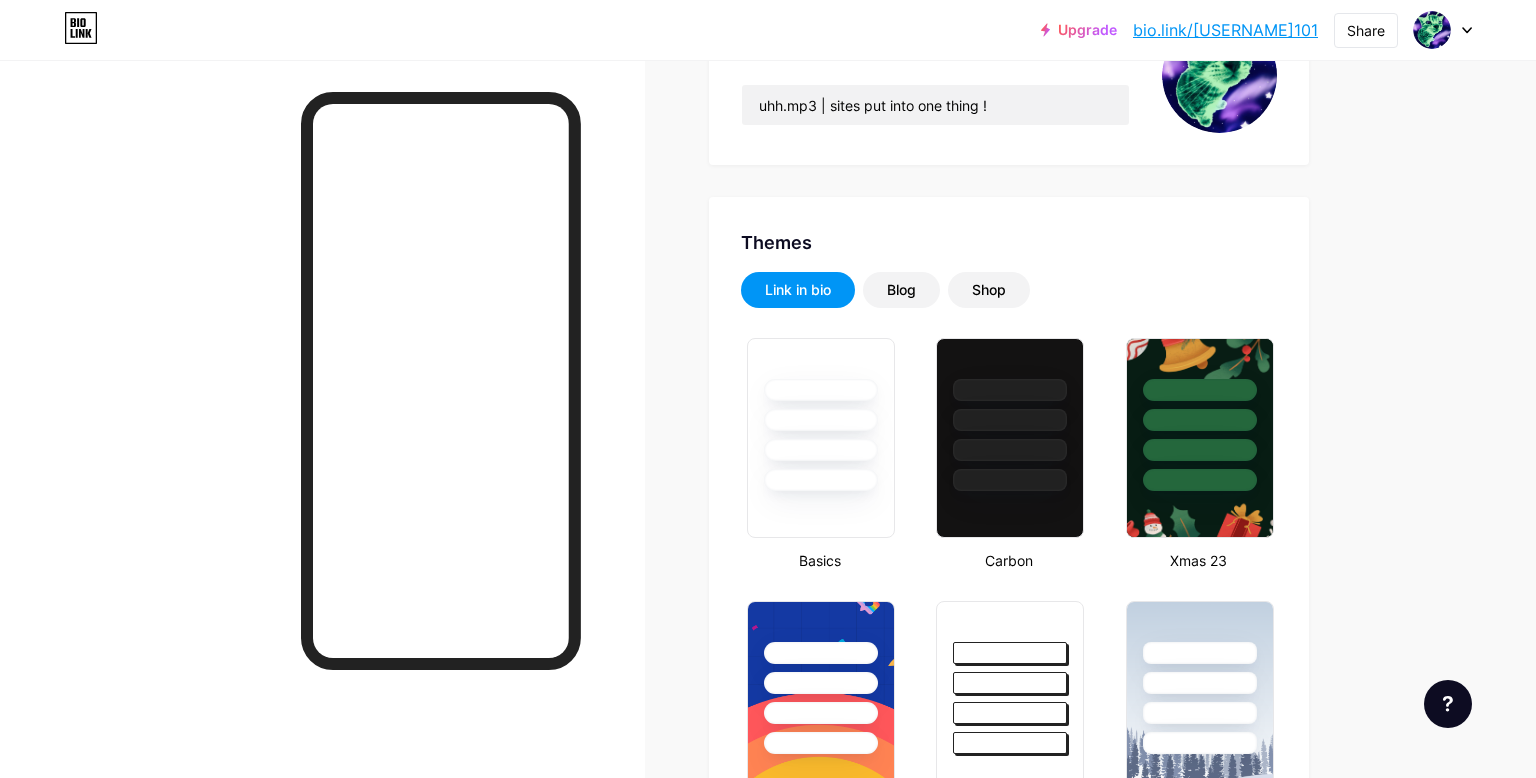 type on "#162724" 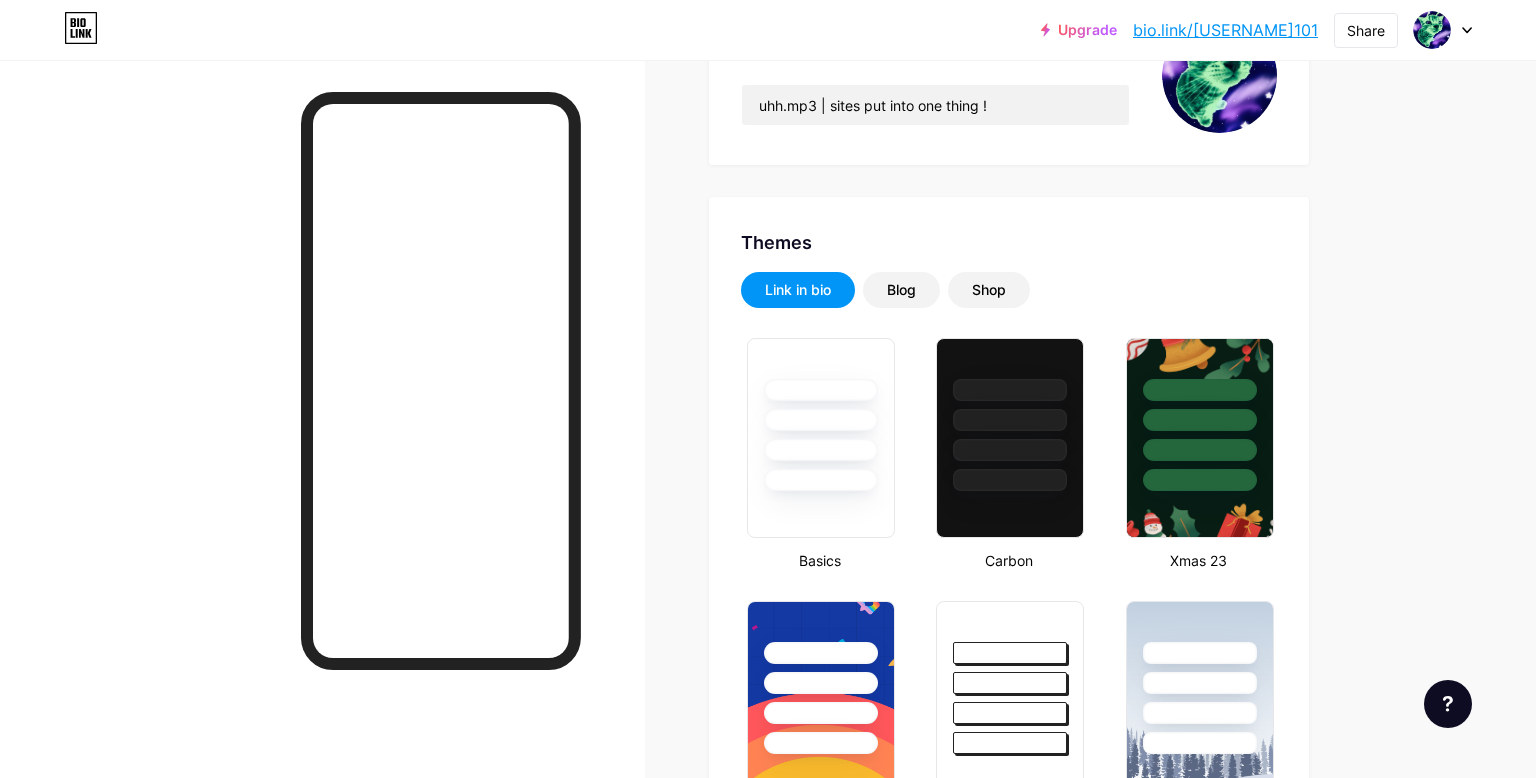 type on "#bad8cd" 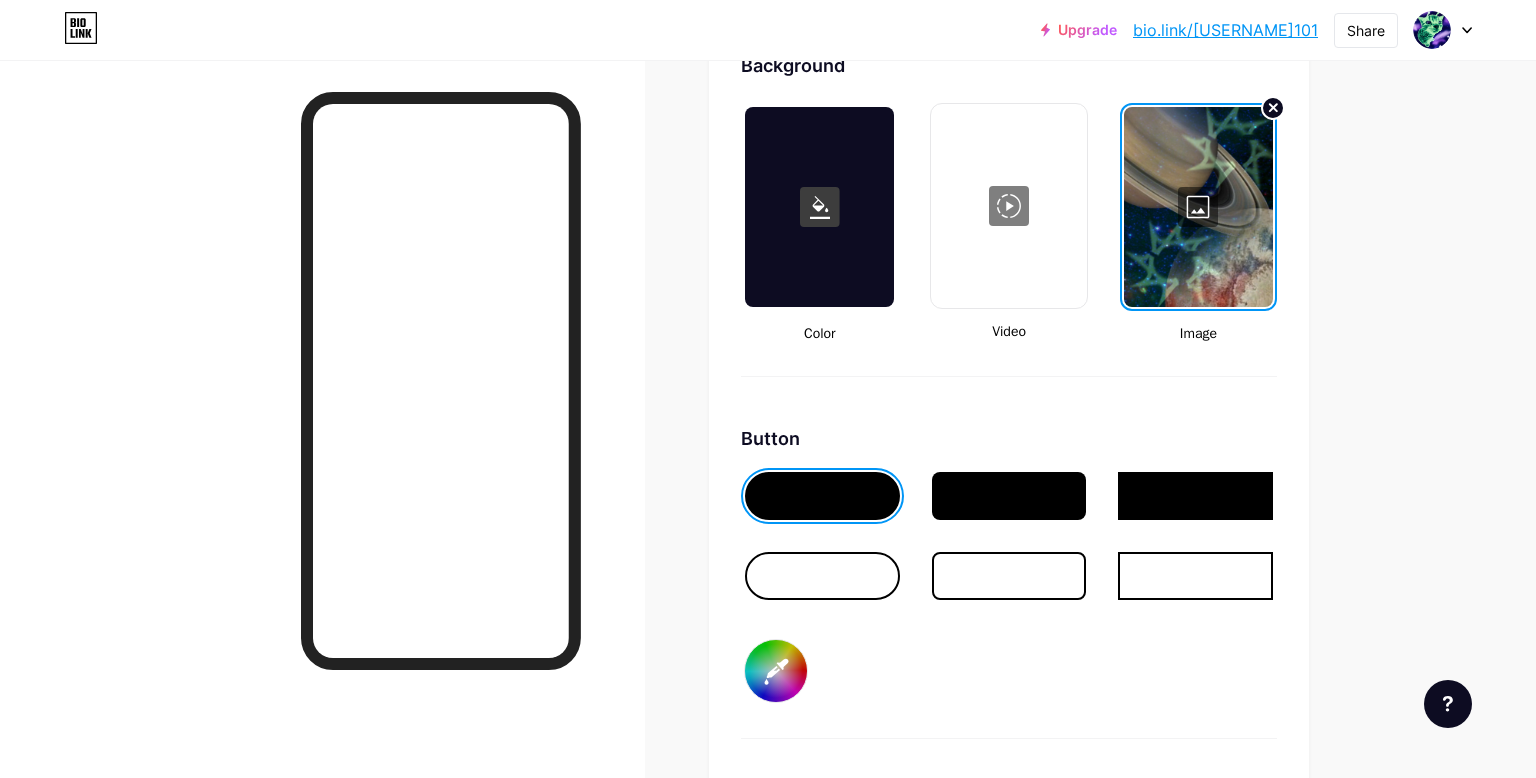 scroll, scrollTop: 2716, scrollLeft: 0, axis: vertical 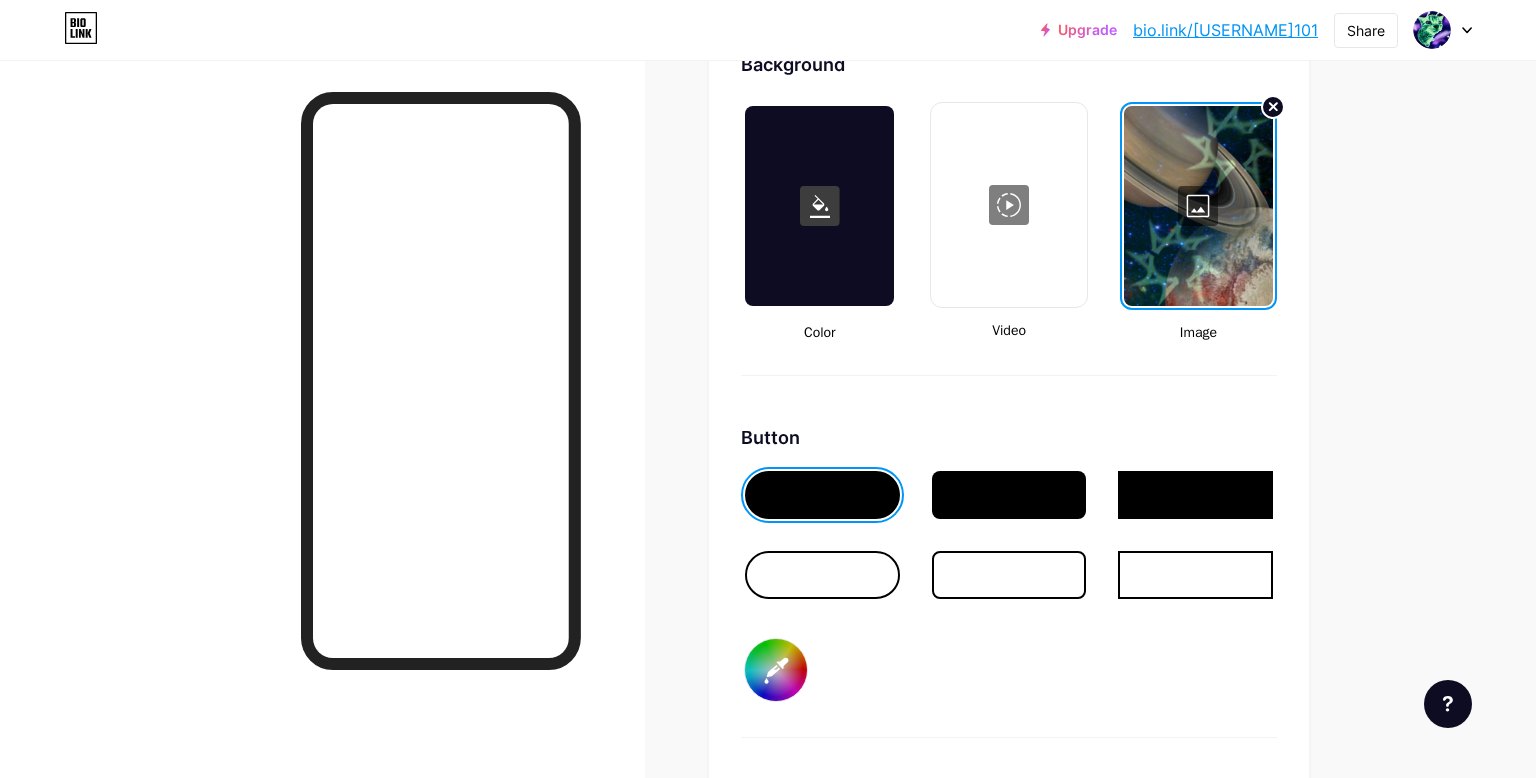 click at bounding box center [1198, 206] 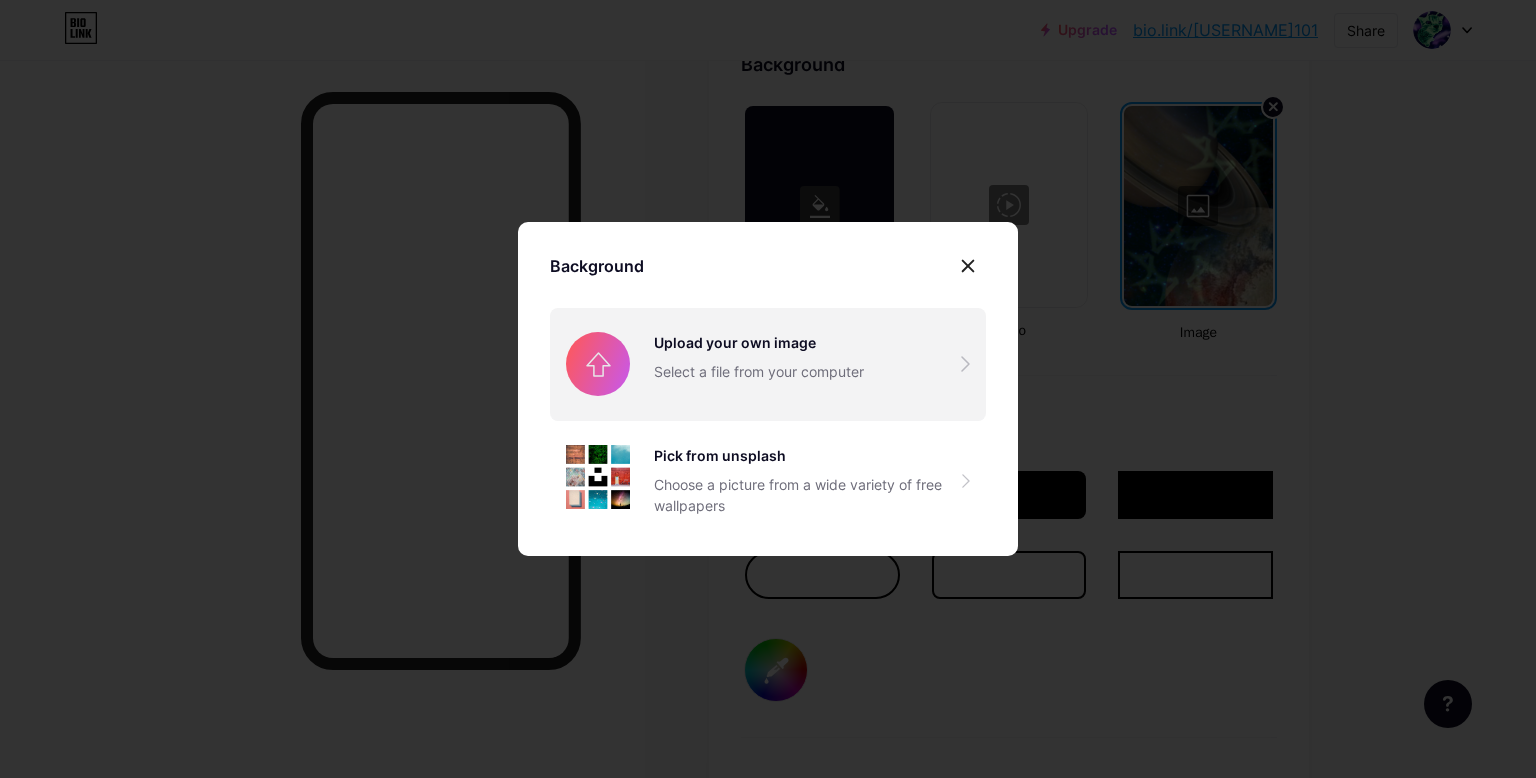 click at bounding box center [768, 364] 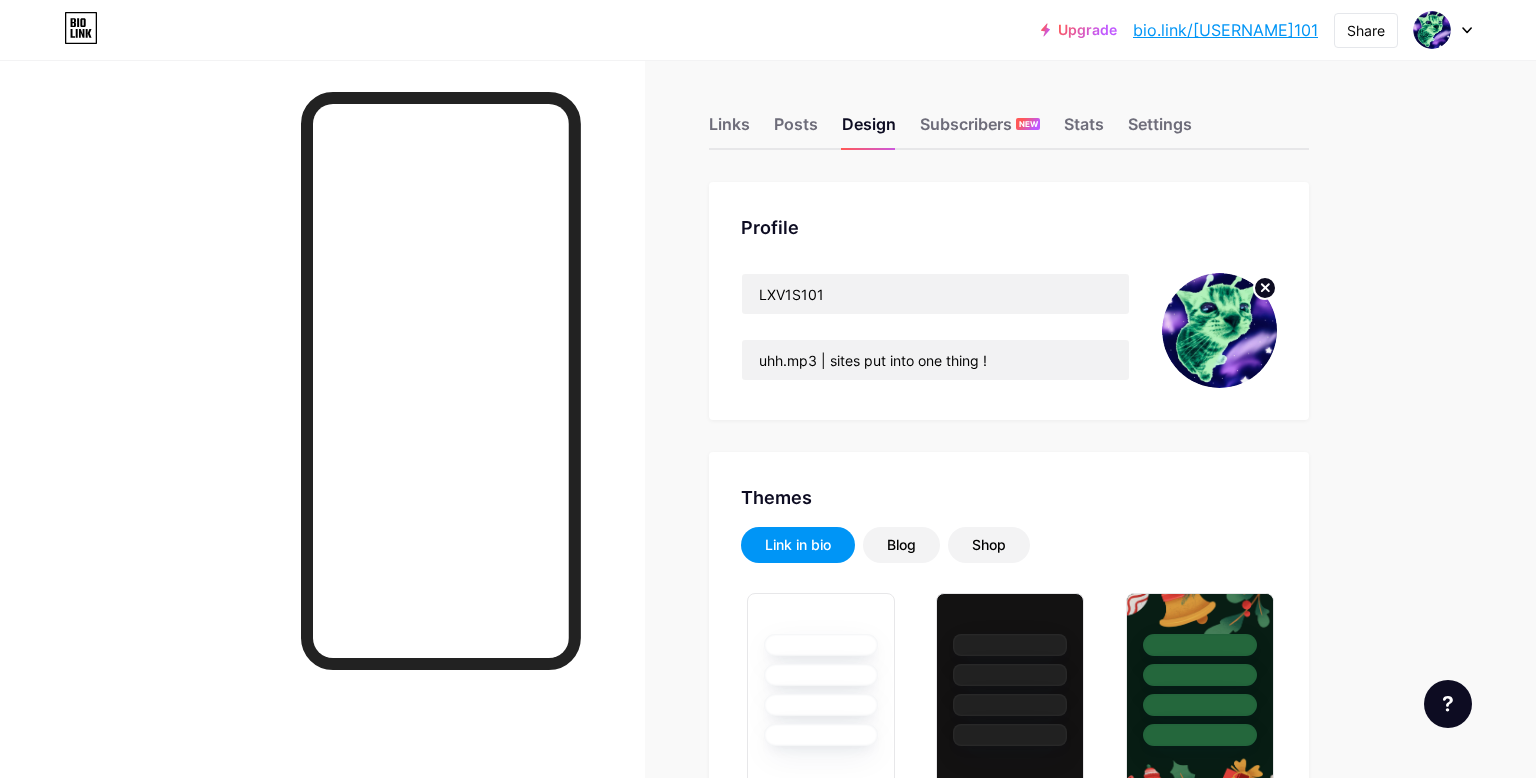 scroll, scrollTop: 6, scrollLeft: 0, axis: vertical 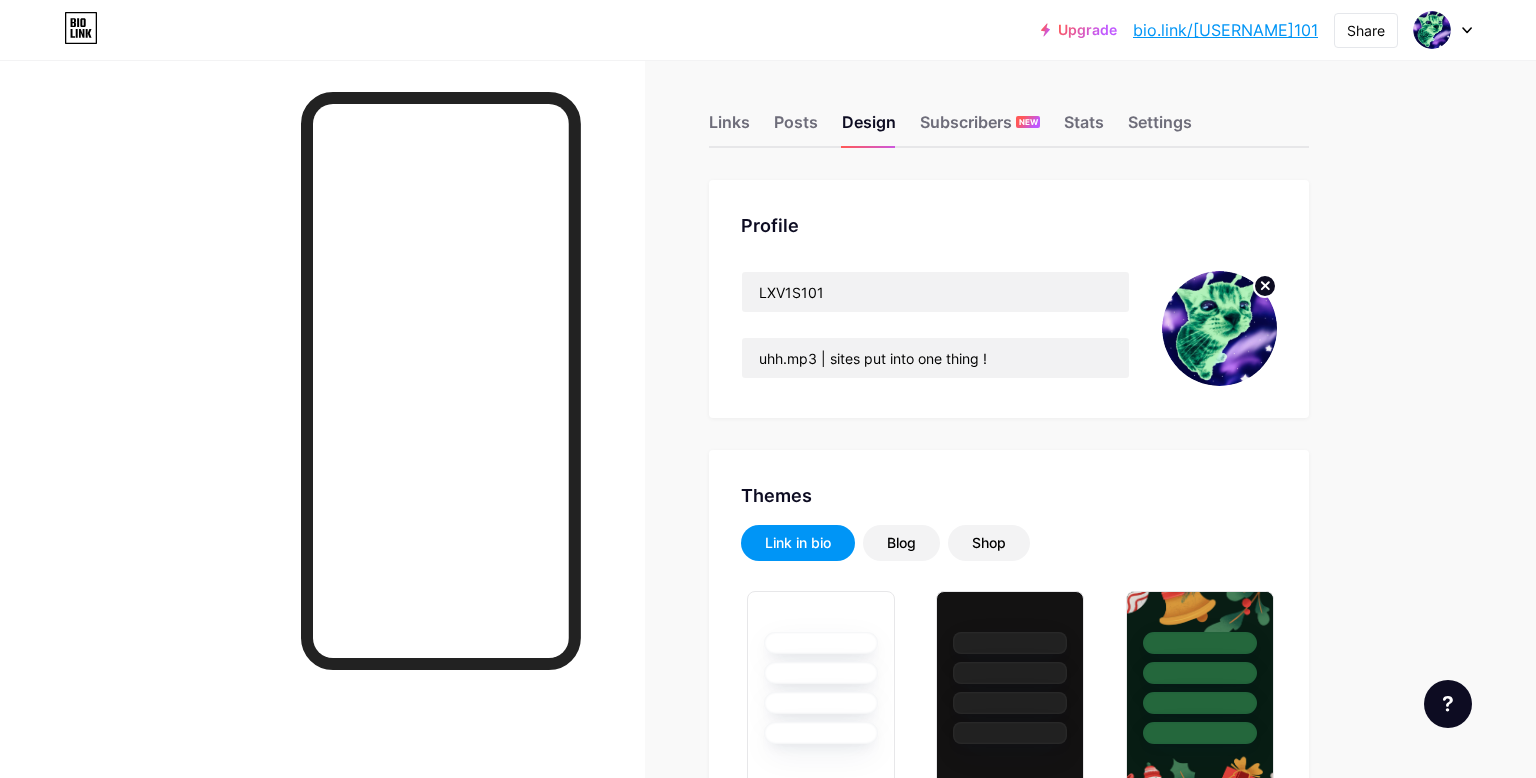 click at bounding box center [1219, 328] 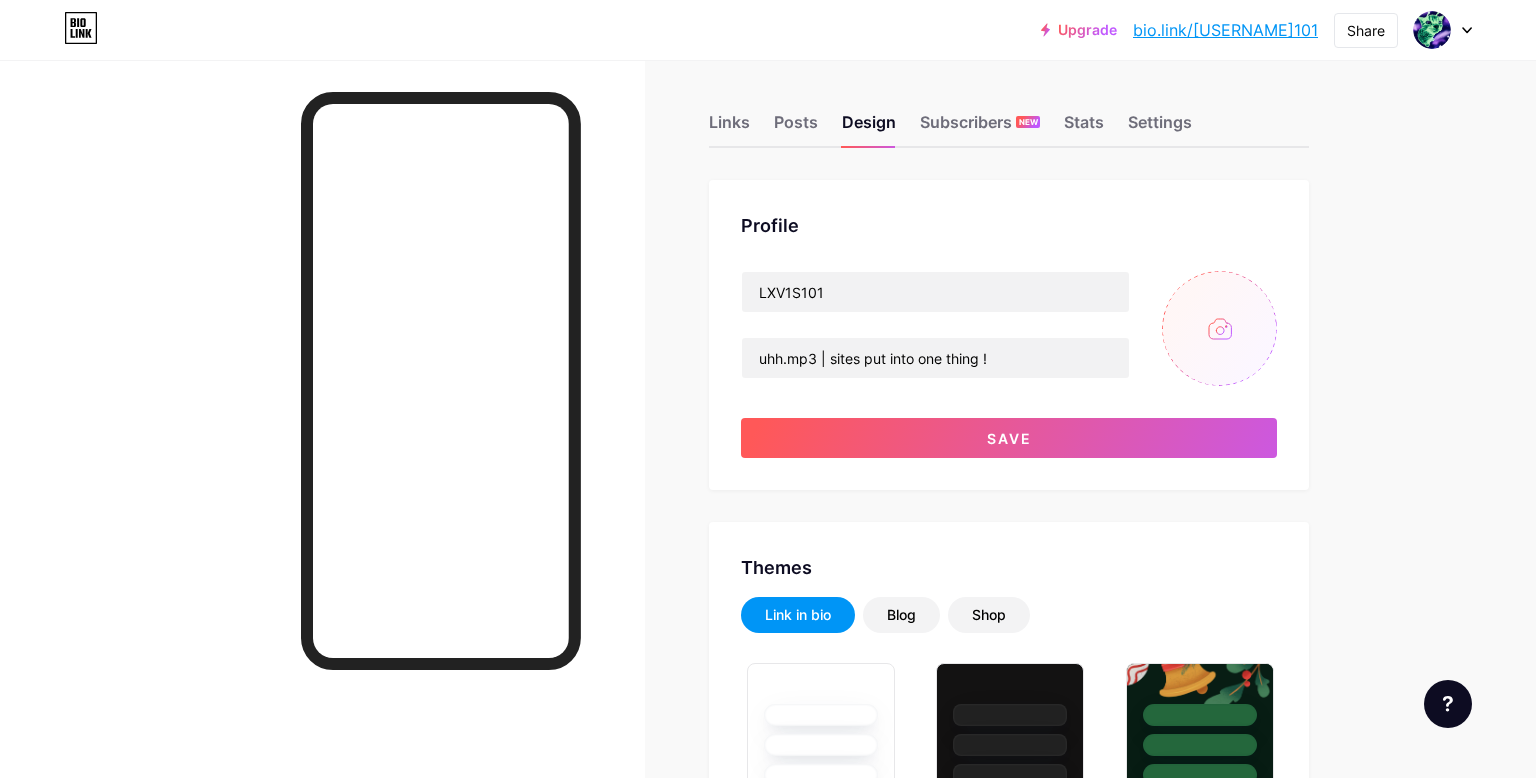 click at bounding box center [1219, 328] 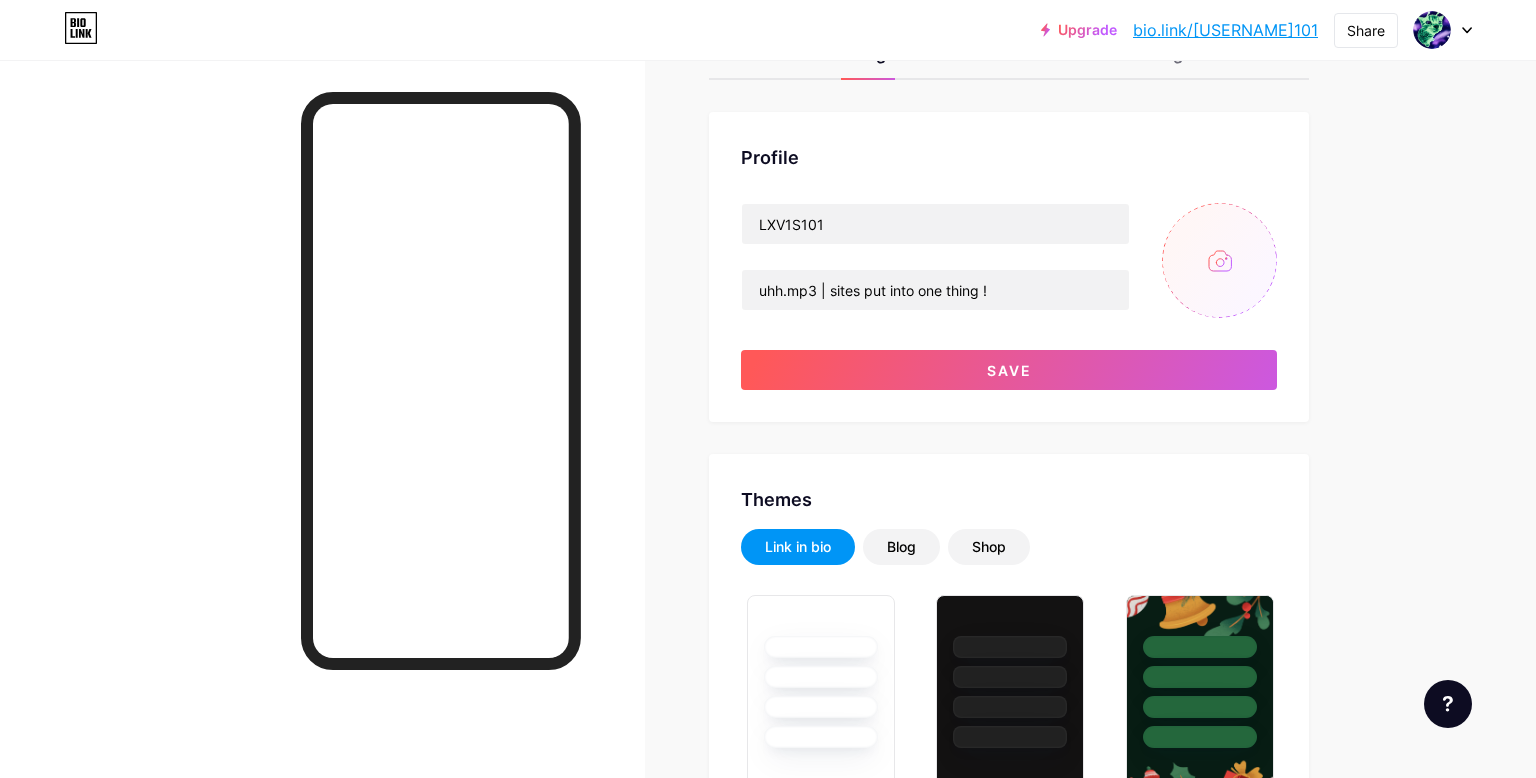 scroll, scrollTop: 0, scrollLeft: 0, axis: both 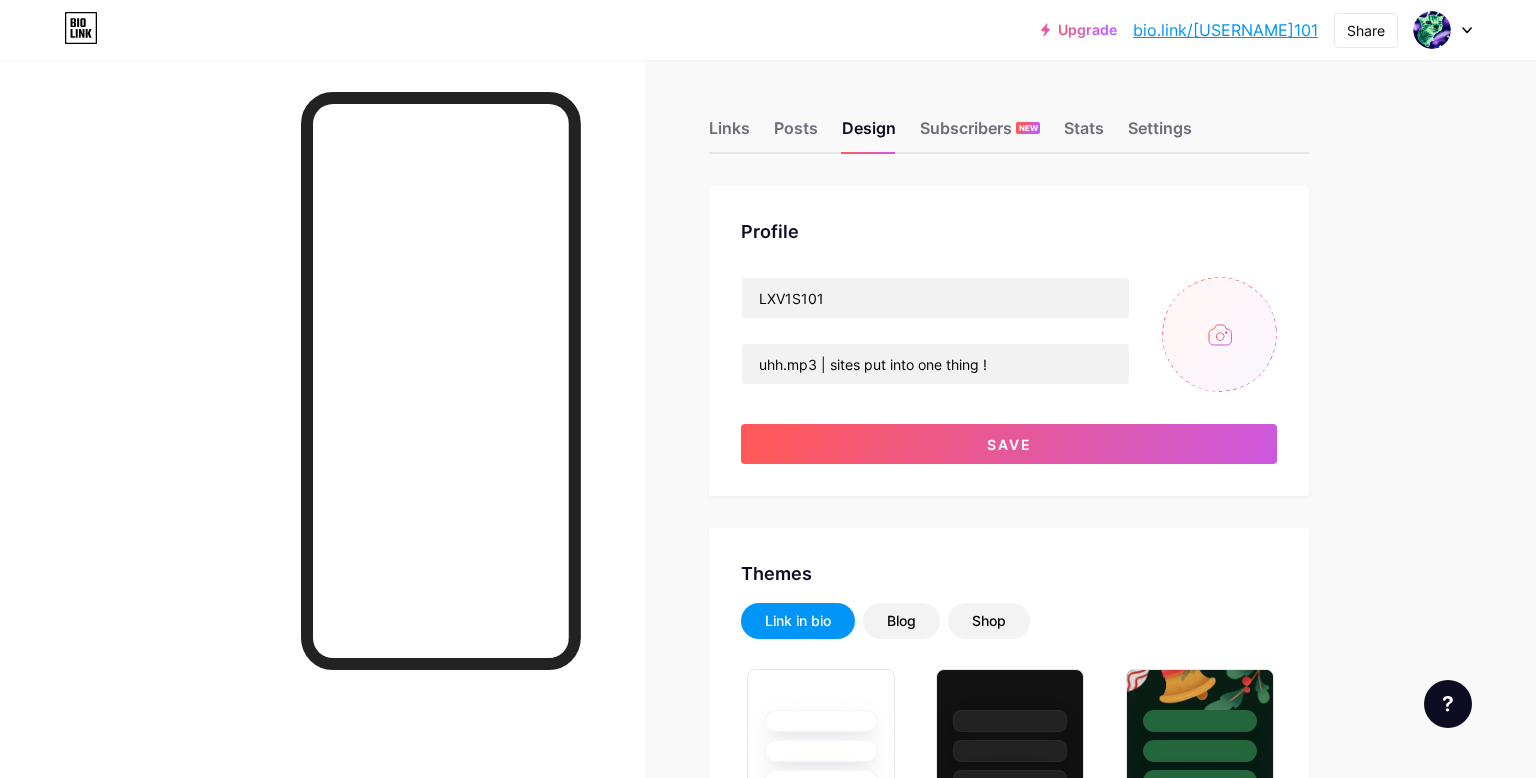 click at bounding box center [1219, 334] 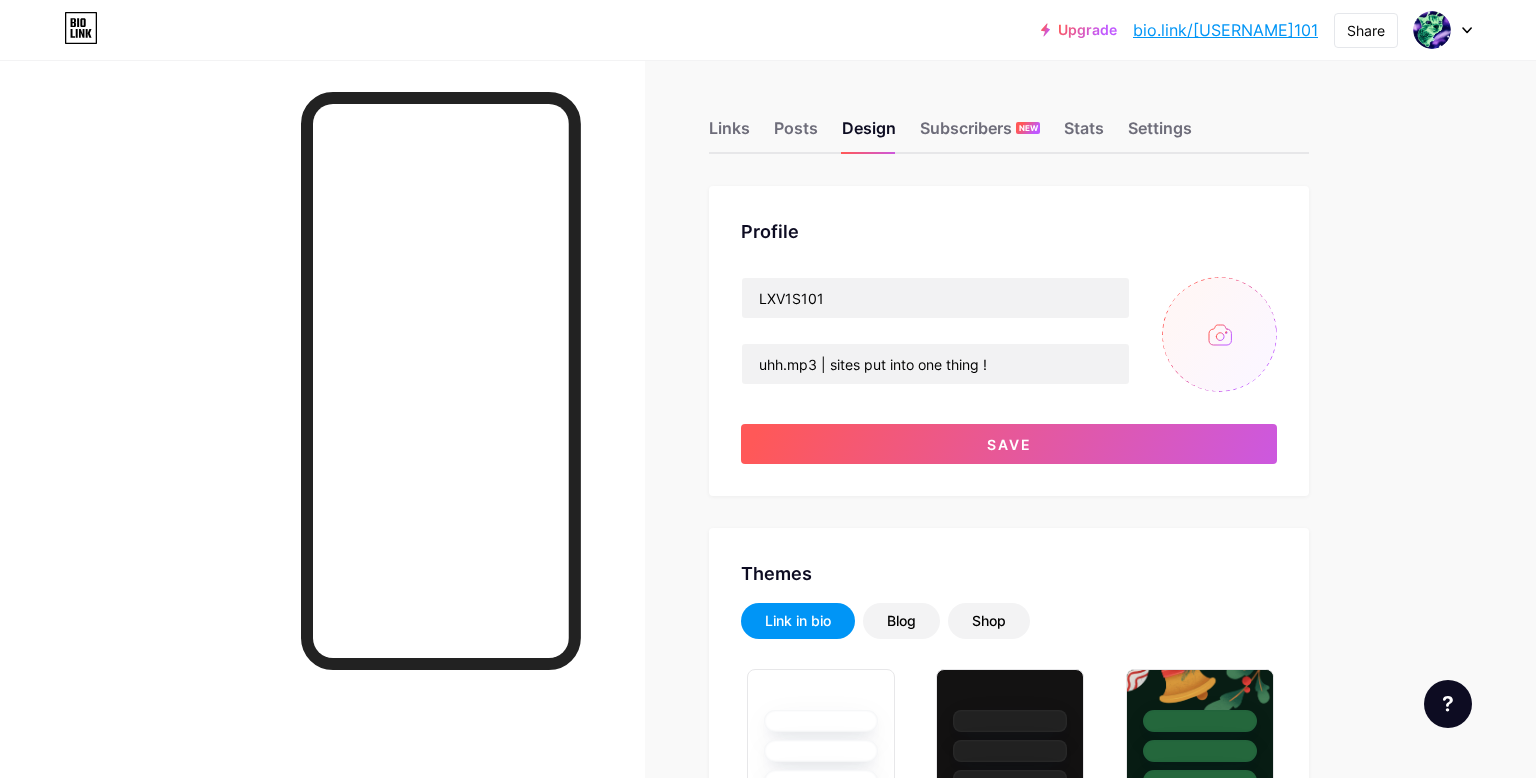 type on "C:\fakepath\_ (26).jpeg" 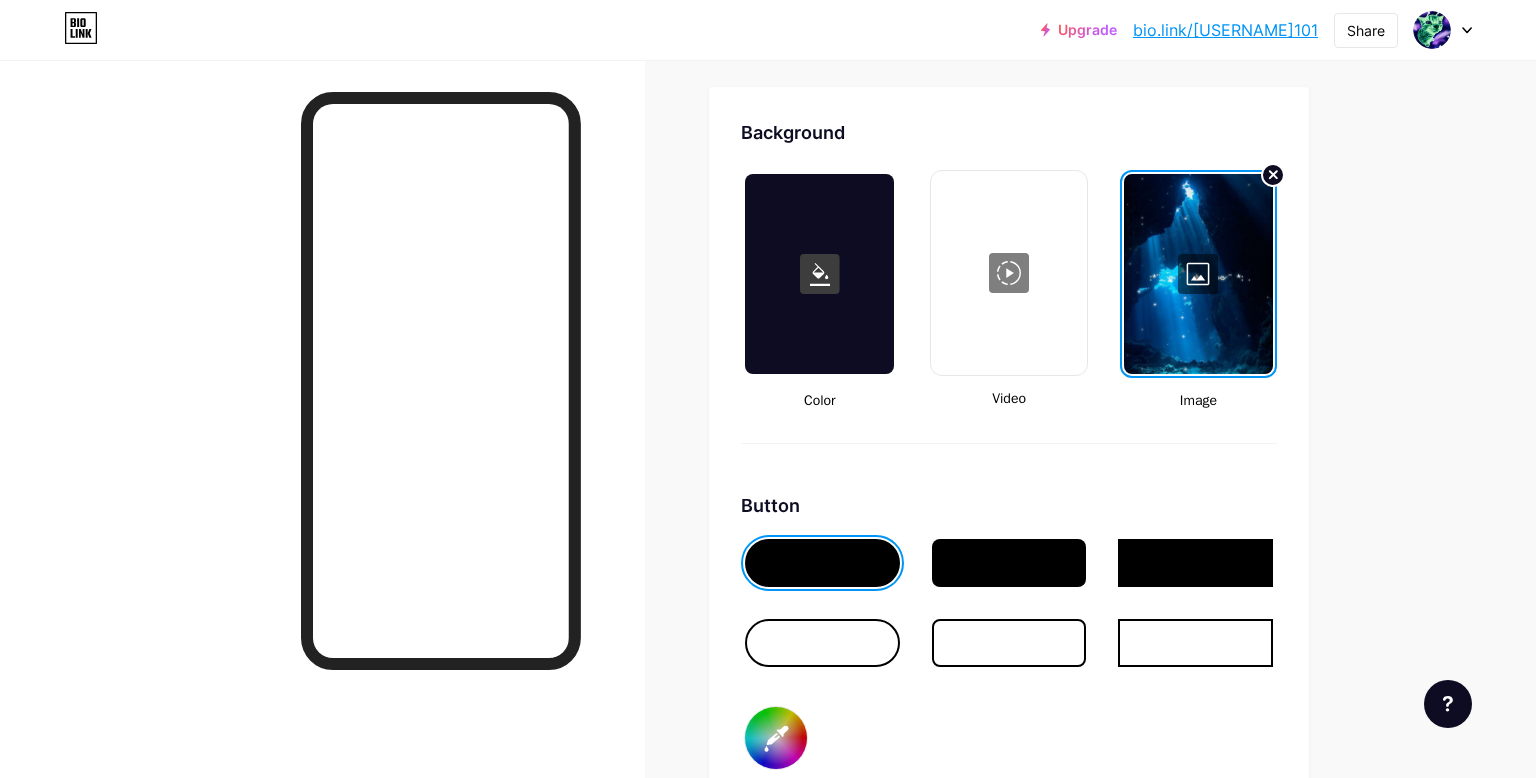 scroll, scrollTop: 2729, scrollLeft: 0, axis: vertical 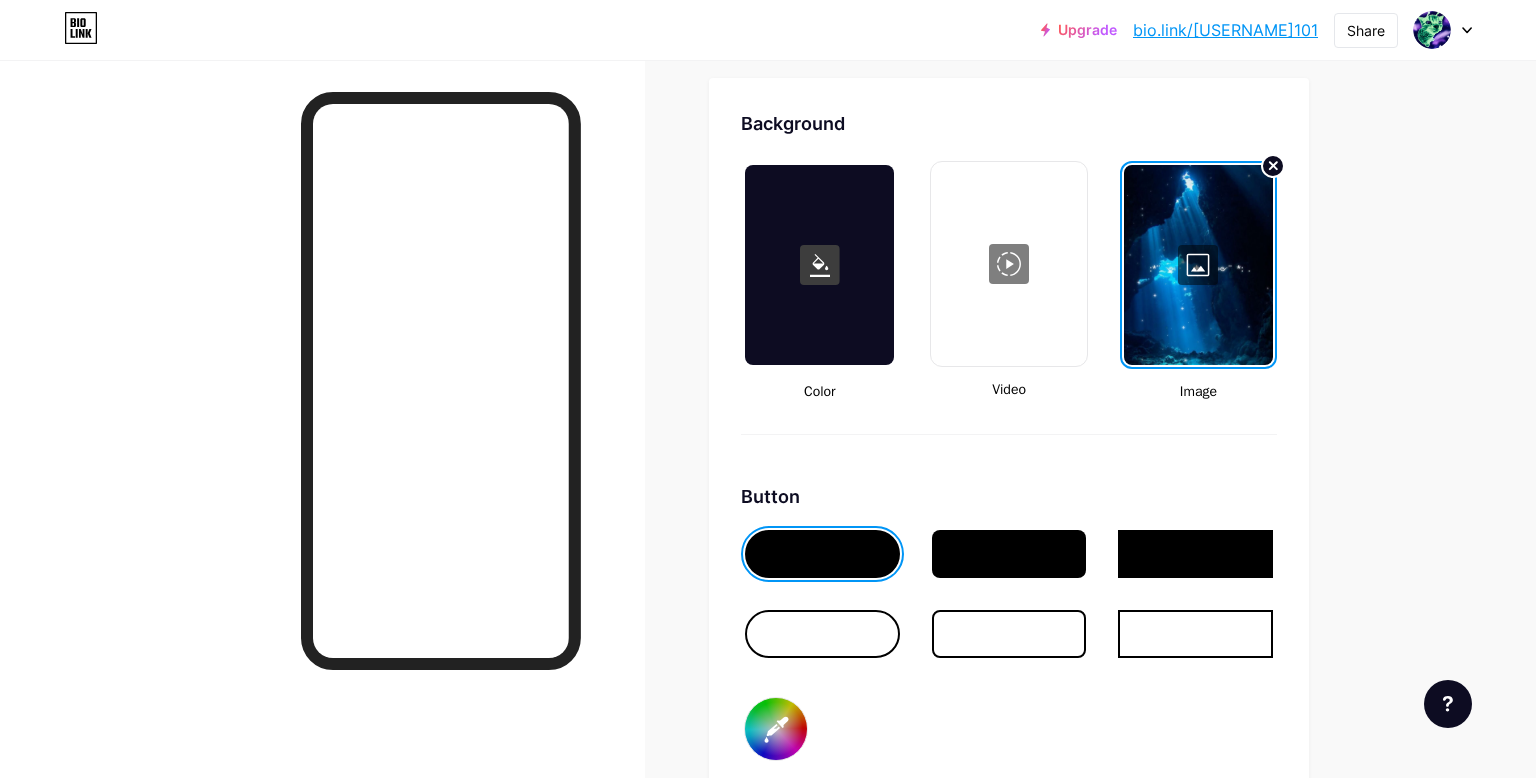 click at bounding box center [1198, 265] 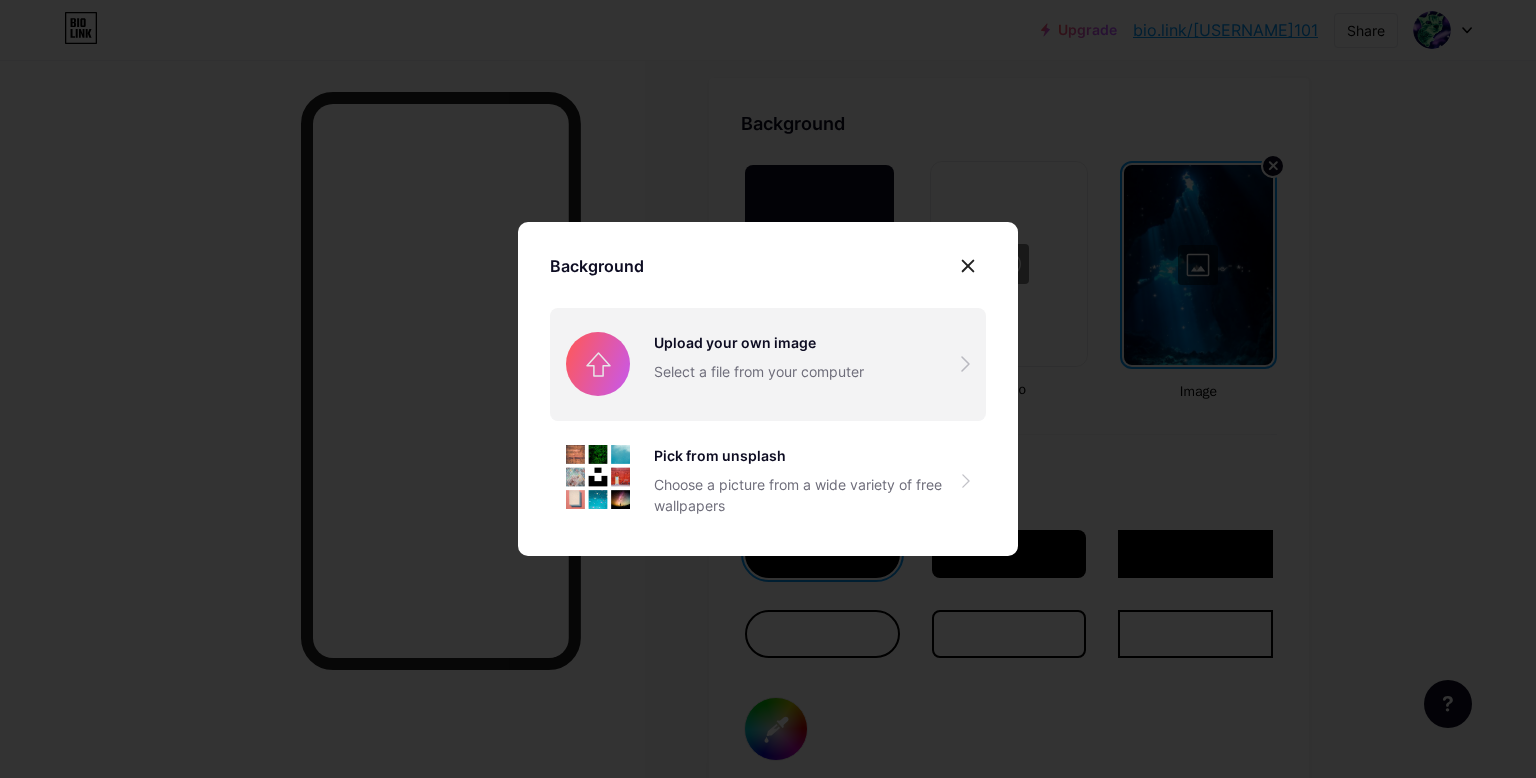 click at bounding box center (768, 364) 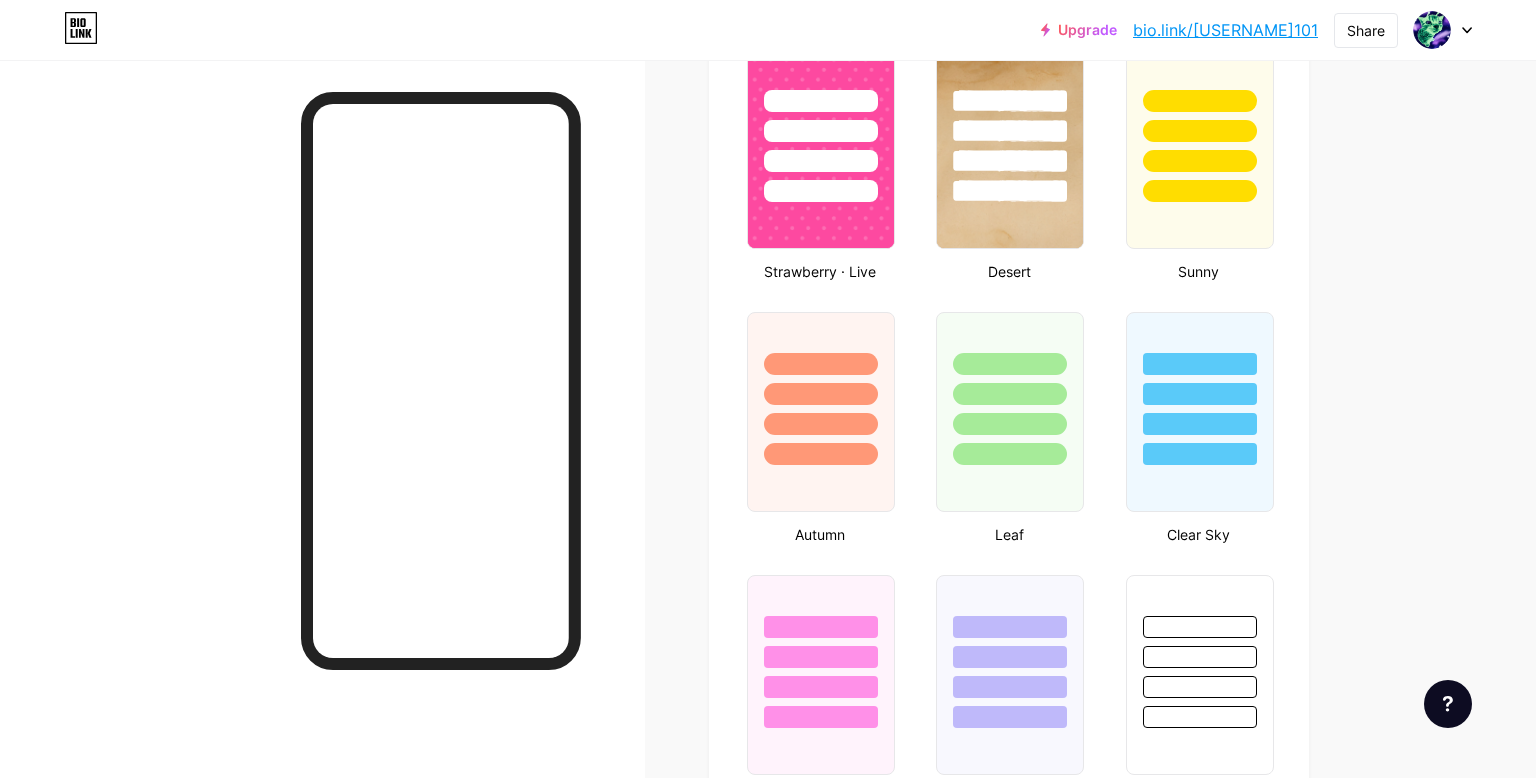 scroll, scrollTop: 0, scrollLeft: 0, axis: both 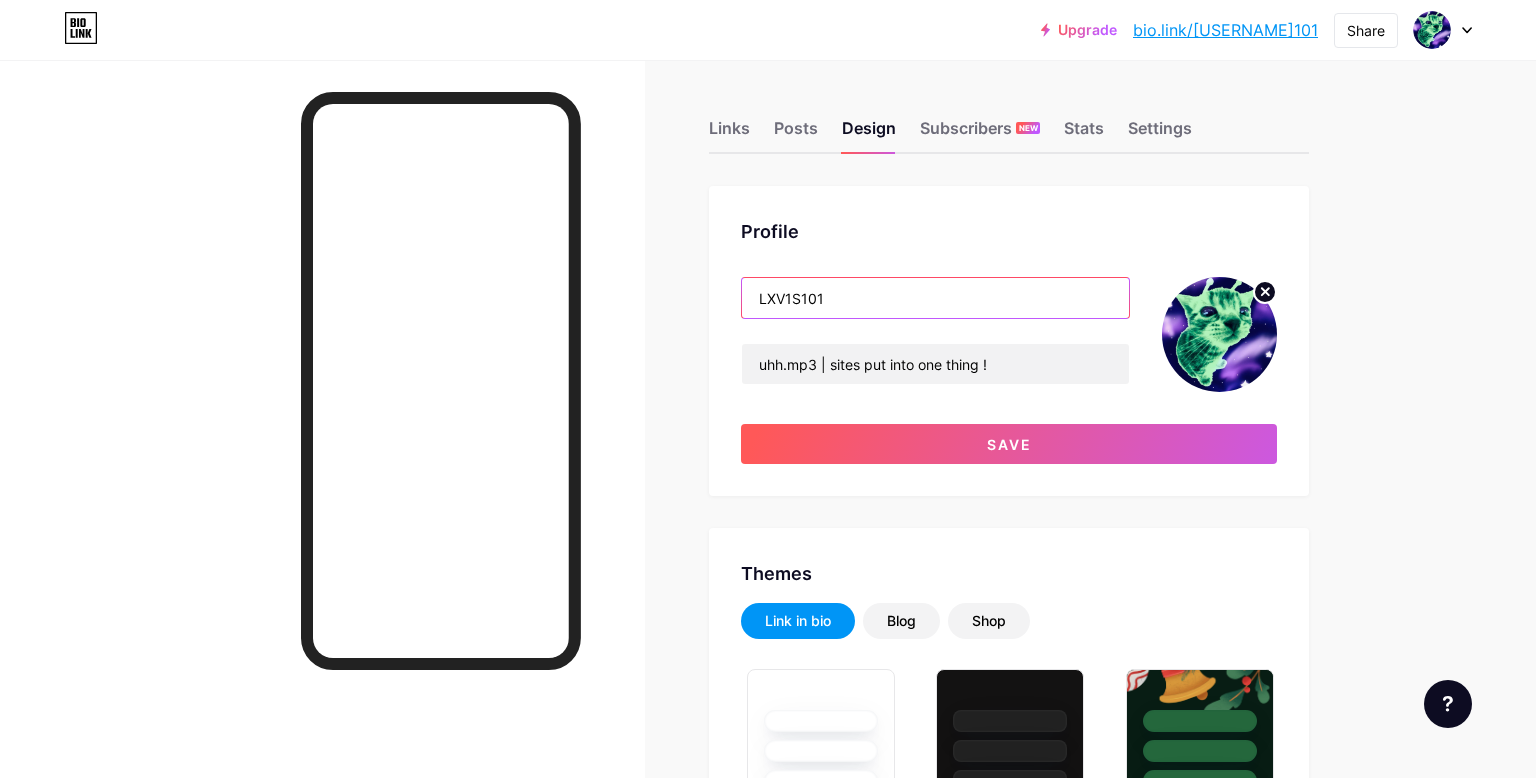 click on "LXV1S101" at bounding box center (935, 298) 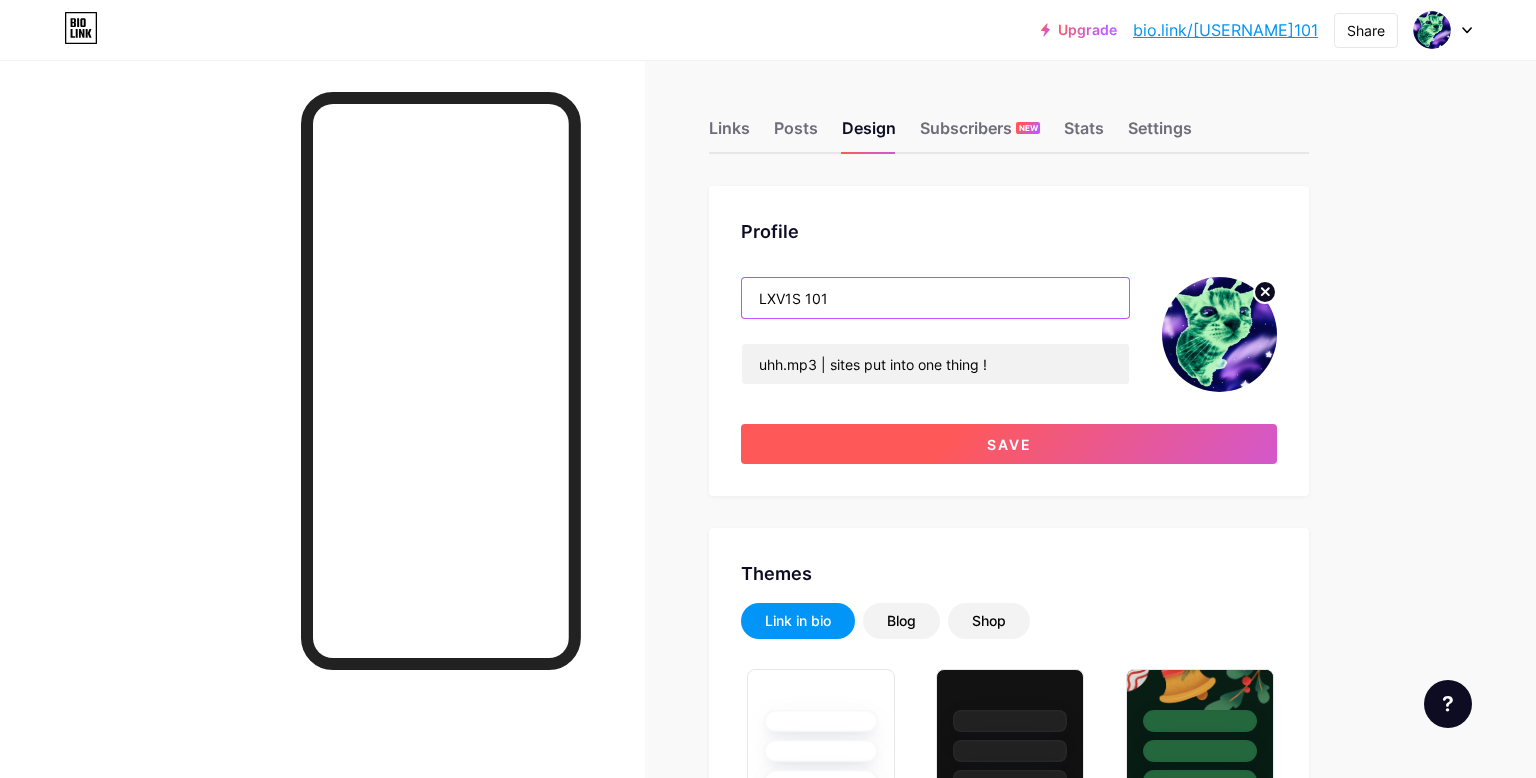 type on "LXV1S 101" 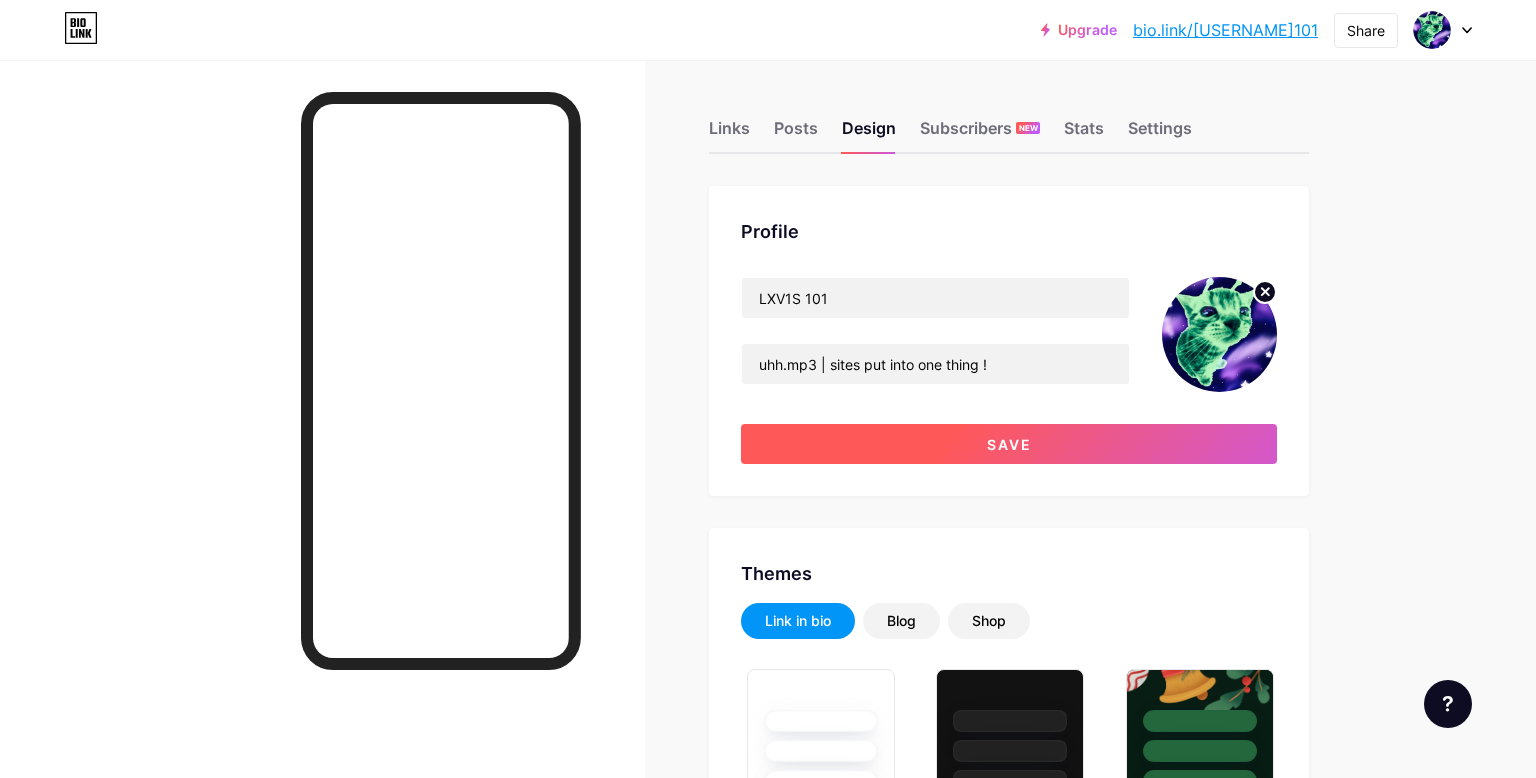 click on "Save" at bounding box center (1009, 444) 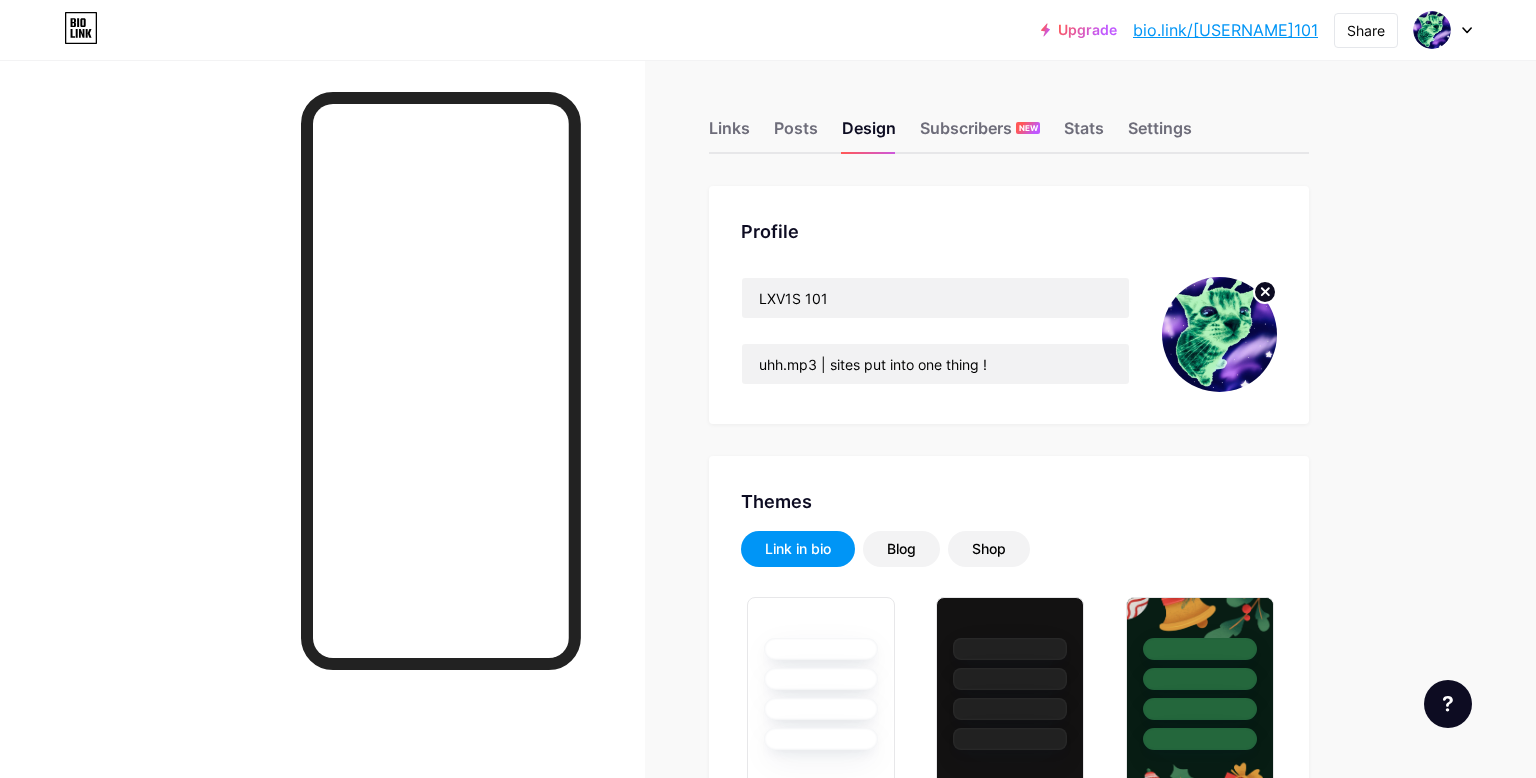 click on "Links
Posts
Design
Subscribers
NEW
Stats
Settings" at bounding box center (1009, 119) 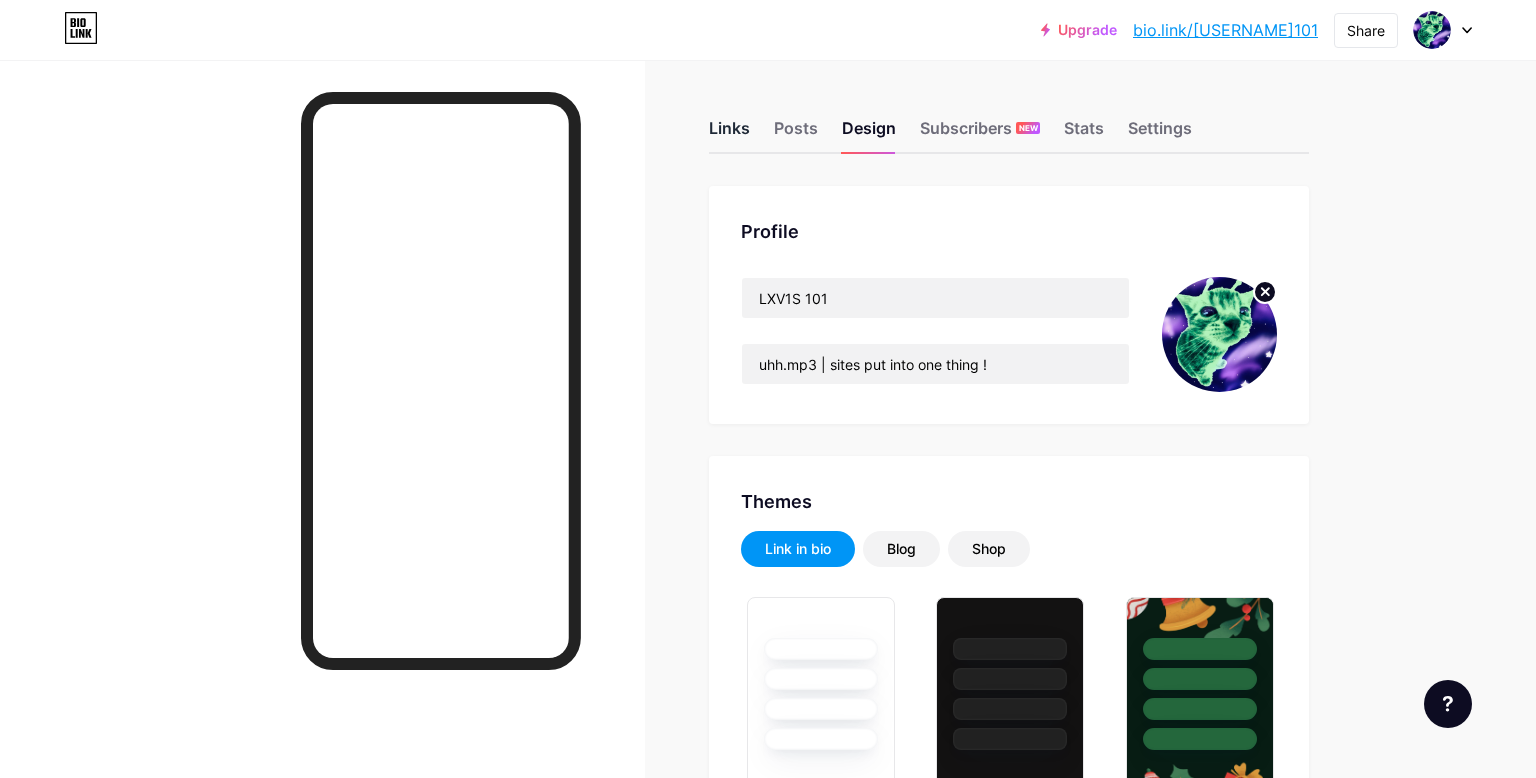 click on "Links" at bounding box center [729, 134] 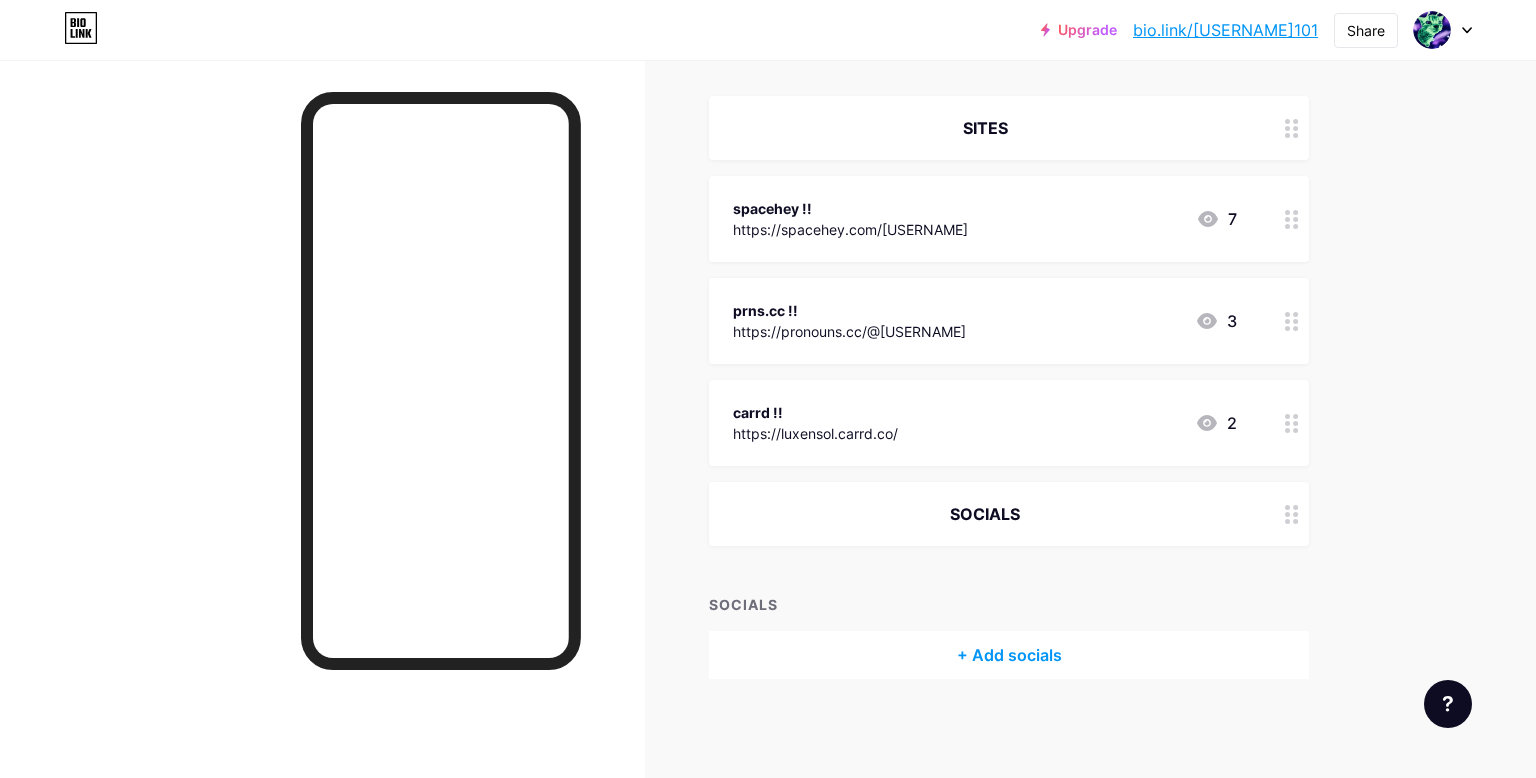scroll, scrollTop: 0, scrollLeft: 0, axis: both 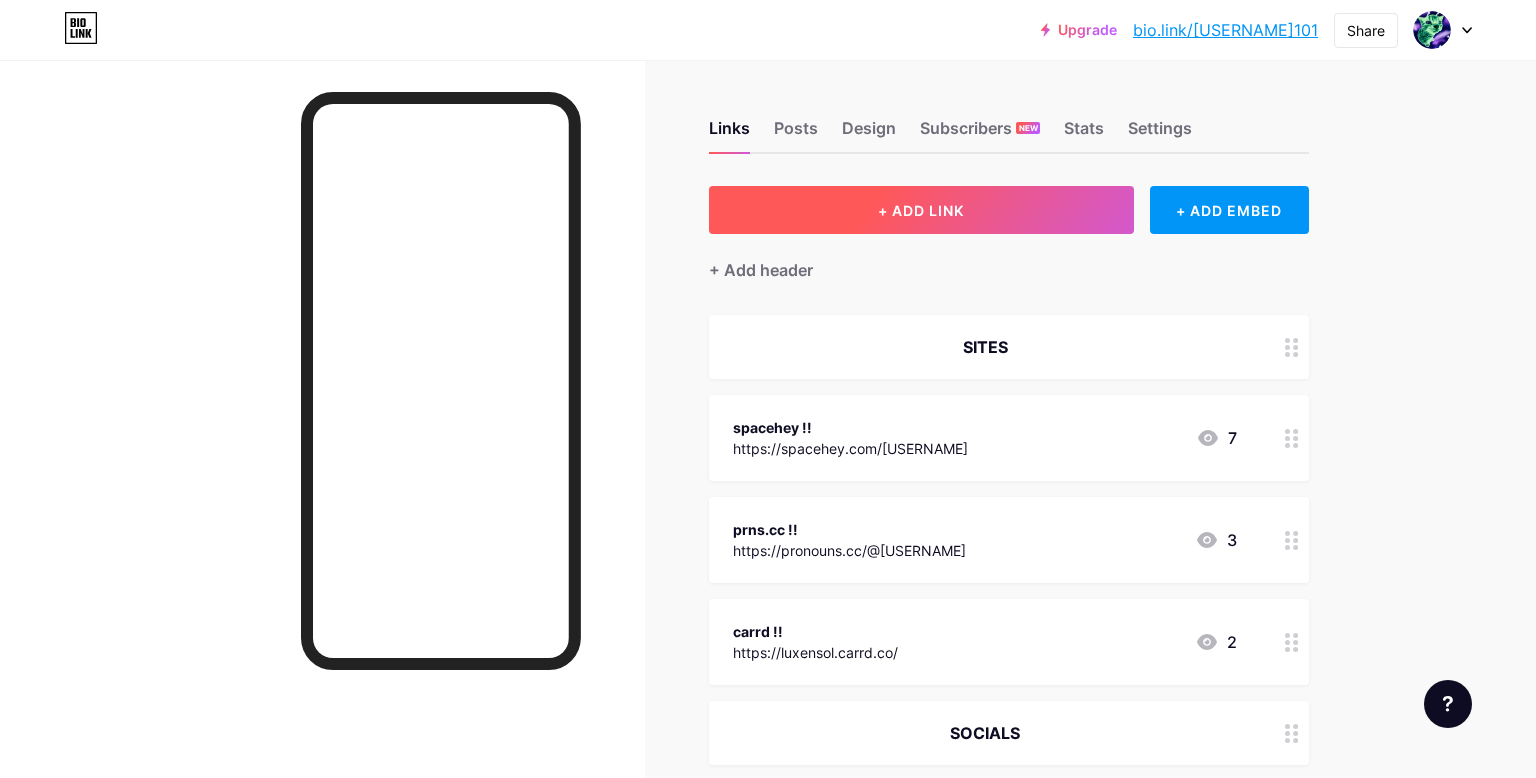 click on "+ ADD LINK" at bounding box center [921, 210] 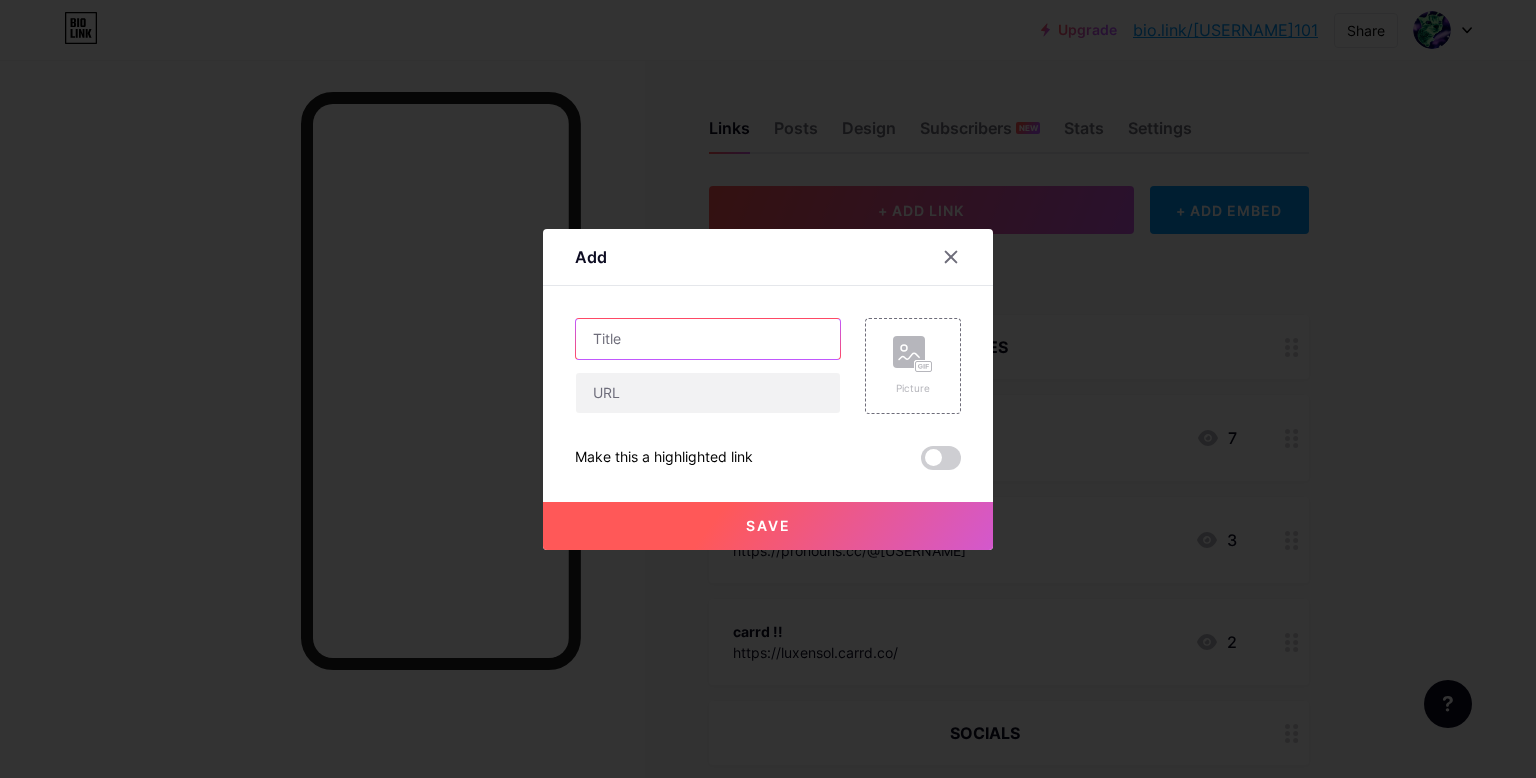 click at bounding box center [708, 339] 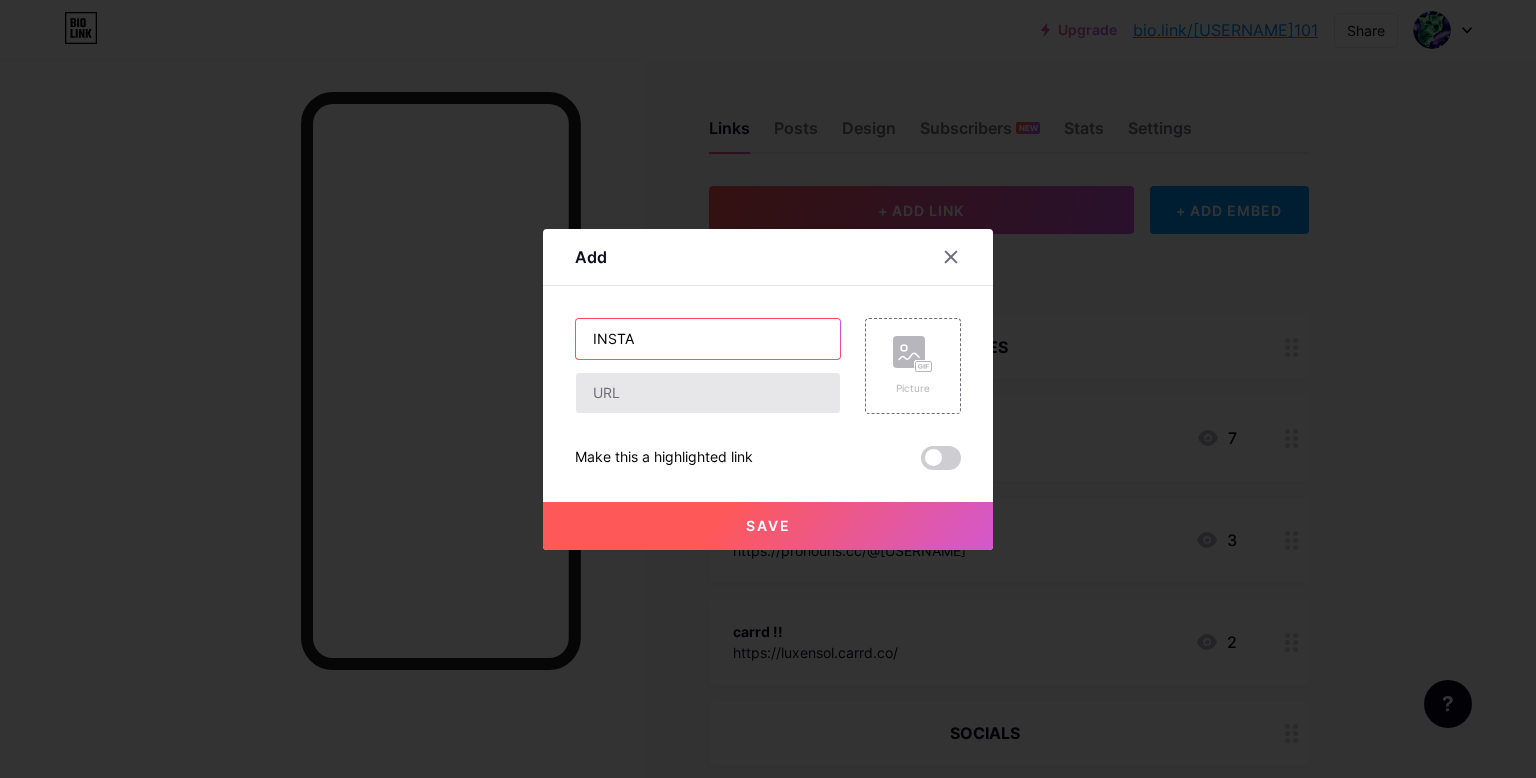 type on "INSTA" 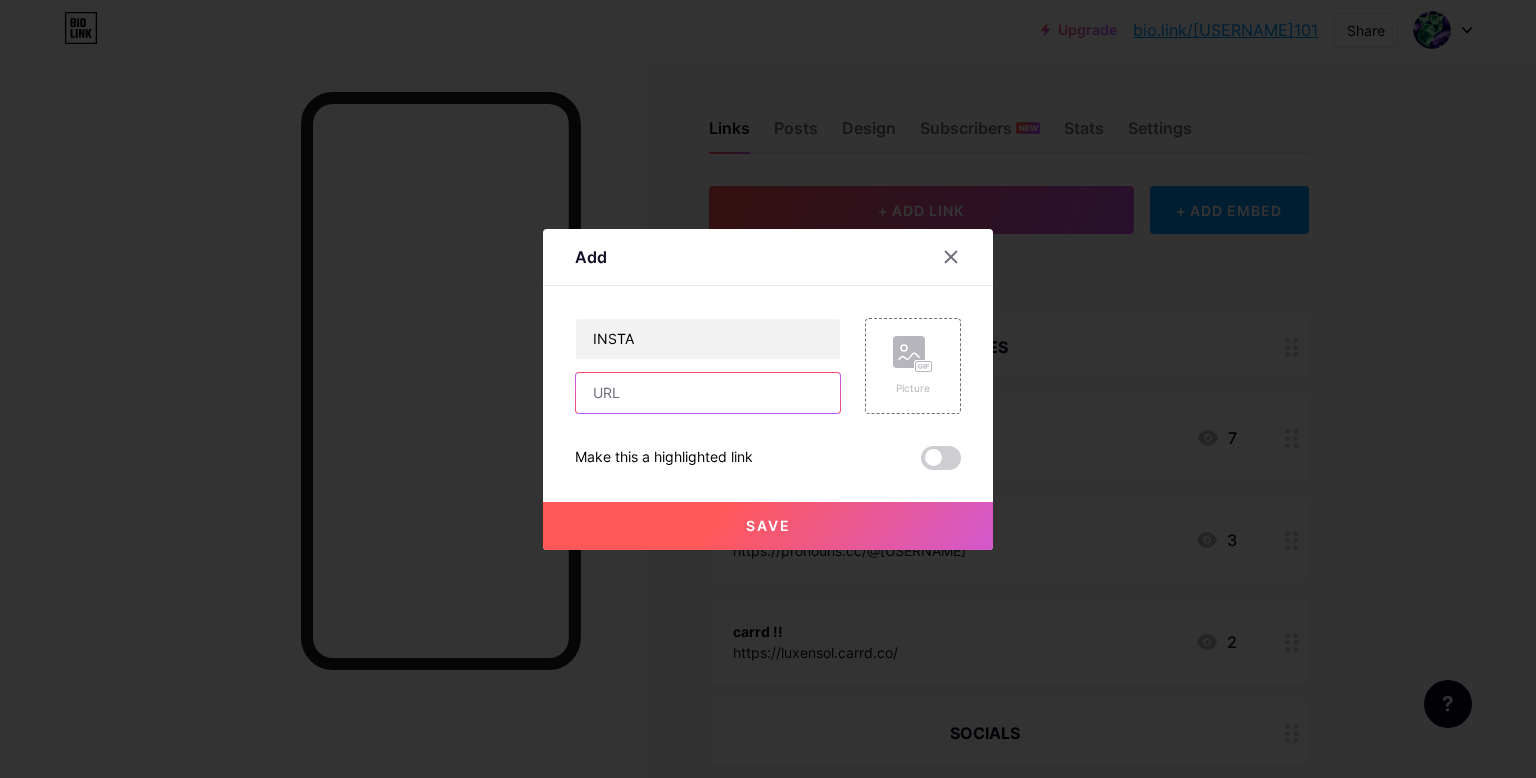 click at bounding box center (708, 393) 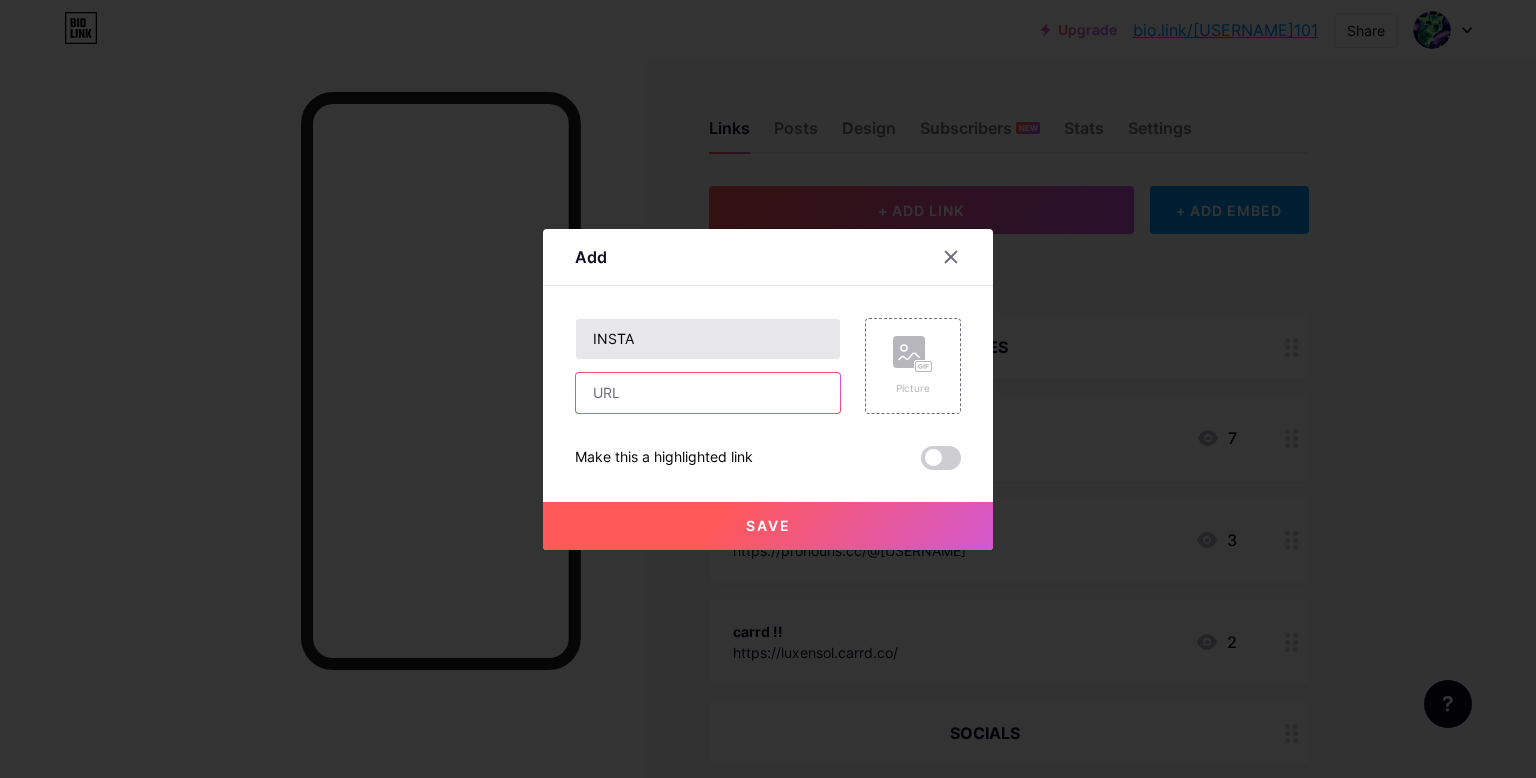 paste on "https://www.instagram.com/[USERNAME]/" 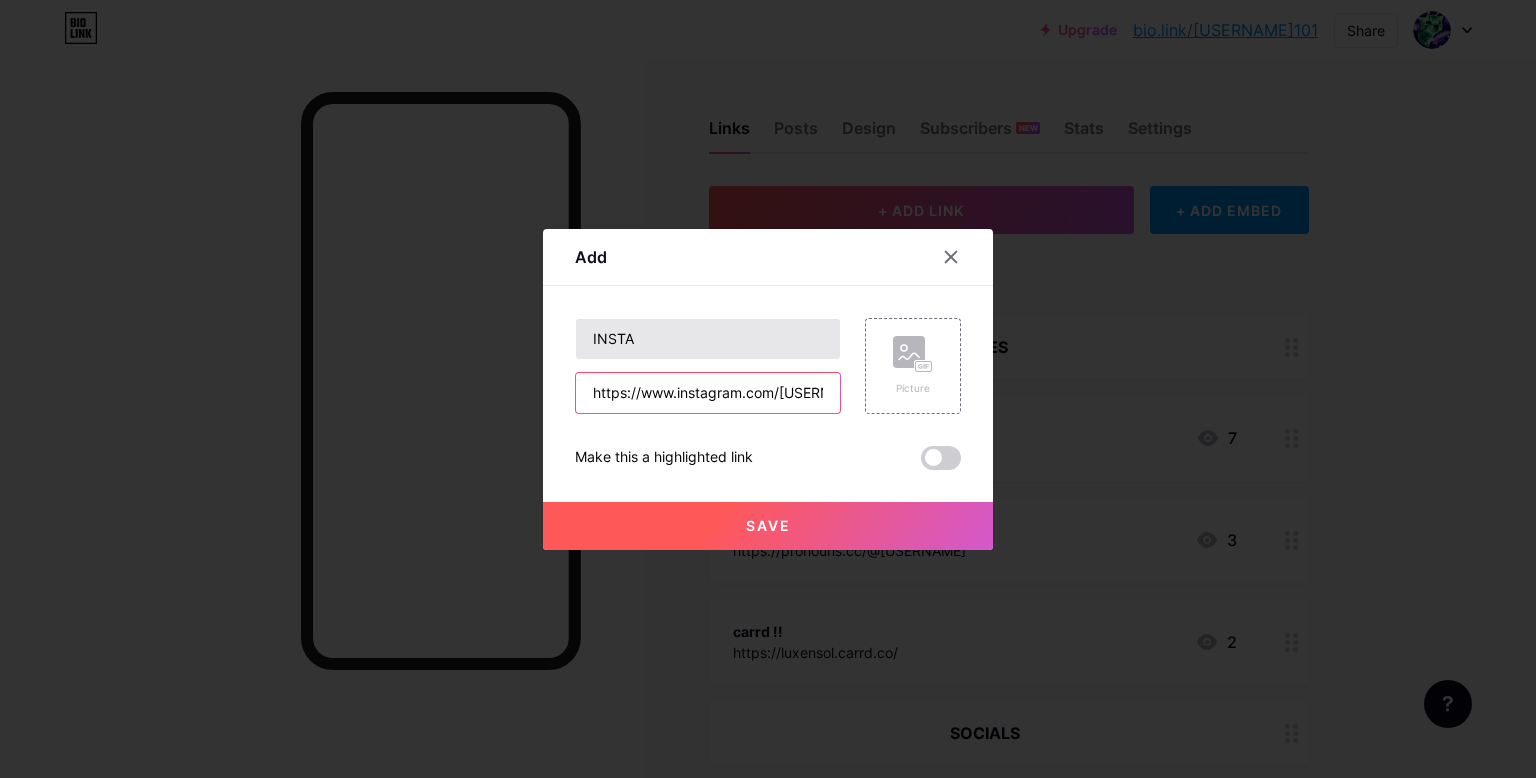 scroll, scrollTop: 0, scrollLeft: 15, axis: horizontal 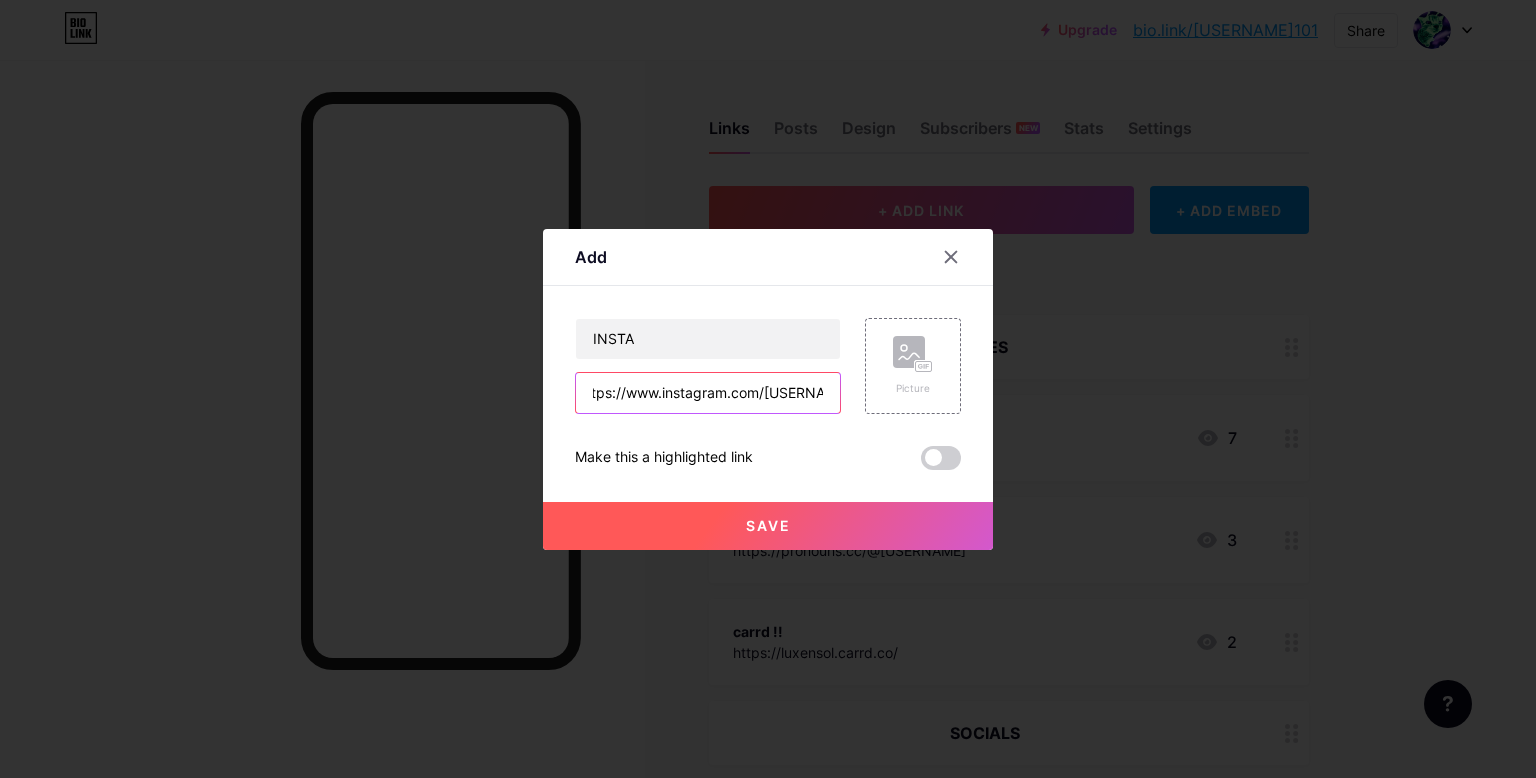 type on "https://www.instagram.com/[USERNAME]/" 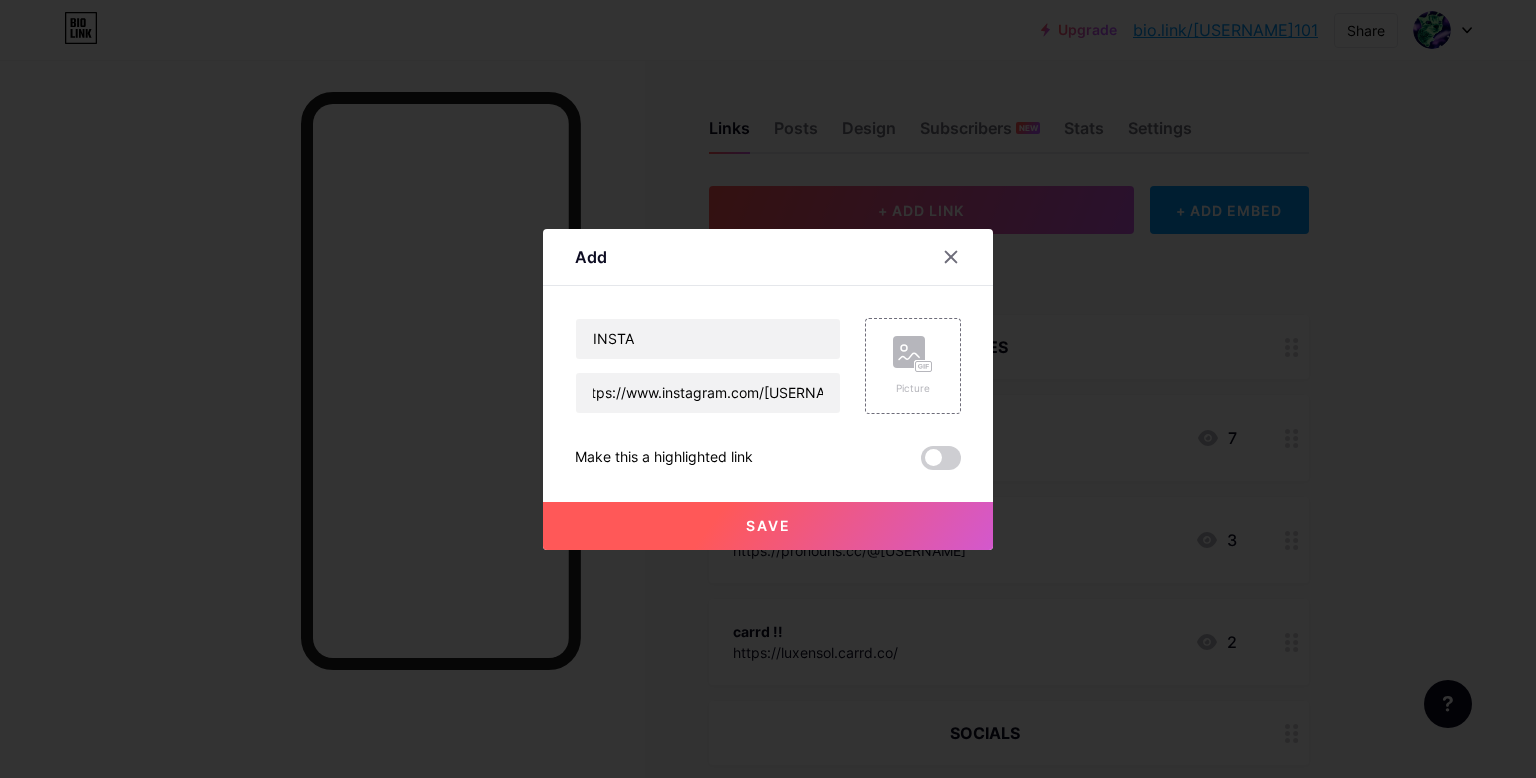 scroll, scrollTop: 0, scrollLeft: 0, axis: both 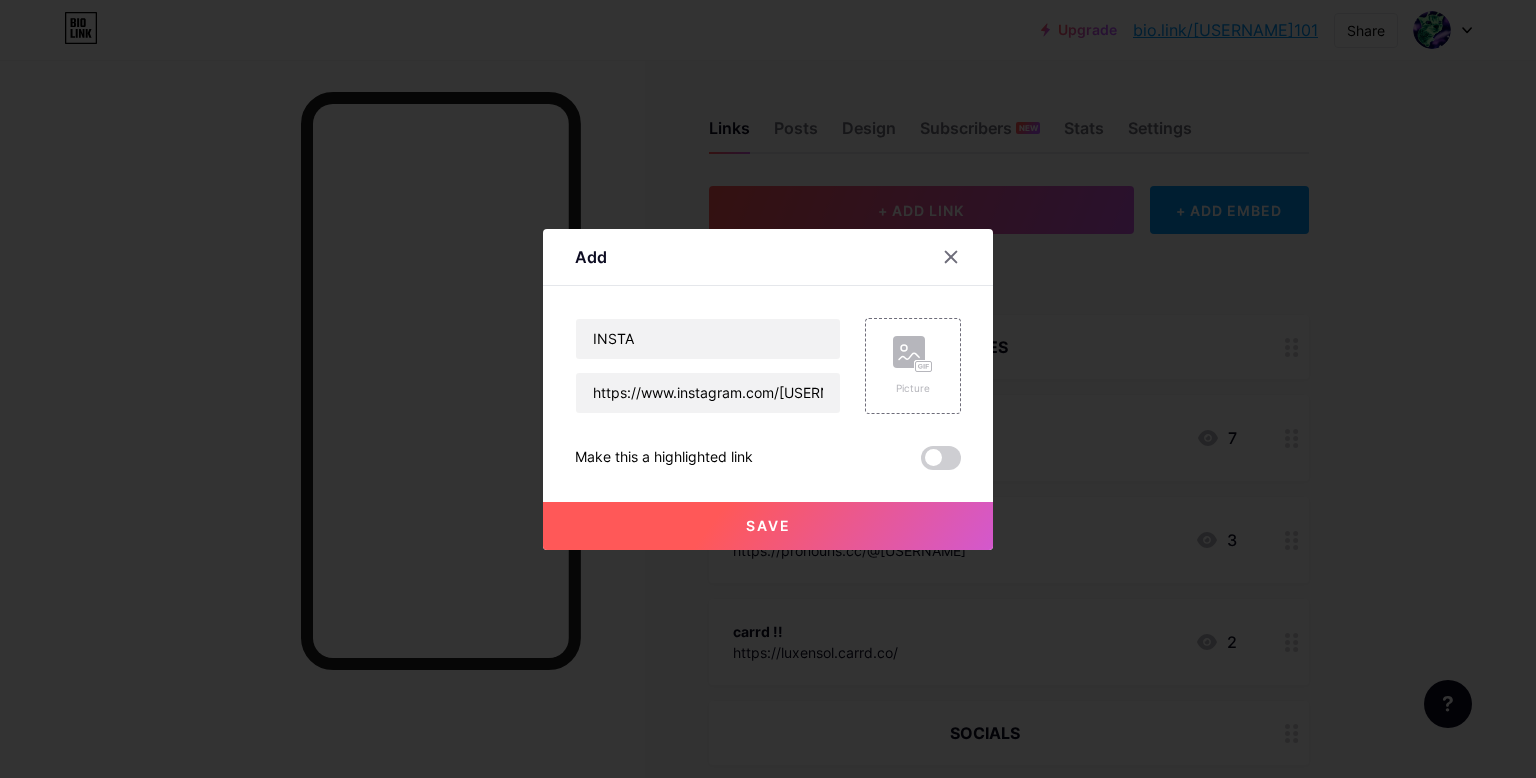 click on "Save" at bounding box center [768, 525] 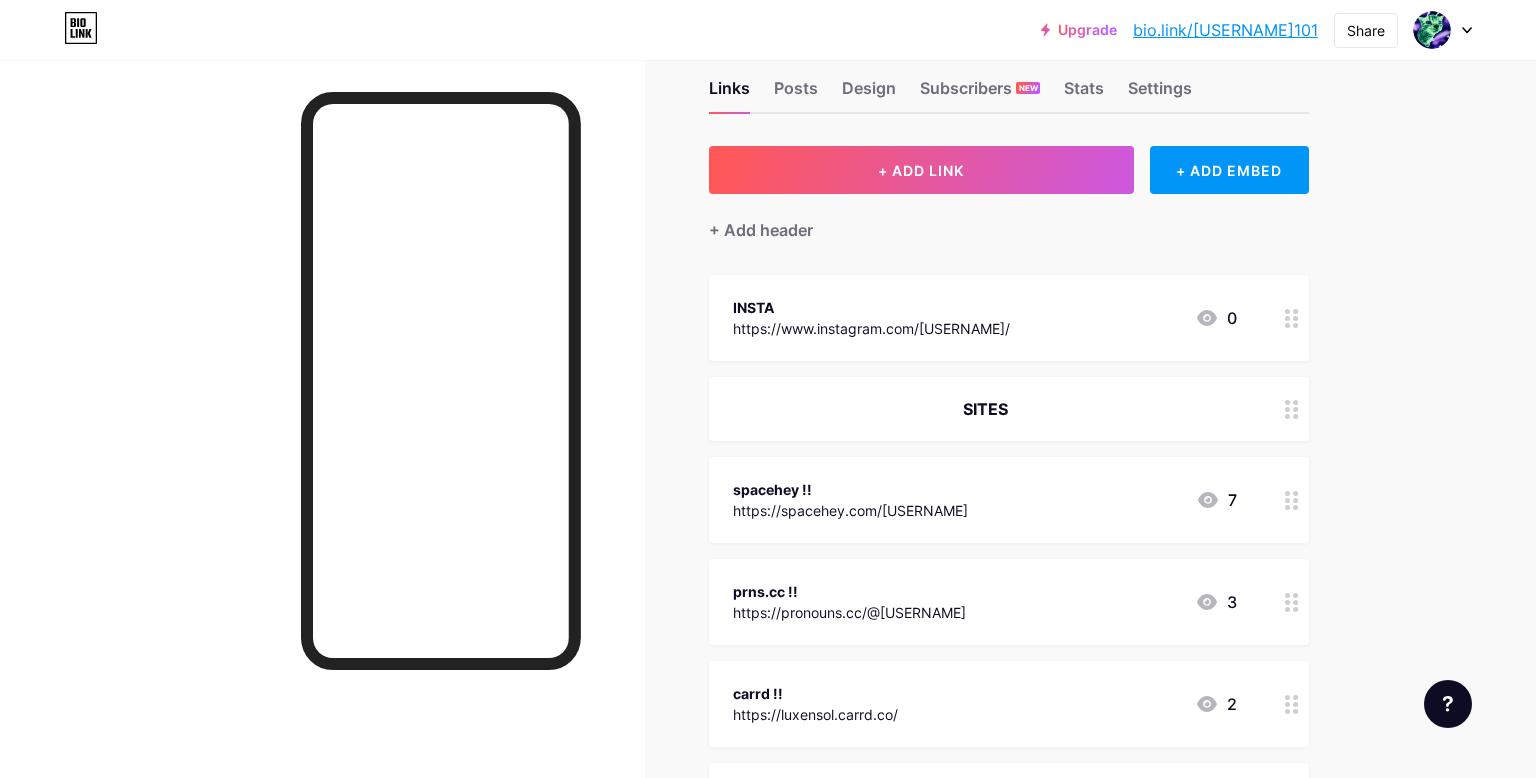 scroll, scrollTop: 44, scrollLeft: 0, axis: vertical 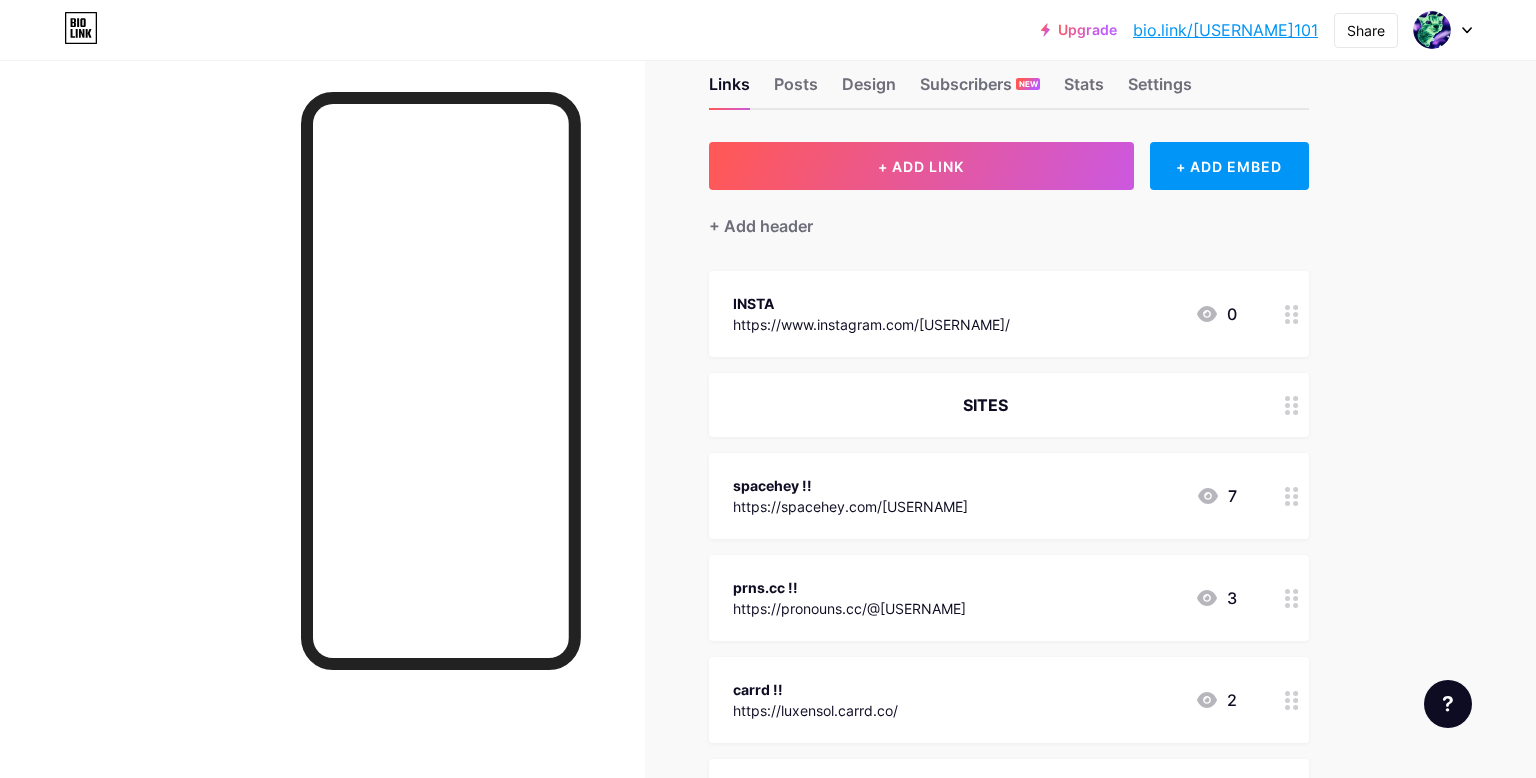 drag, startPoint x: 886, startPoint y: 308, endPoint x: 889, endPoint y: 722, distance: 414.01086 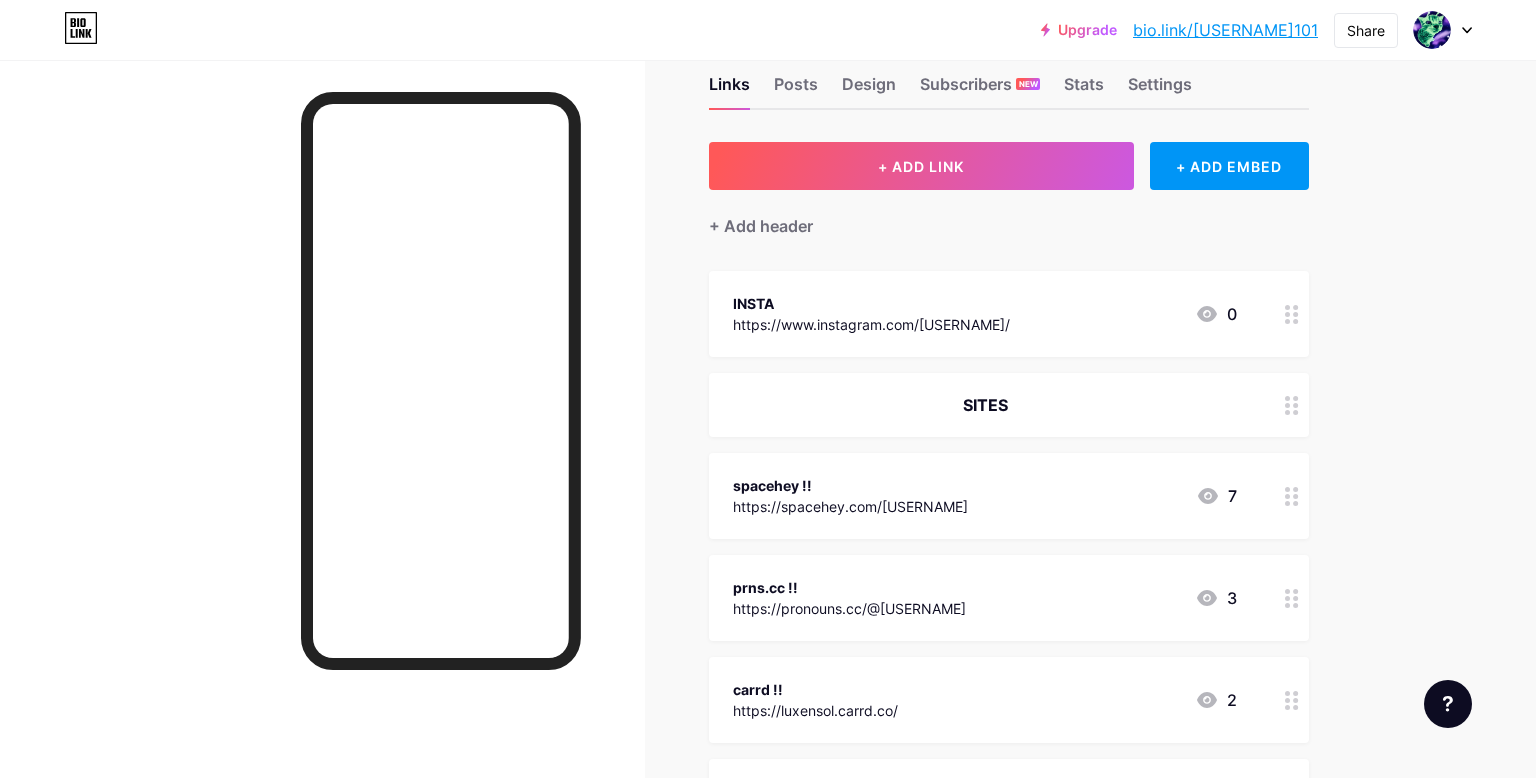 click on "INSTA
https://www.instagram.com/[USERNAME]/
0
SITES
spacehey !!
https://spacehey.com/[USERNAME]
7
prns.cc !!
https://pronouns.cc/@[USERNAME]
3
carrd !!
https://luxensol.carrd.co/
2
SOCIALS" at bounding box center (1009, 547) 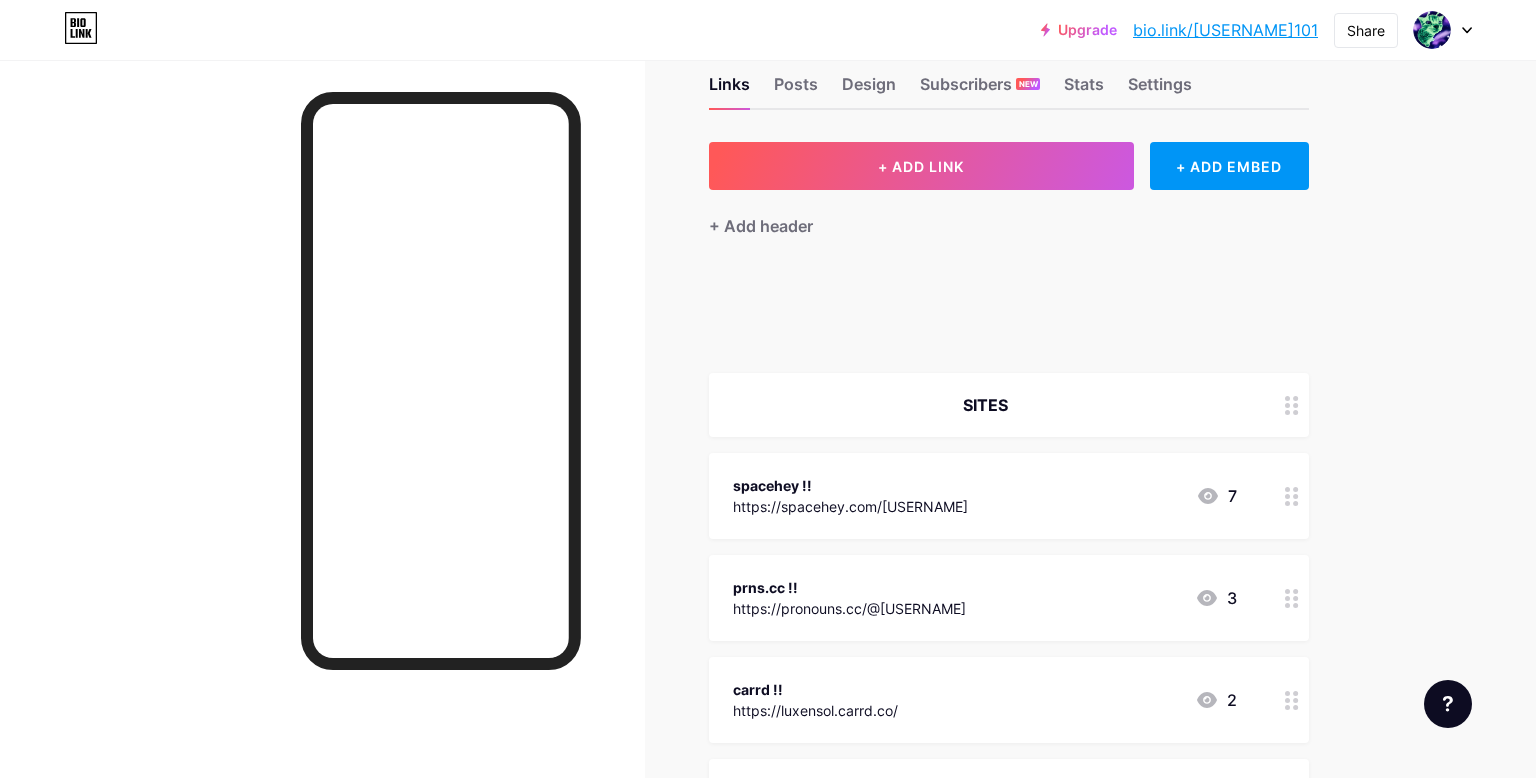 type 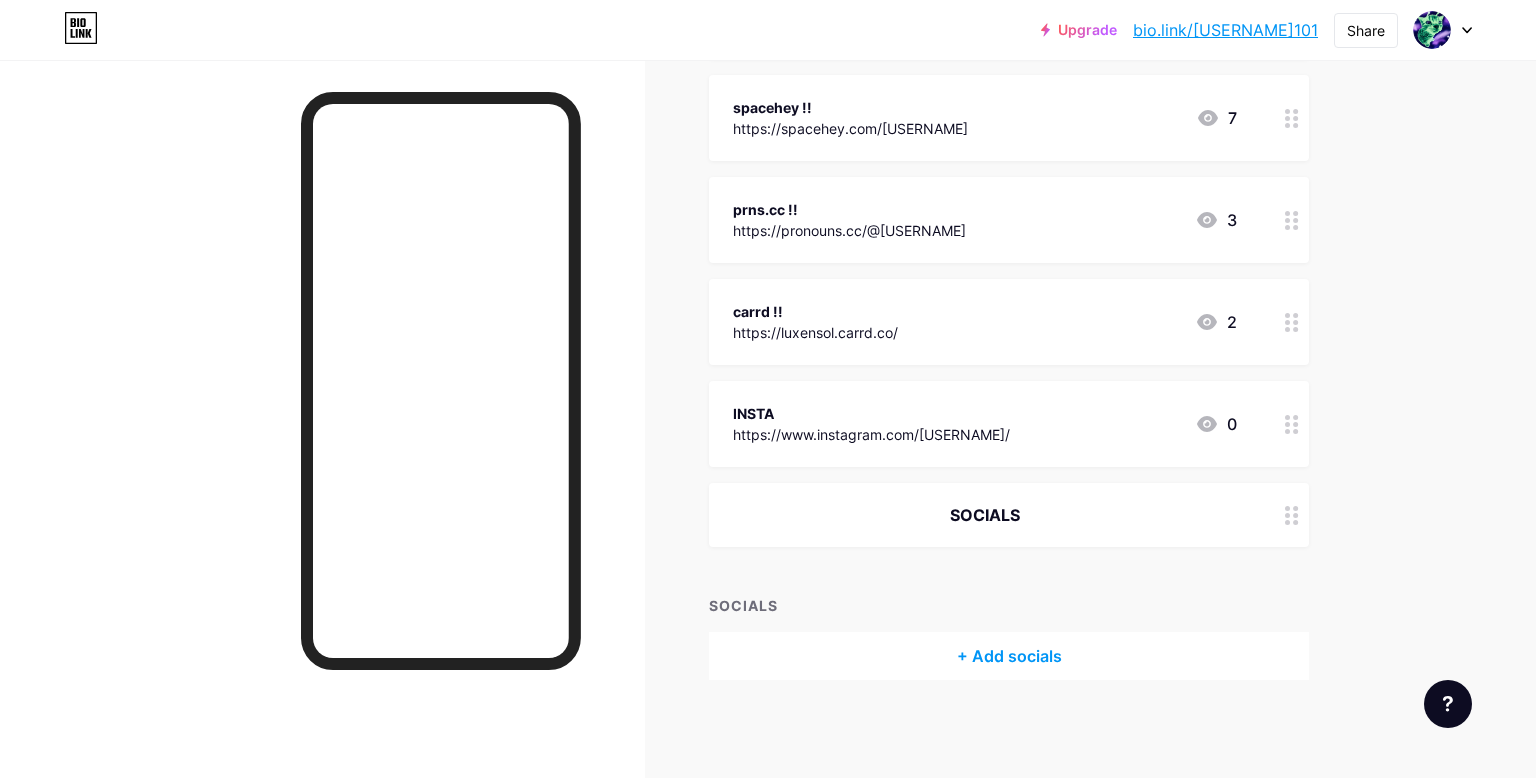scroll, scrollTop: 318, scrollLeft: 0, axis: vertical 